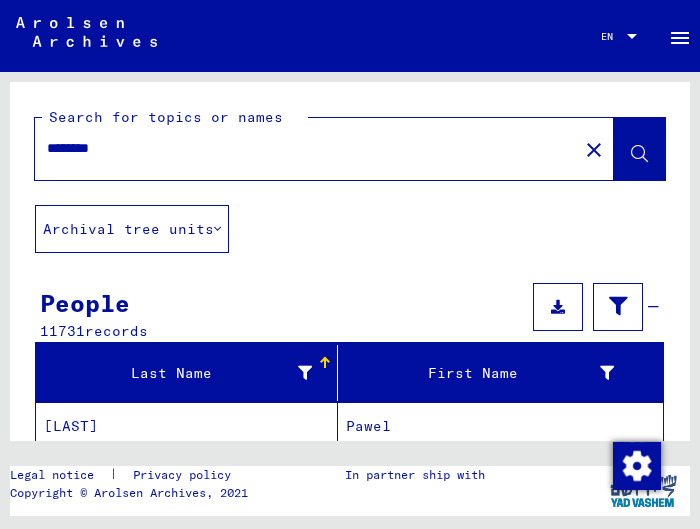 scroll, scrollTop: 0, scrollLeft: 0, axis: both 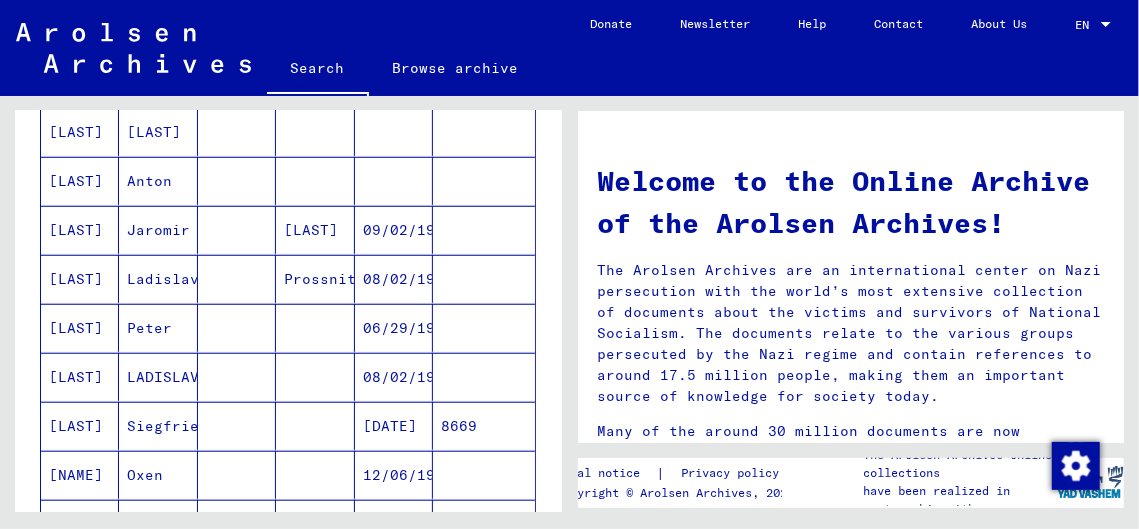 click on "[LAST]" at bounding box center [80, 475] 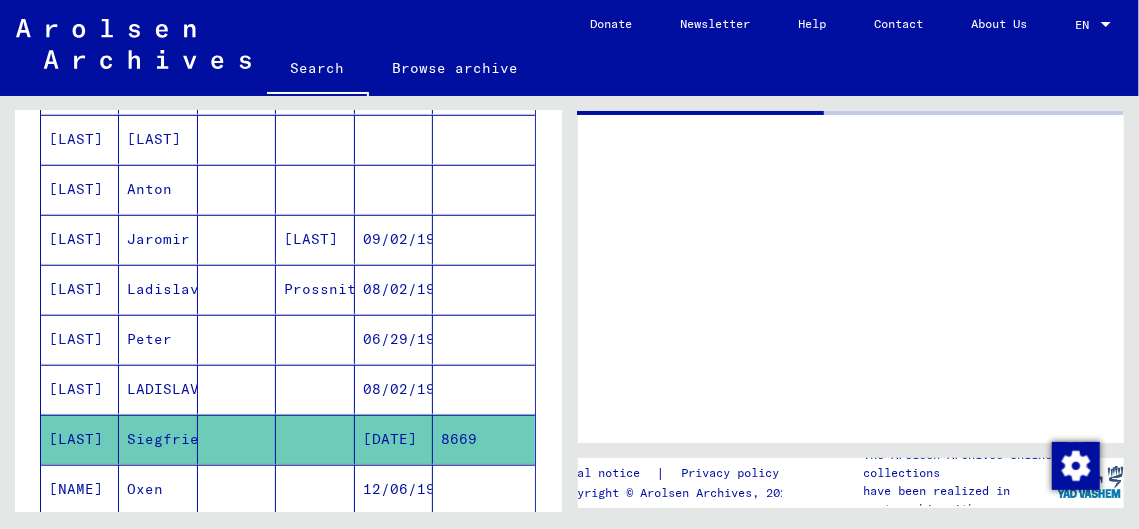 scroll, scrollTop: 645, scrollLeft: 0, axis: vertical 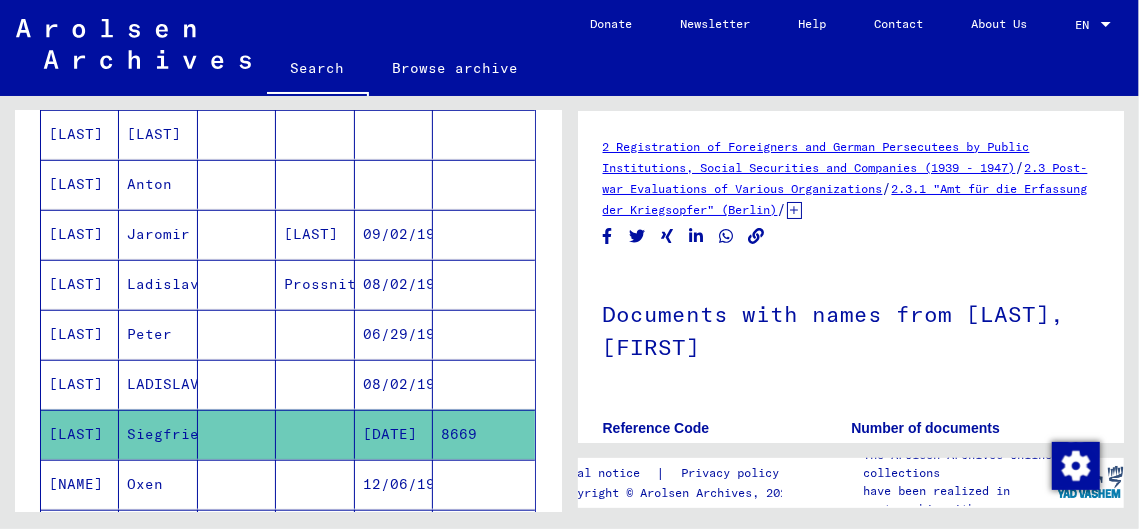 click on "Search" 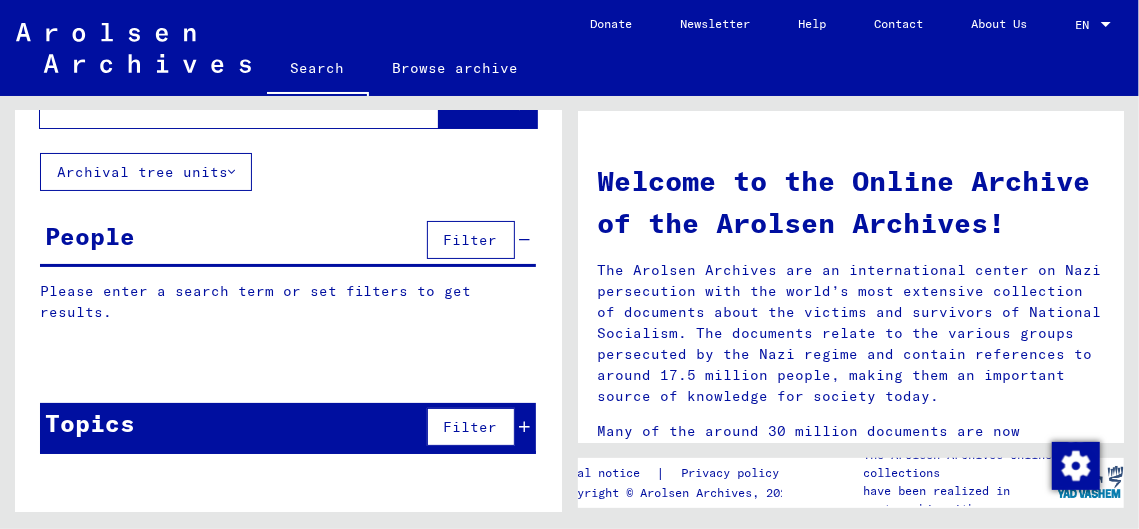 scroll, scrollTop: 0, scrollLeft: 0, axis: both 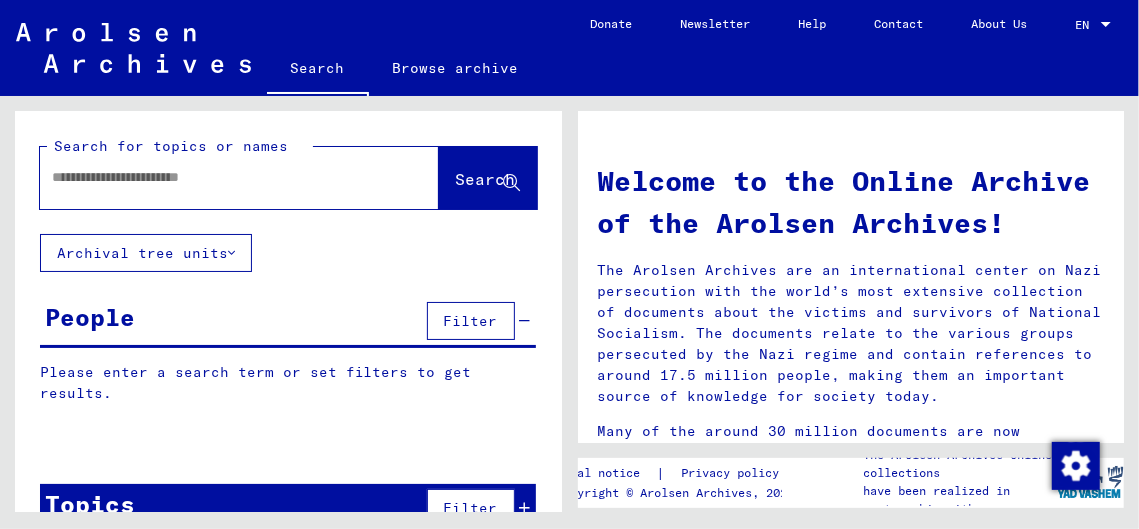 click at bounding box center (215, 177) 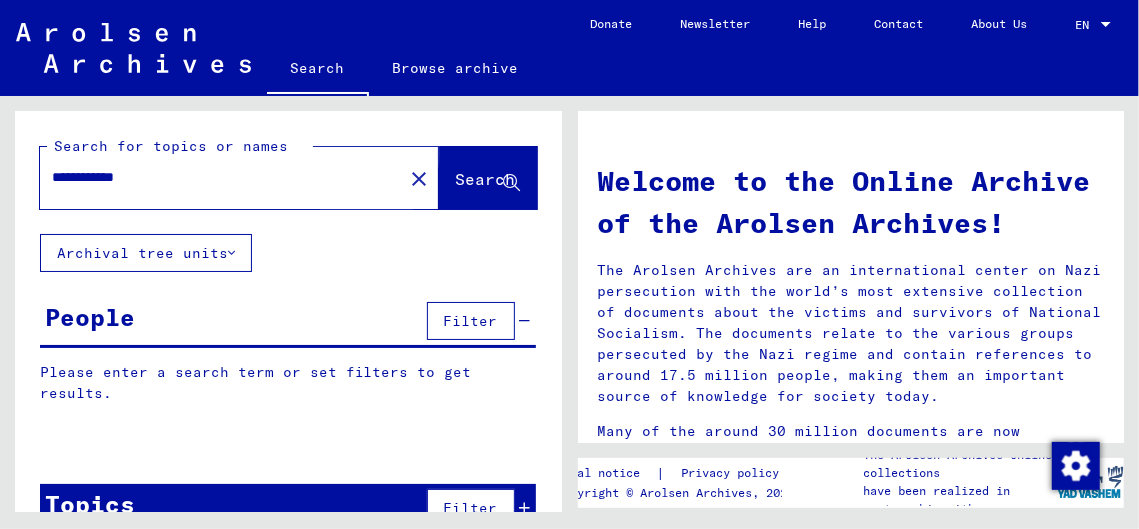 click on "Search" 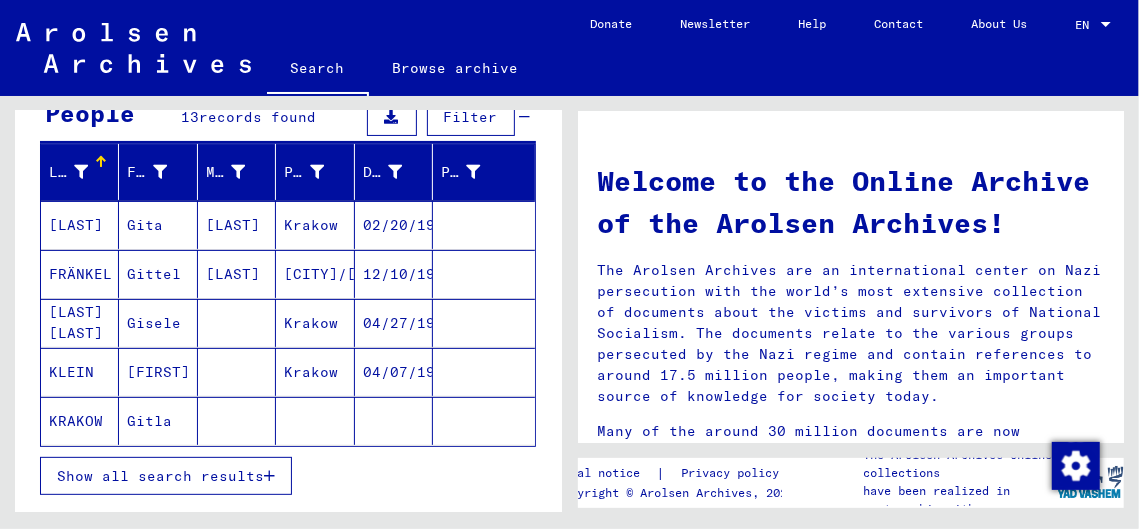 scroll, scrollTop: 266, scrollLeft: 0, axis: vertical 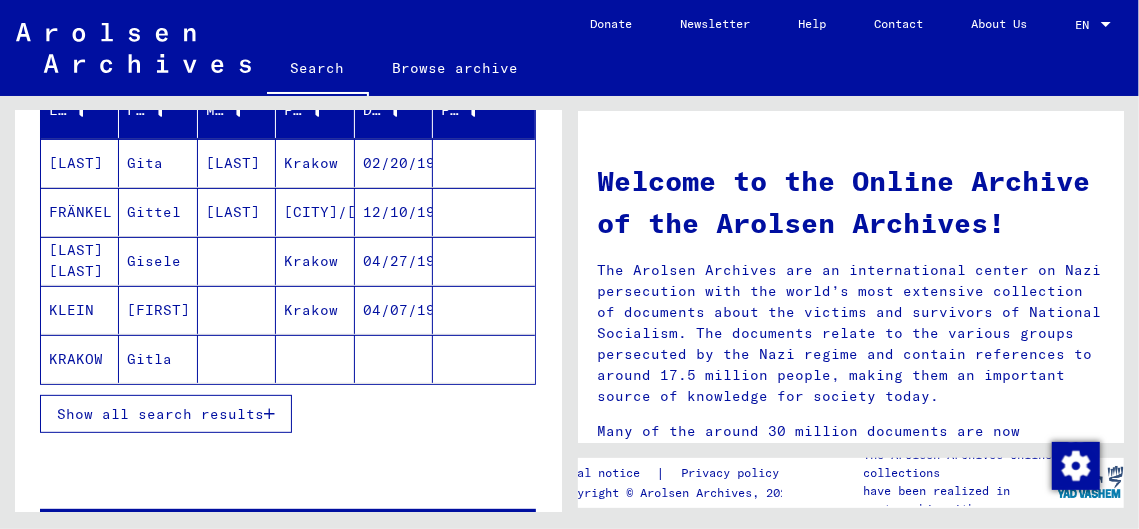 click at bounding box center [269, 414] 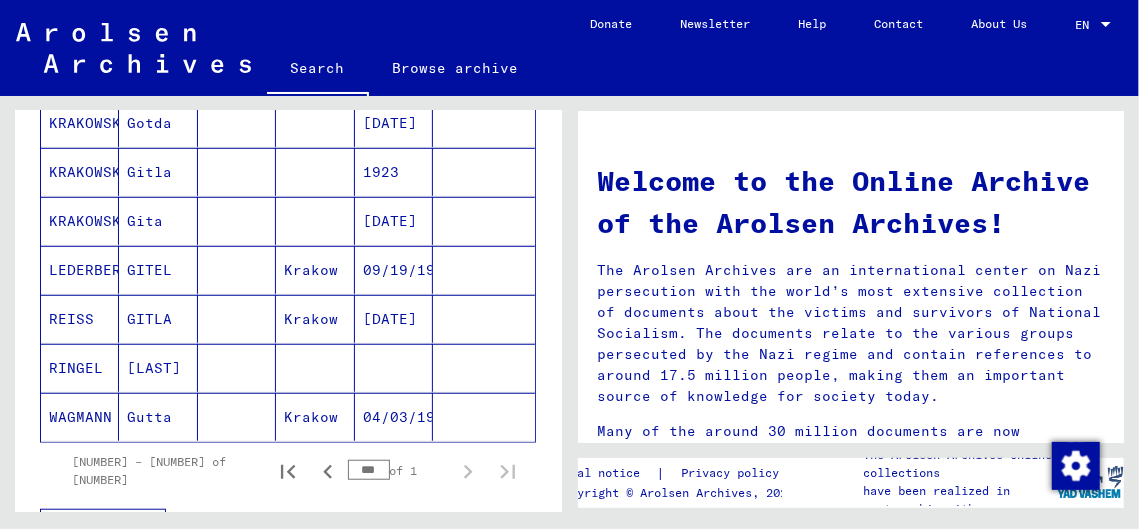 scroll, scrollTop: 533, scrollLeft: 0, axis: vertical 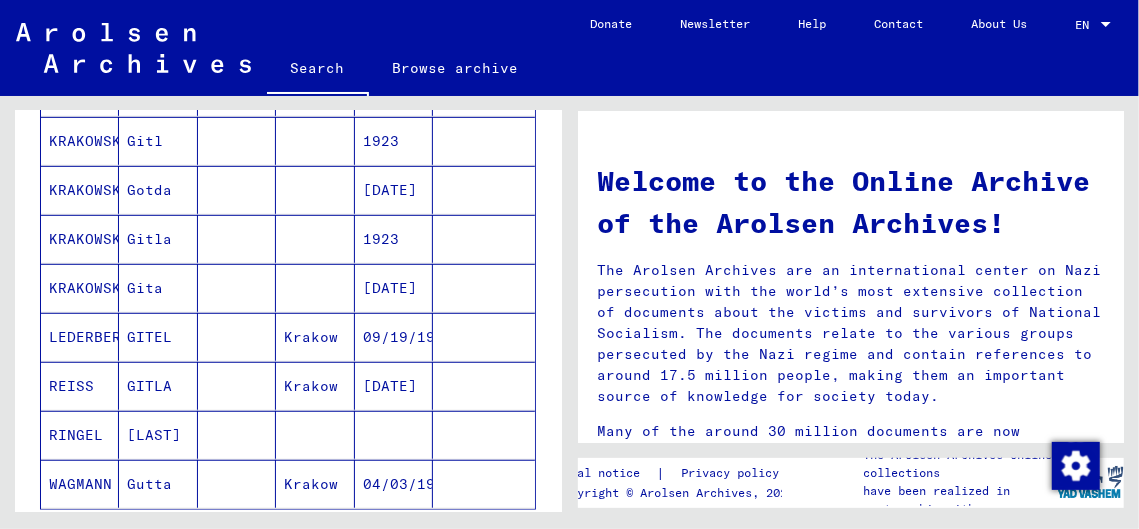 click on "KRAKOWSKI" at bounding box center (80, 288) 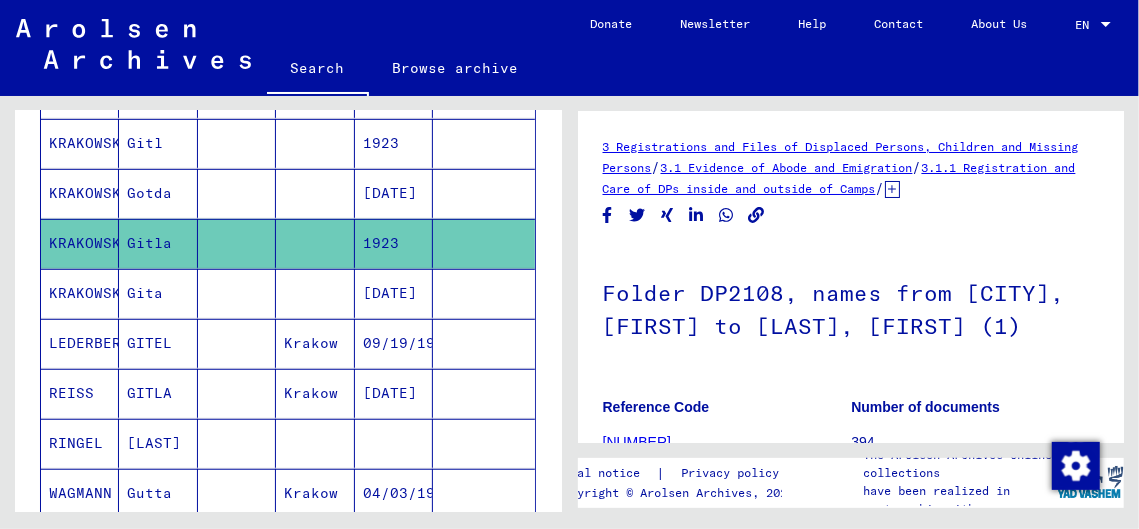 scroll, scrollTop: 0, scrollLeft: 0, axis: both 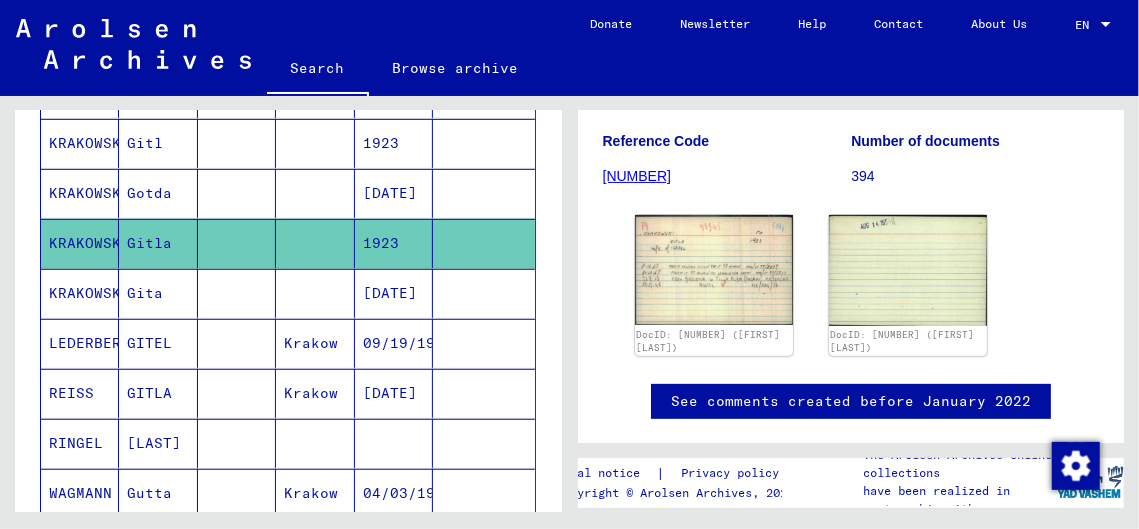 drag, startPoint x: 738, startPoint y: 274, endPoint x: 98, endPoint y: 250, distance: 640.4498 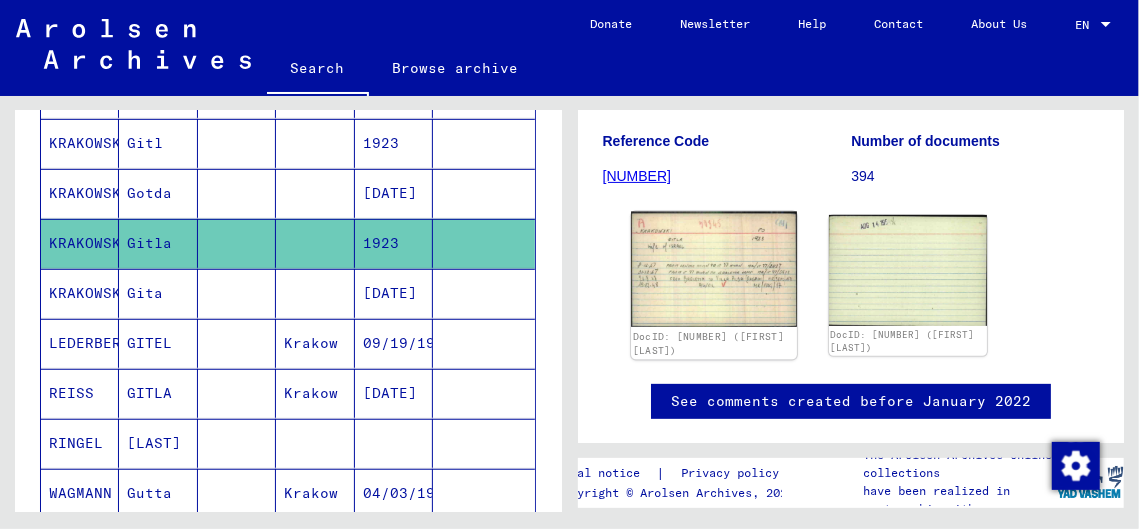 click 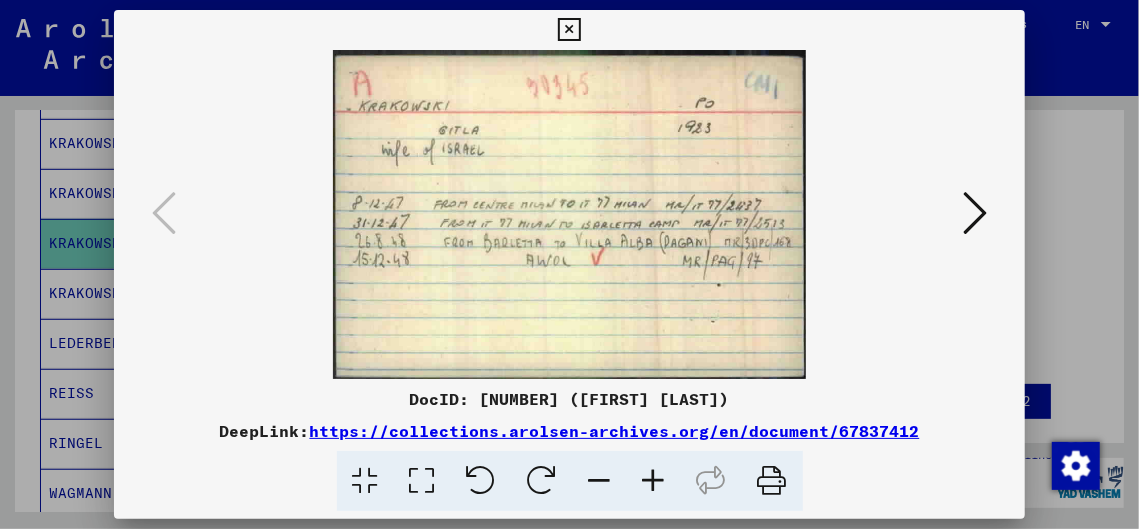 click at bounding box center [569, 30] 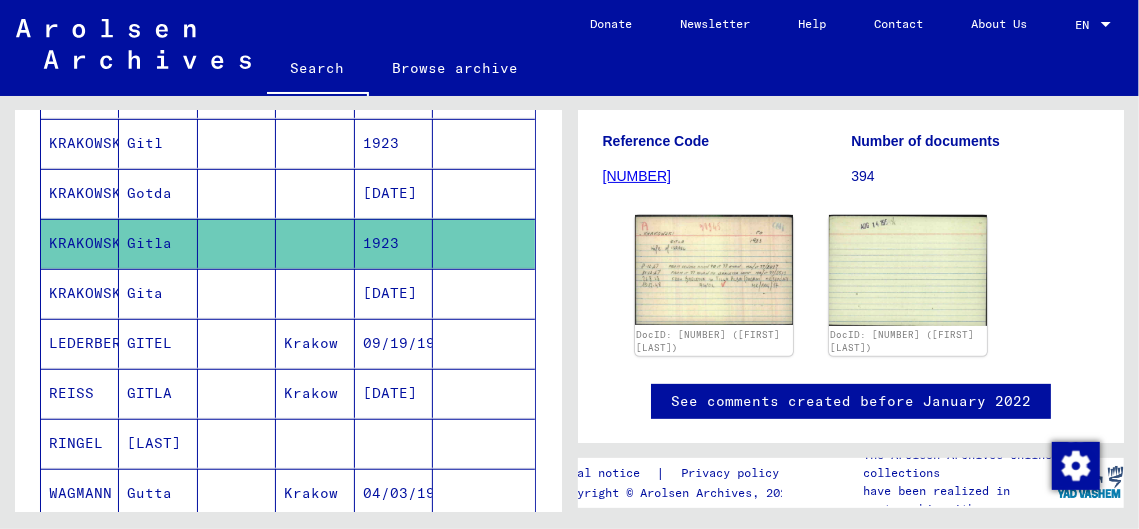 click on "KRAKOWSKI" at bounding box center [80, 343] 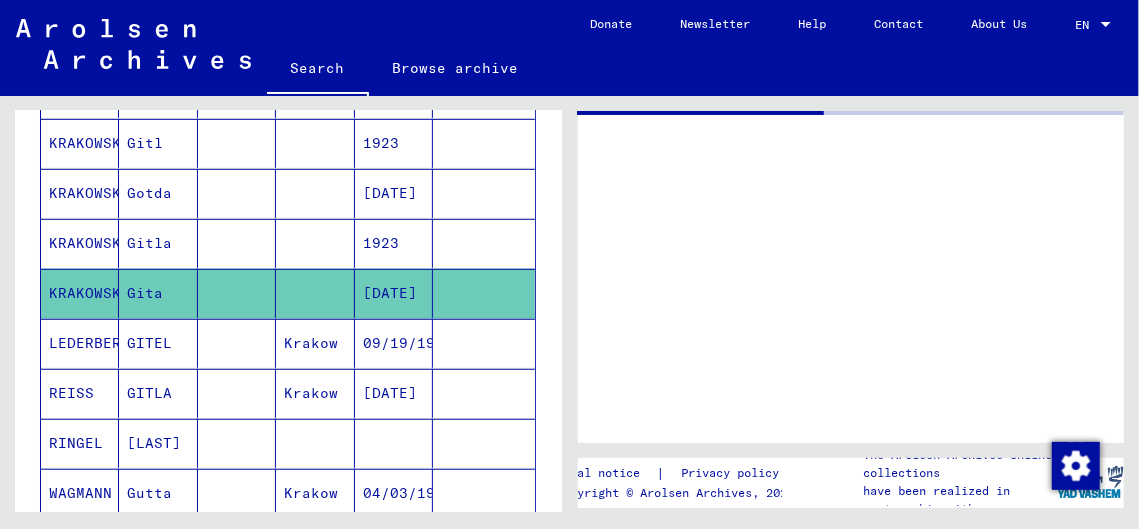 scroll, scrollTop: 0, scrollLeft: 0, axis: both 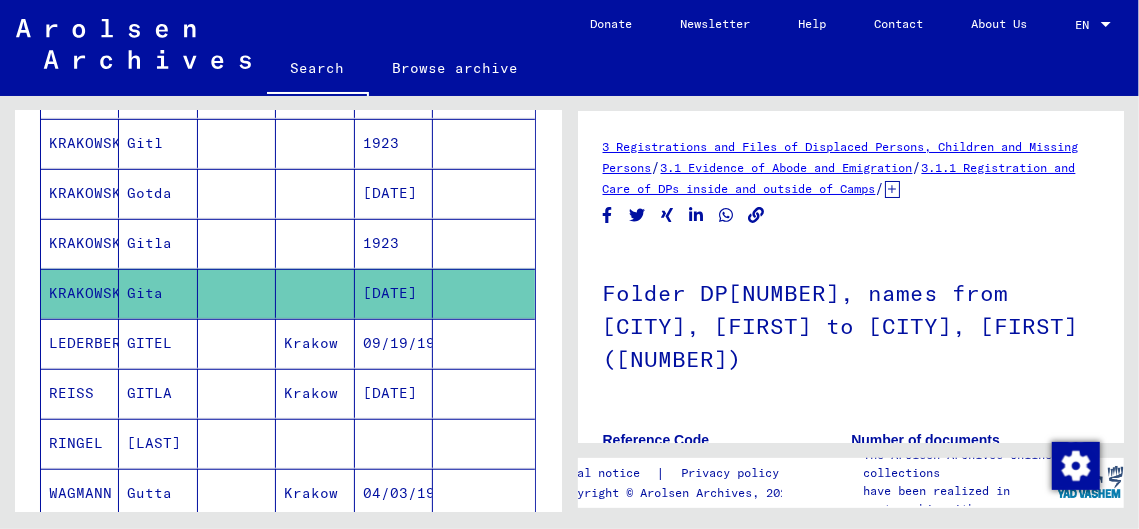click on "KRAKOWSKI" 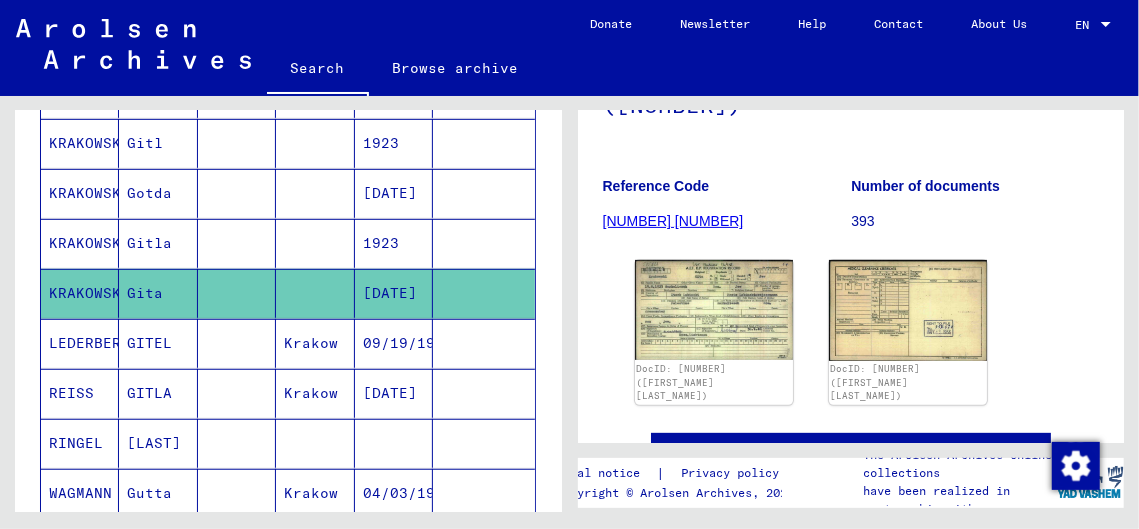 scroll, scrollTop: 266, scrollLeft: 0, axis: vertical 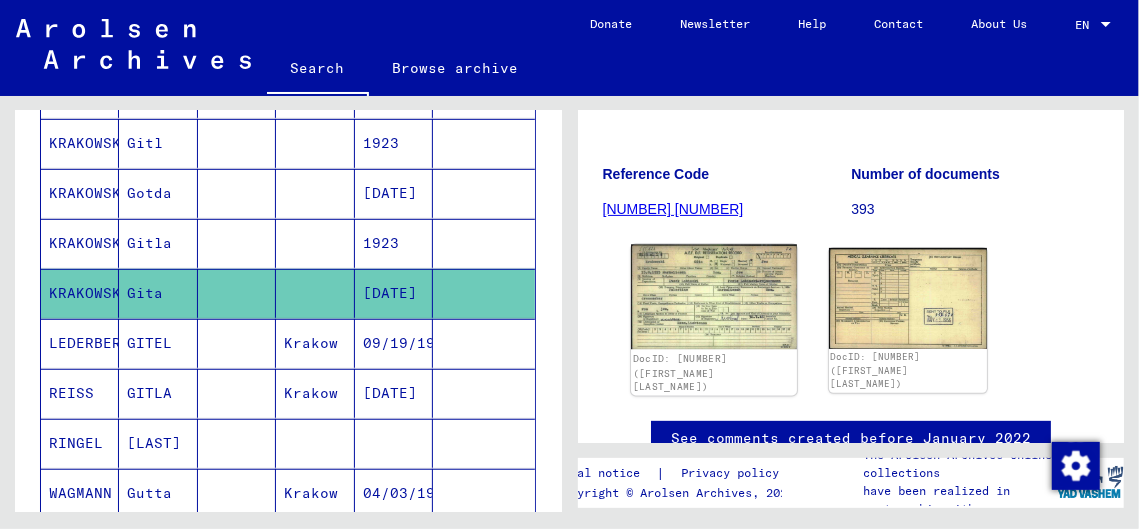 click 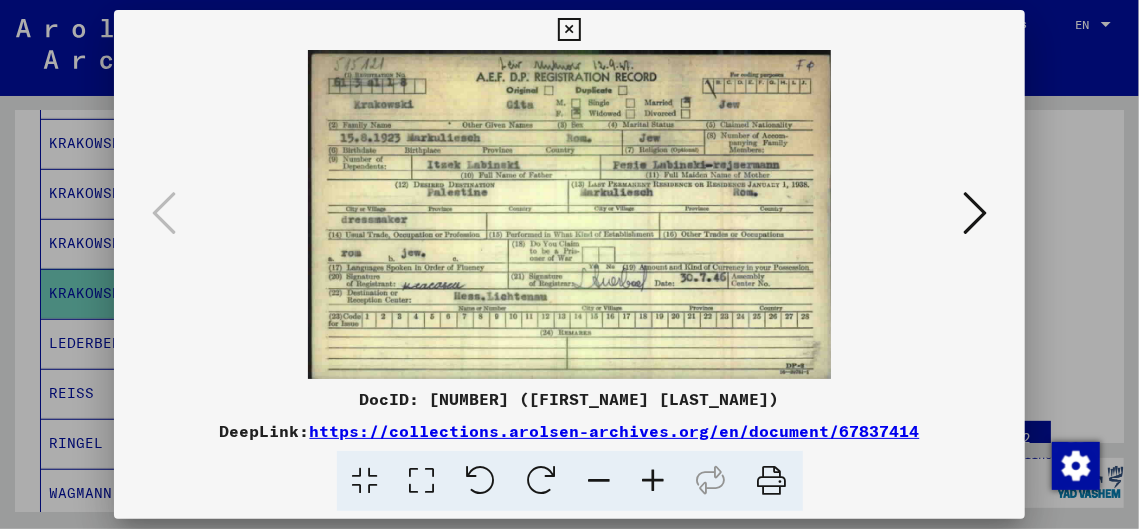 click at bounding box center (569, 30) 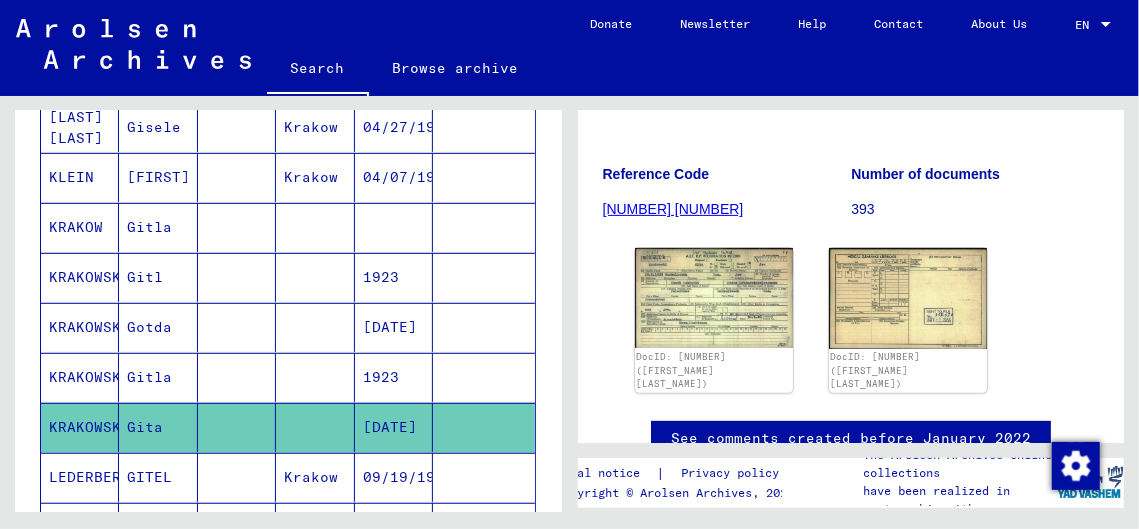 scroll, scrollTop: 336, scrollLeft: 0, axis: vertical 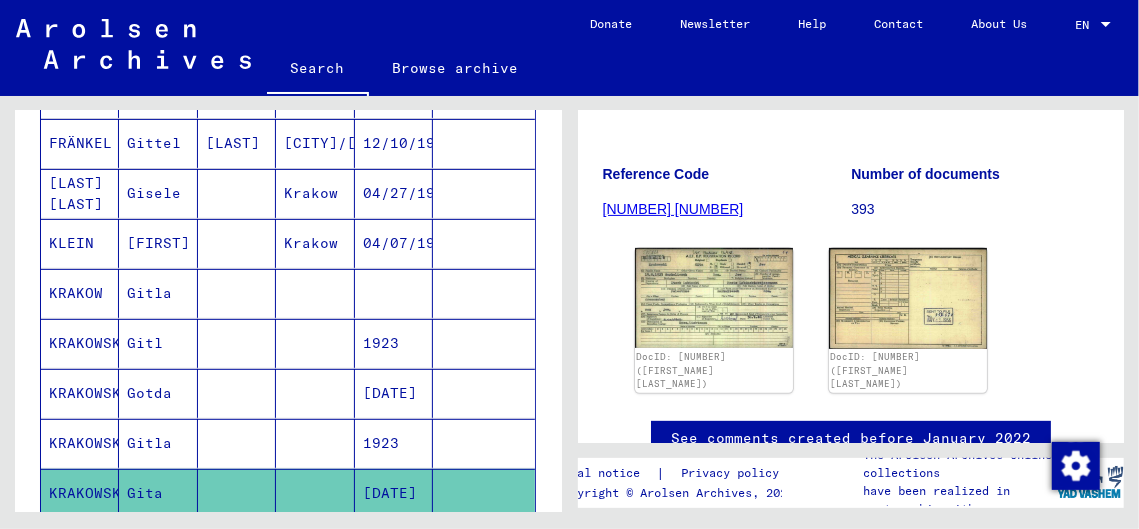 click on "KRAKOW" at bounding box center (80, 343) 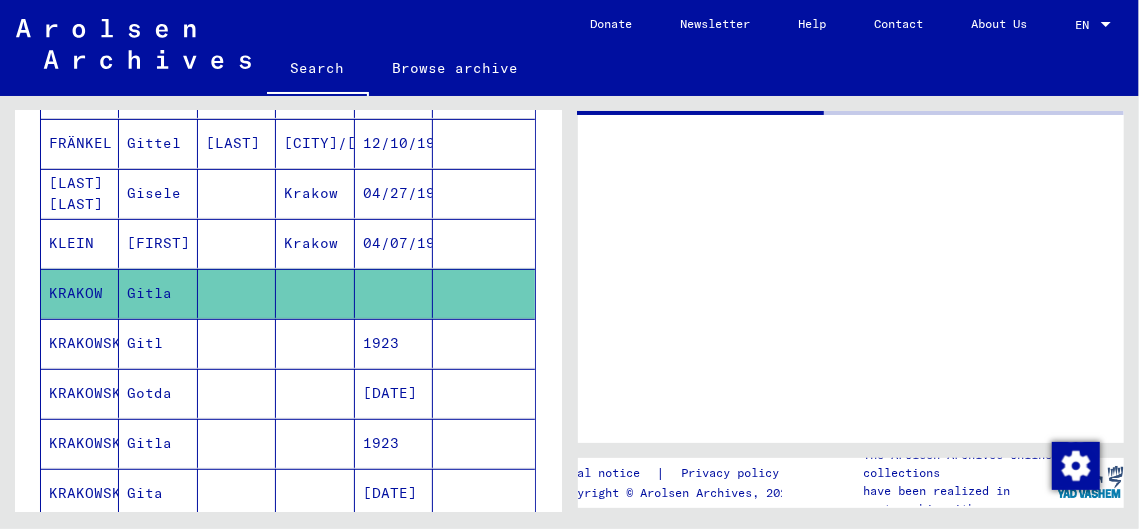 scroll, scrollTop: 0, scrollLeft: 0, axis: both 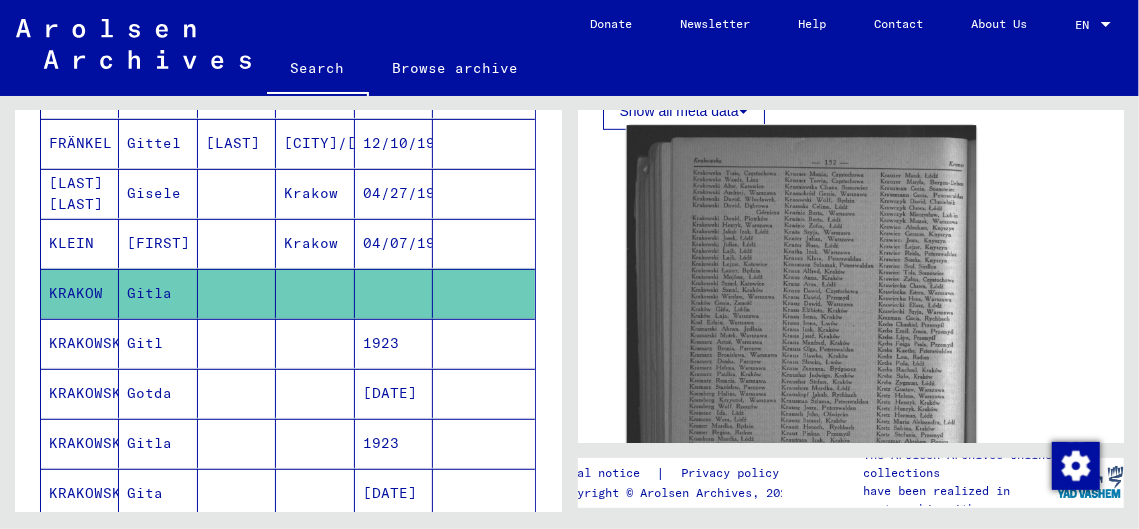 click 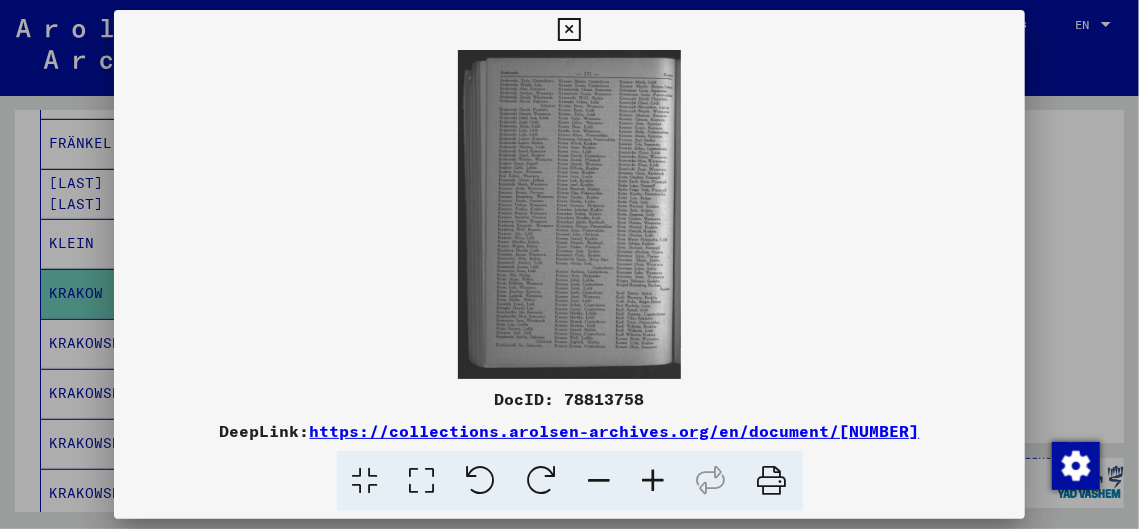 click at bounding box center (654, 481) 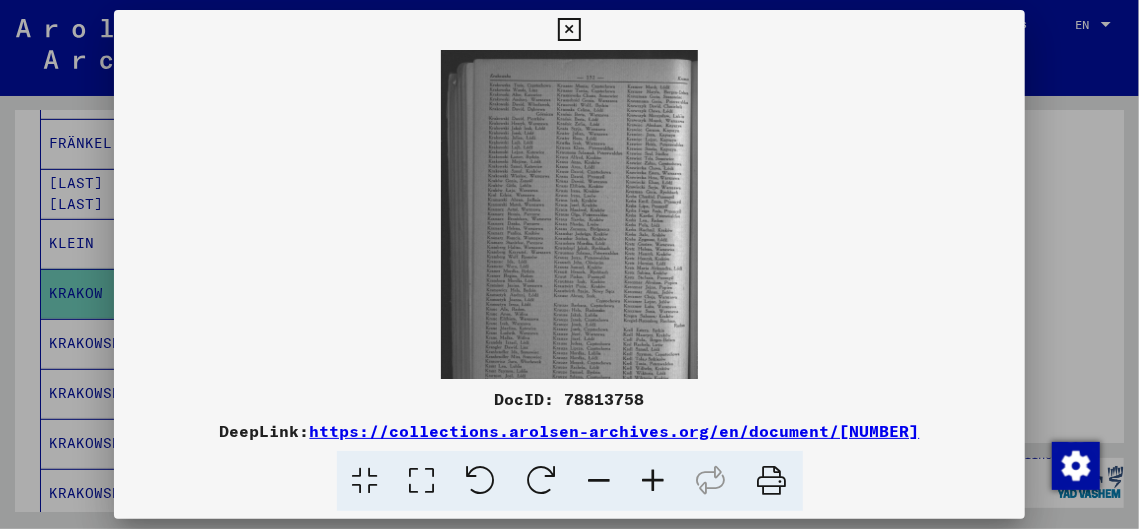 click at bounding box center (654, 481) 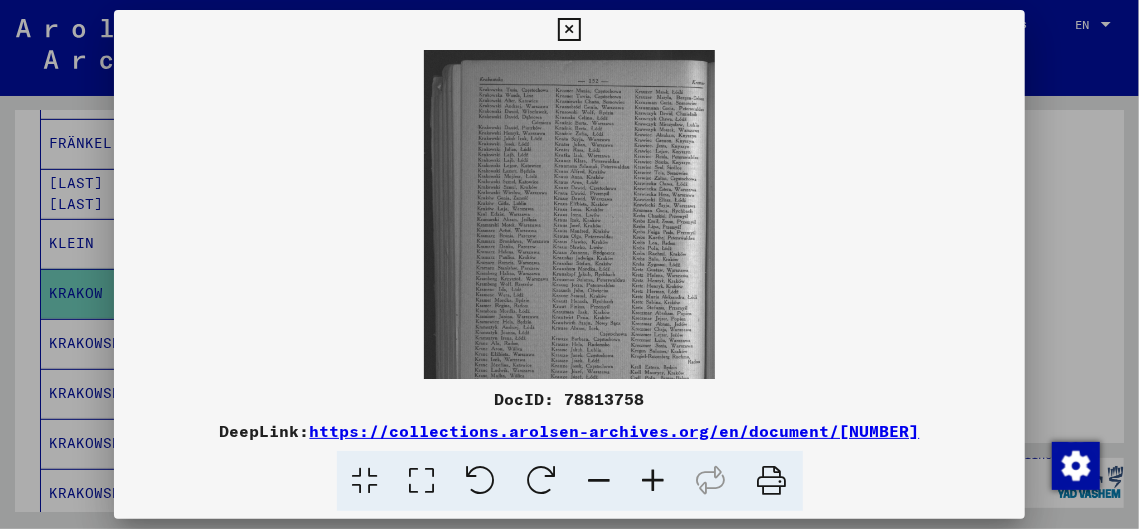 click at bounding box center [654, 481] 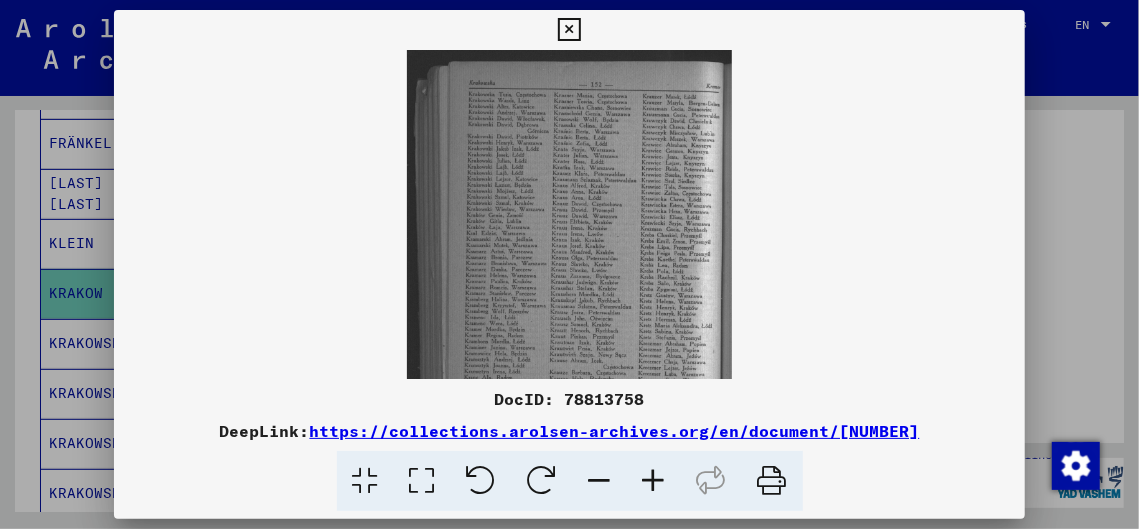 click at bounding box center (654, 481) 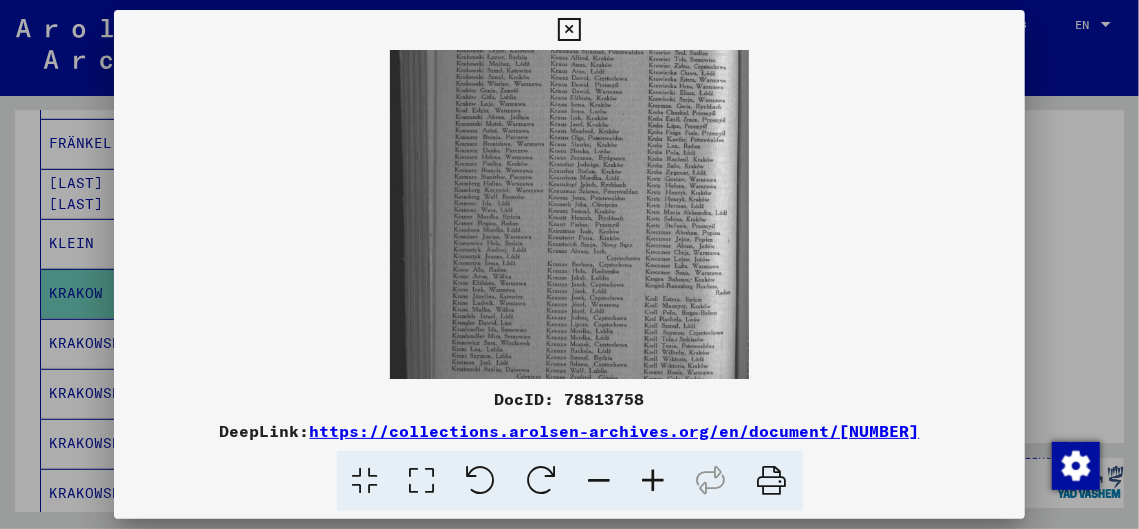 scroll, scrollTop: 148, scrollLeft: 0, axis: vertical 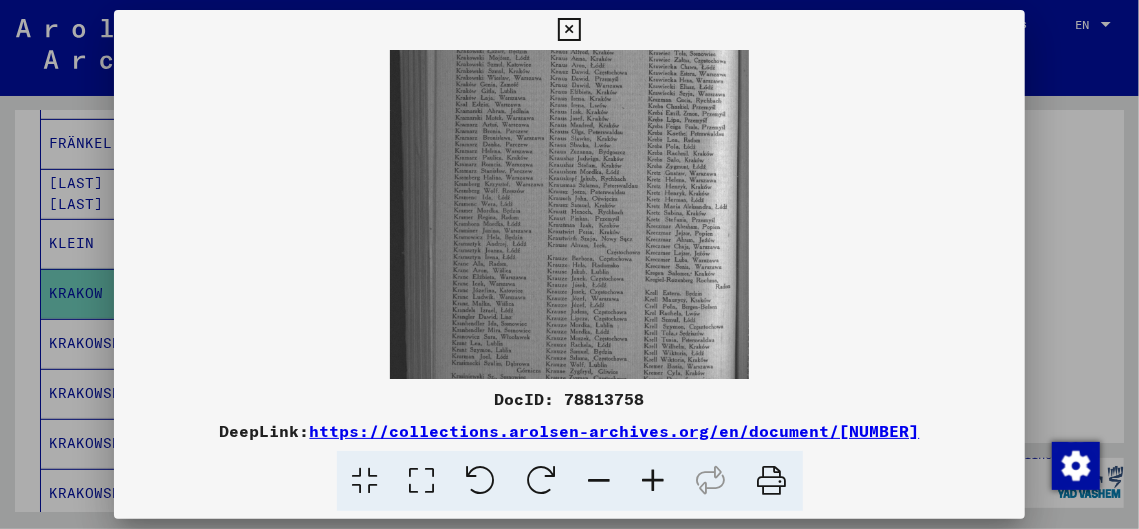 drag, startPoint x: 640, startPoint y: 330, endPoint x: 642, endPoint y: 186, distance: 144.01389 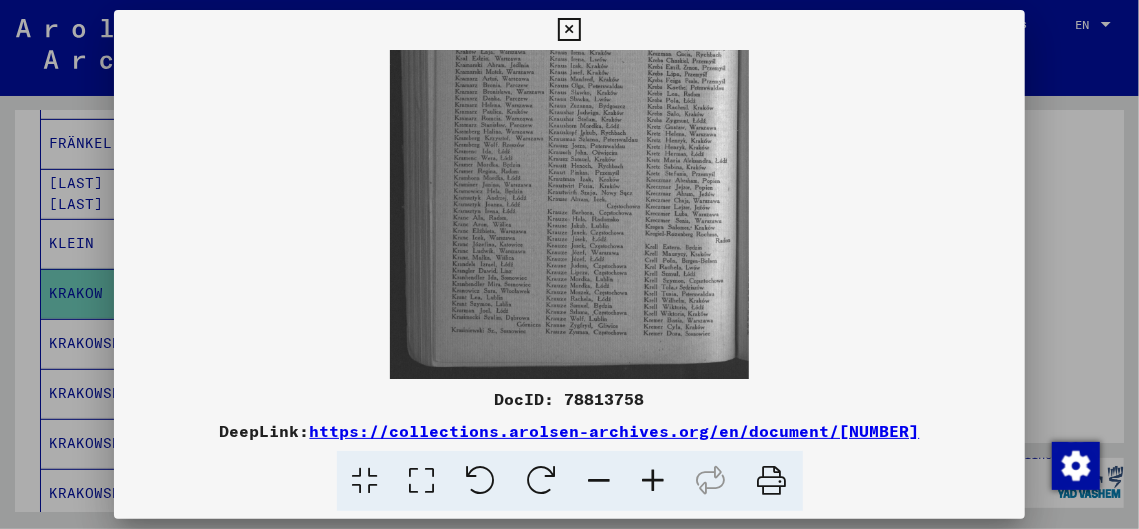 scroll, scrollTop: 200, scrollLeft: 0, axis: vertical 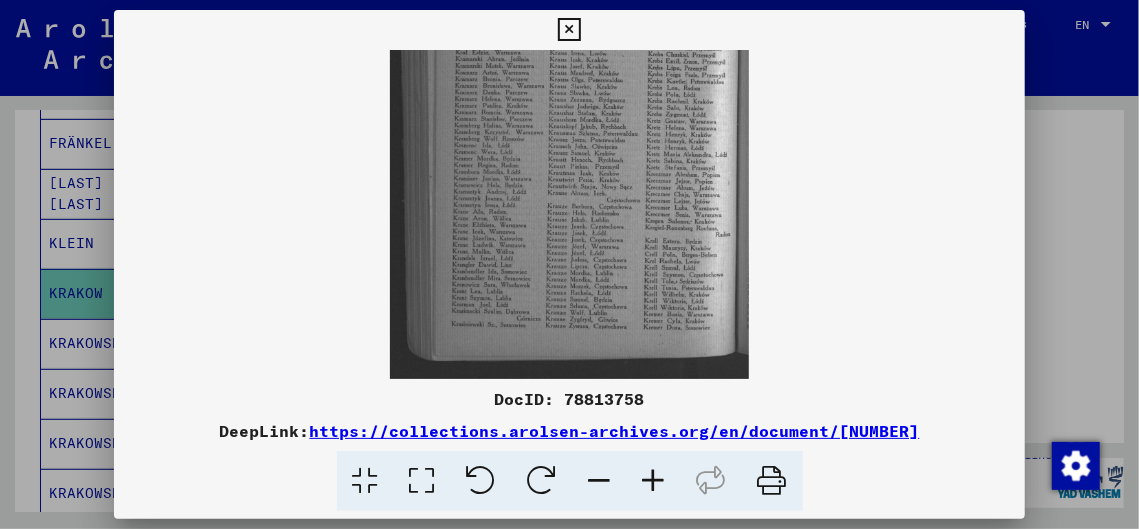 drag, startPoint x: 638, startPoint y: 278, endPoint x: 642, endPoint y: 203, distance: 75.10659 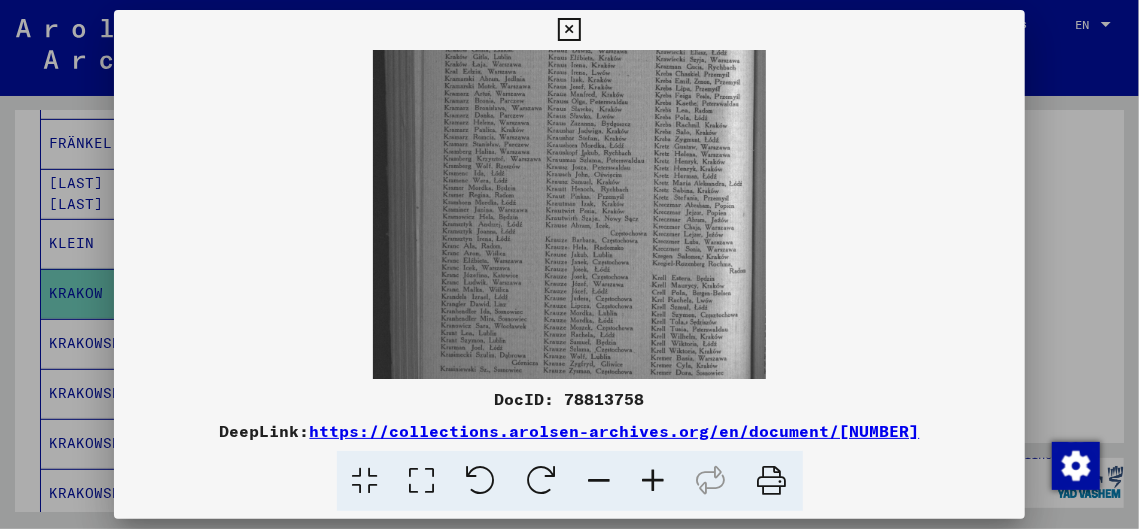 click at bounding box center [654, 481] 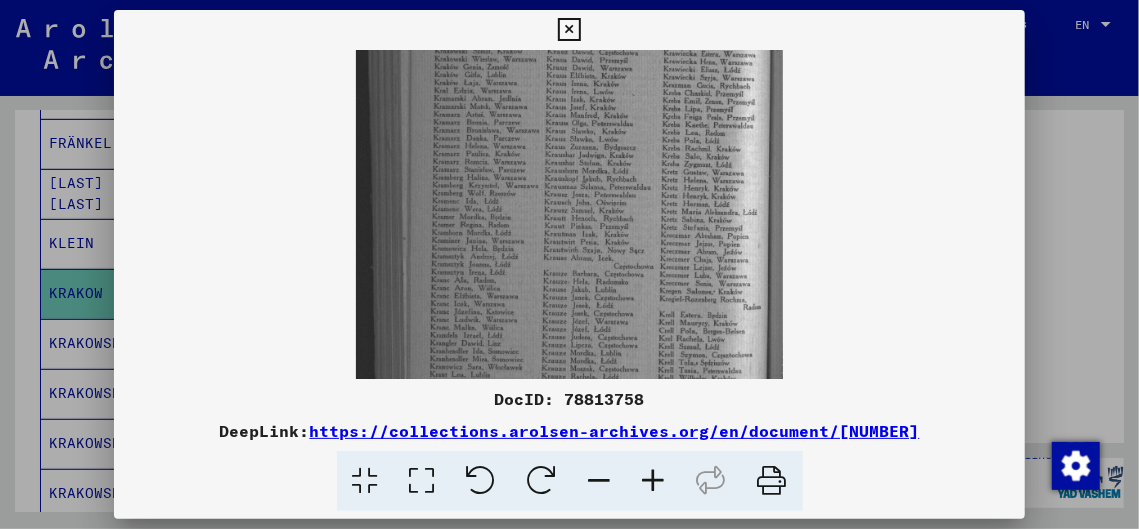 click at bounding box center [654, 481] 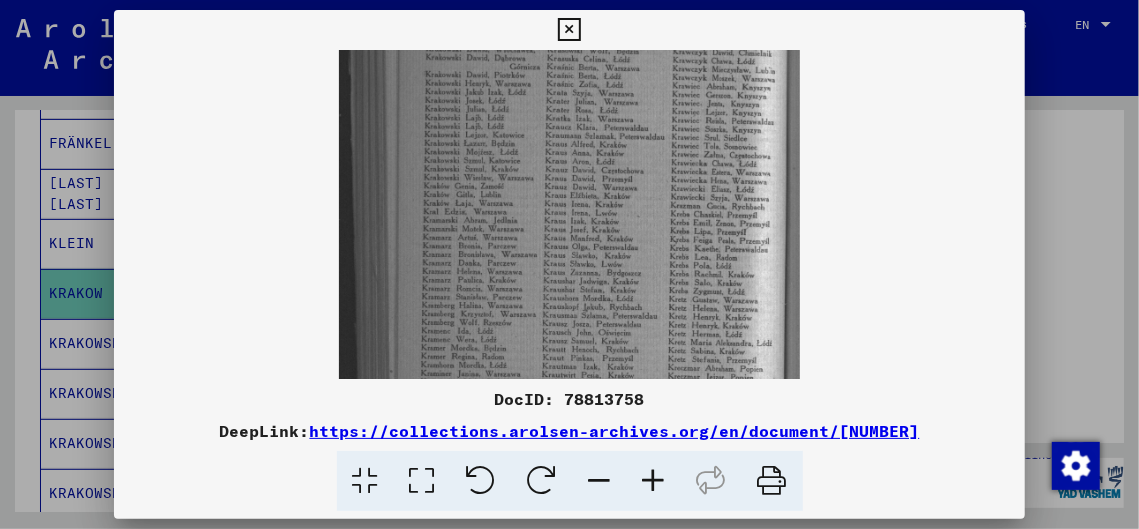 drag, startPoint x: 572, startPoint y: 194, endPoint x: 588, endPoint y: 298, distance: 105.22357 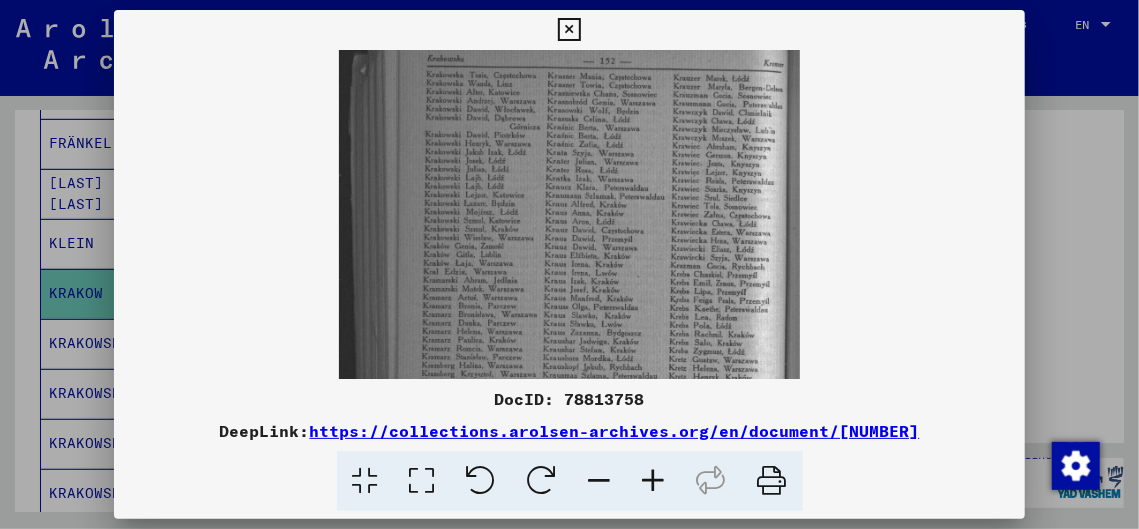drag, startPoint x: 573, startPoint y: 176, endPoint x: 579, endPoint y: 242, distance: 66.27216 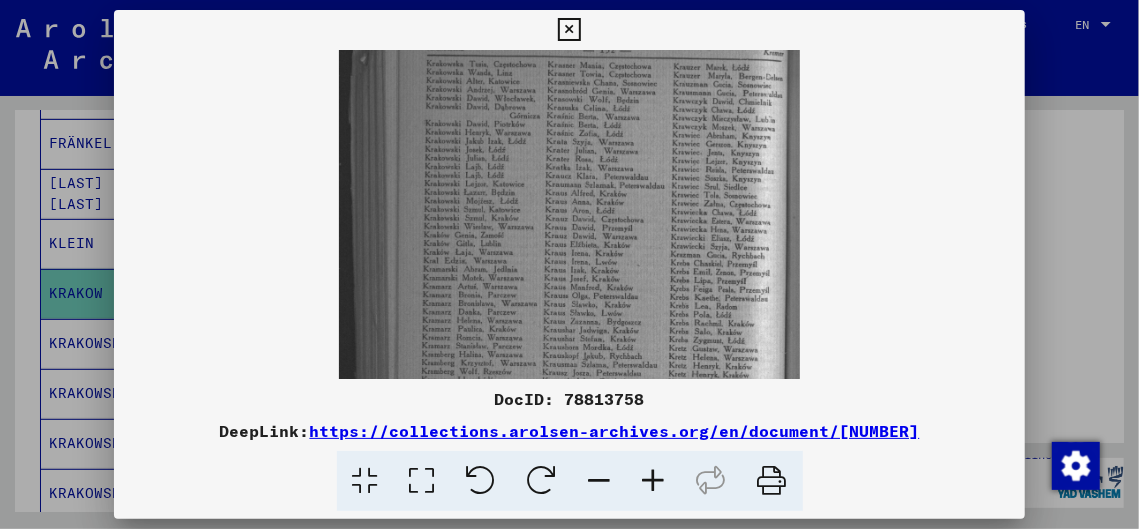 scroll, scrollTop: 52, scrollLeft: 0, axis: vertical 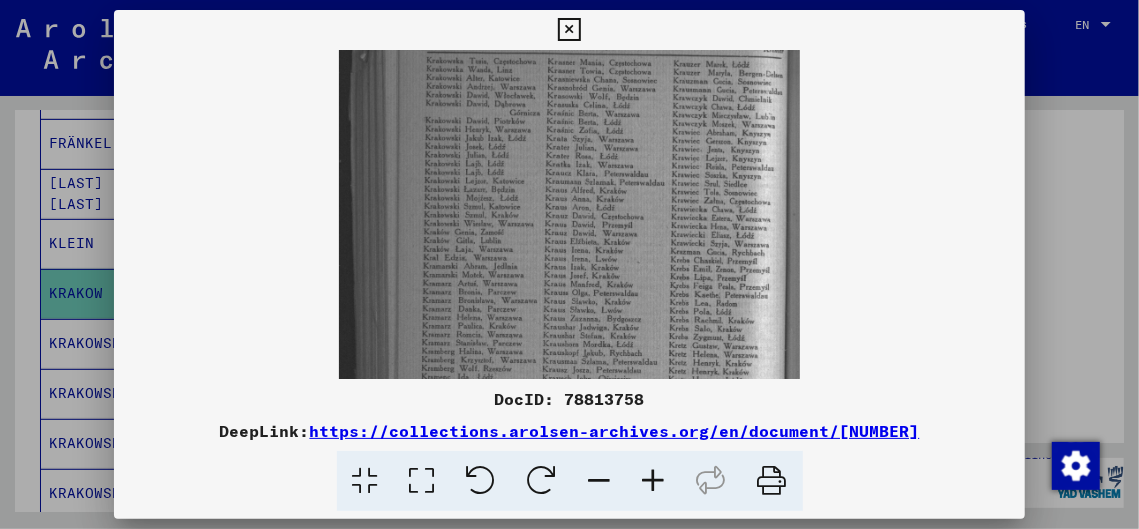 click at bounding box center (569, 337) 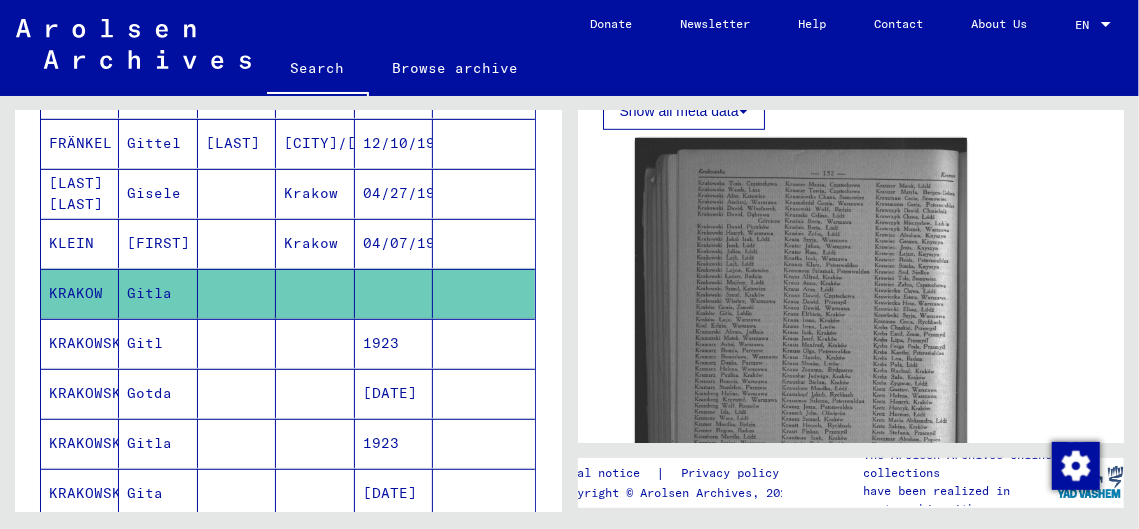 click on "KRAKOW" 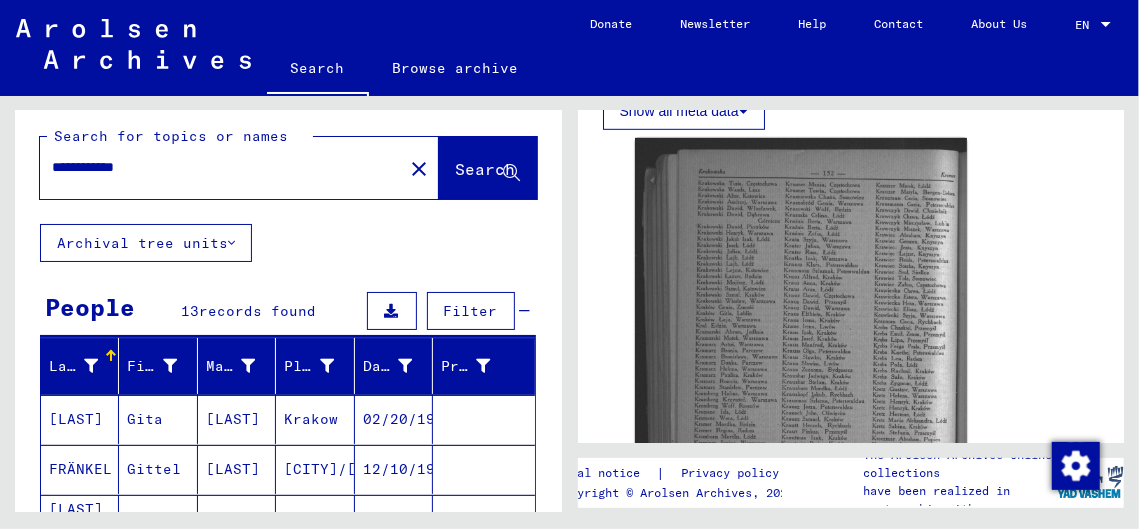 scroll, scrollTop: 0, scrollLeft: 0, axis: both 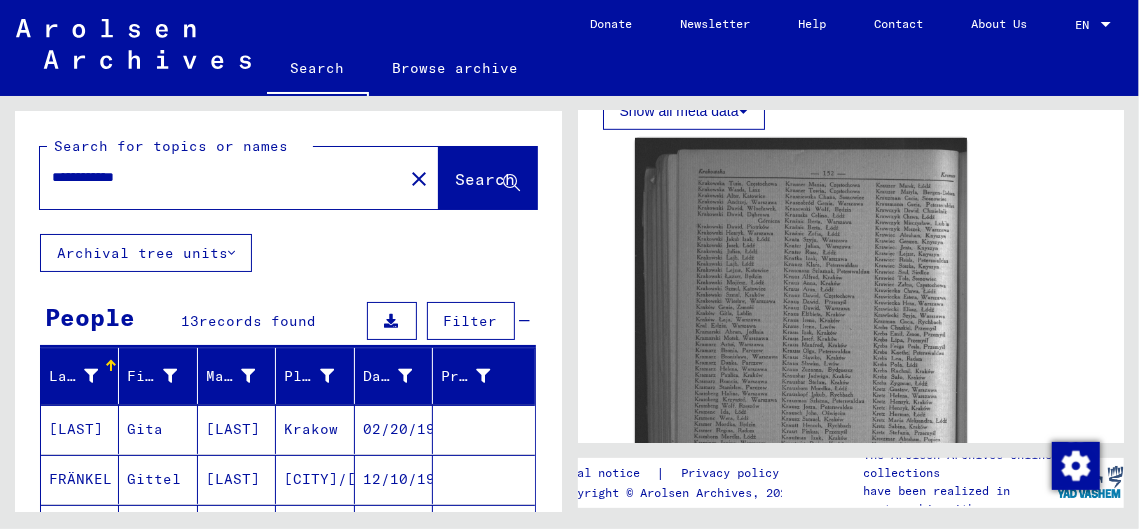 drag, startPoint x: 114, startPoint y: 178, endPoint x: 199, endPoint y: 175, distance: 85.052925 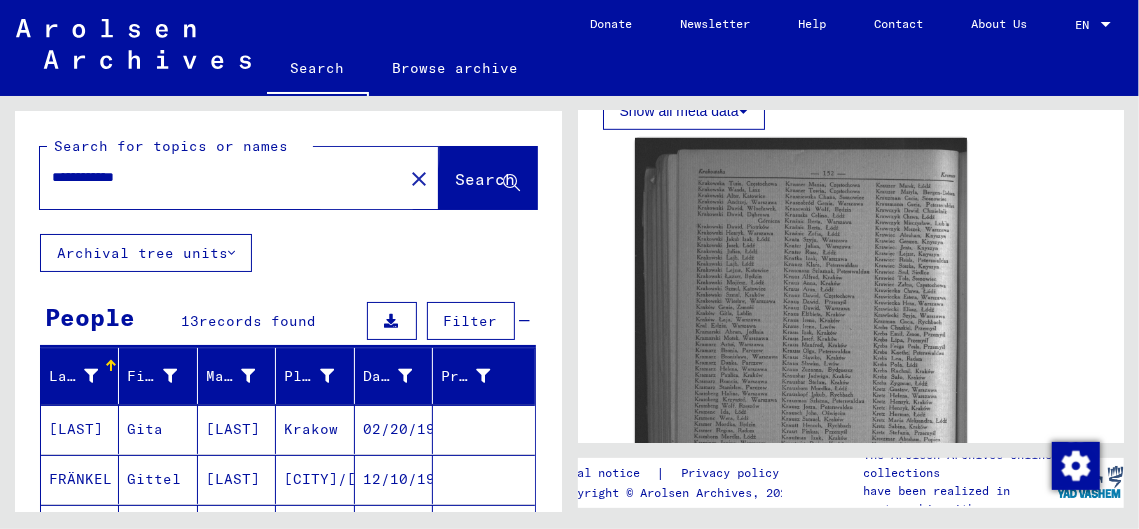 click on "Search" 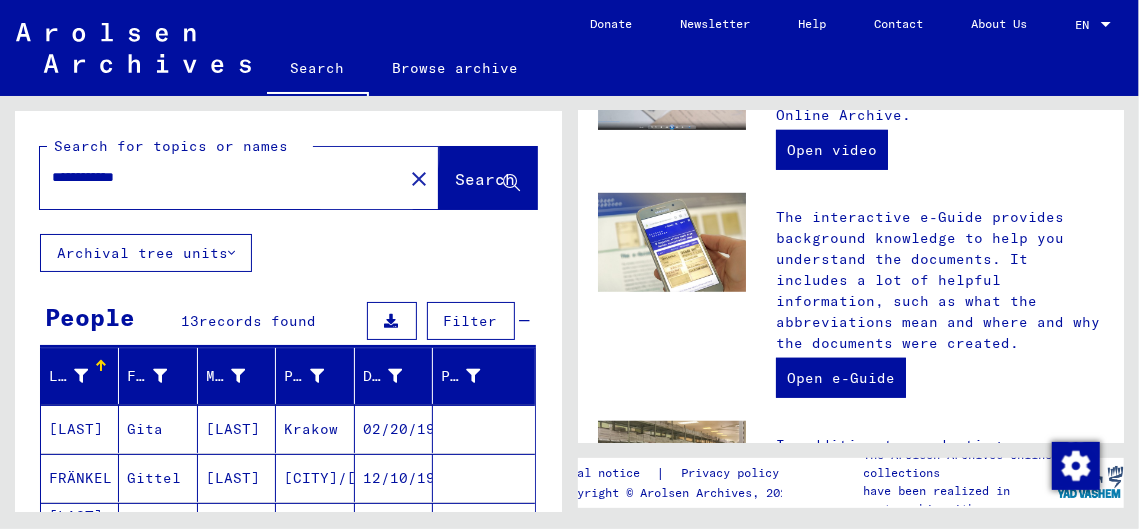 scroll, scrollTop: 0, scrollLeft: 0, axis: both 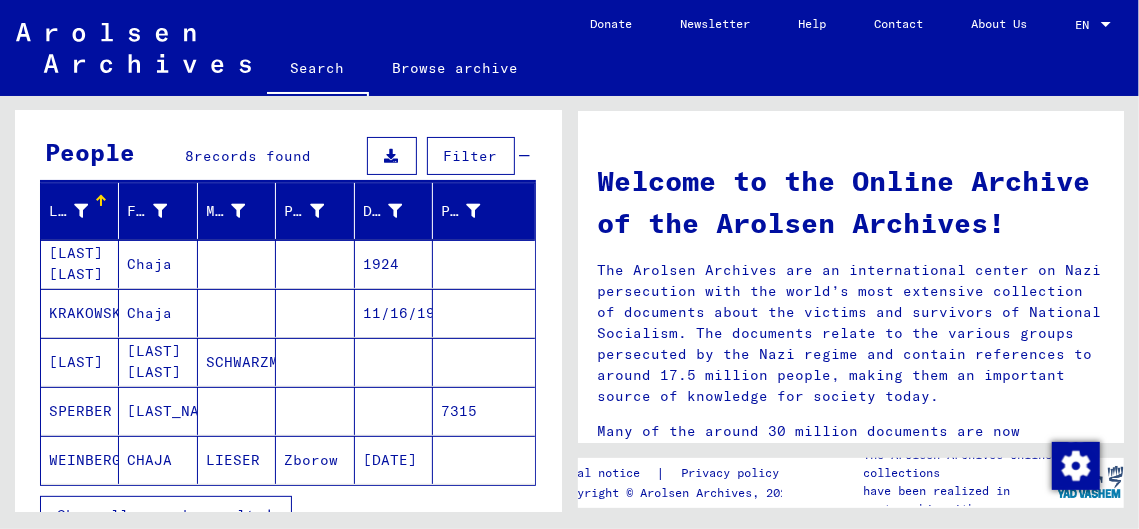 click on "KRAKOWSKI" at bounding box center (80, 362) 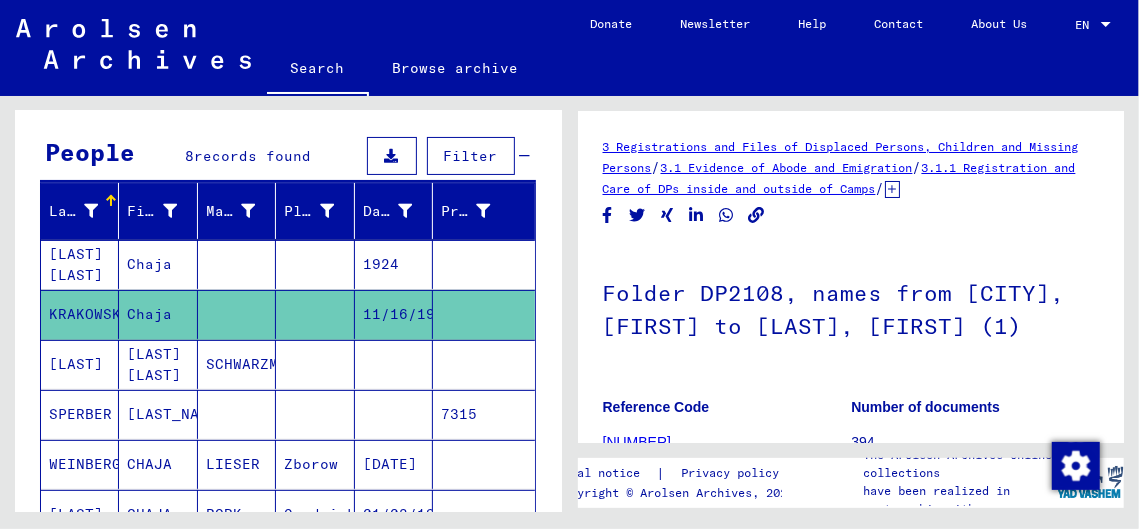 scroll, scrollTop: 0, scrollLeft: 0, axis: both 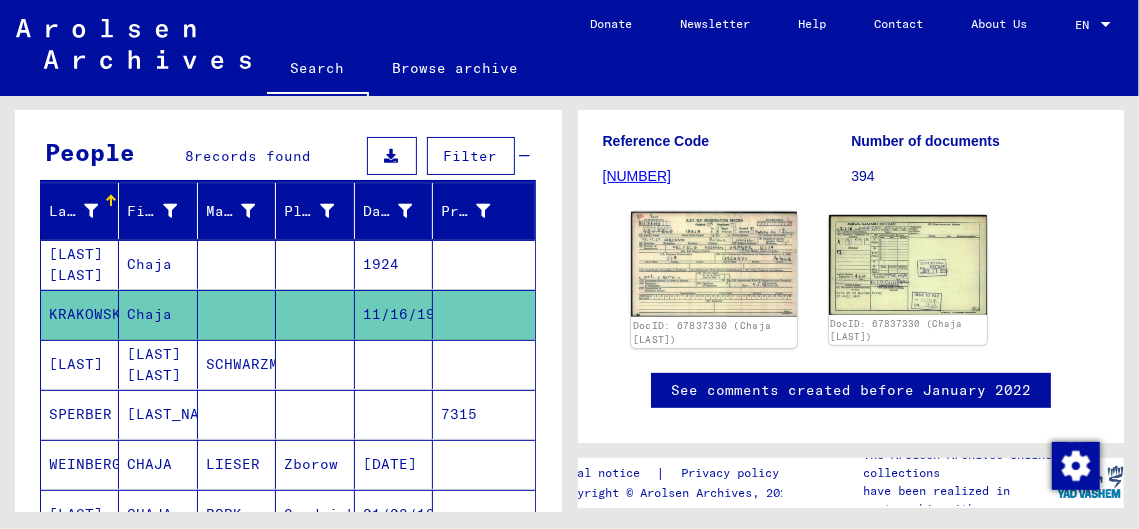 click 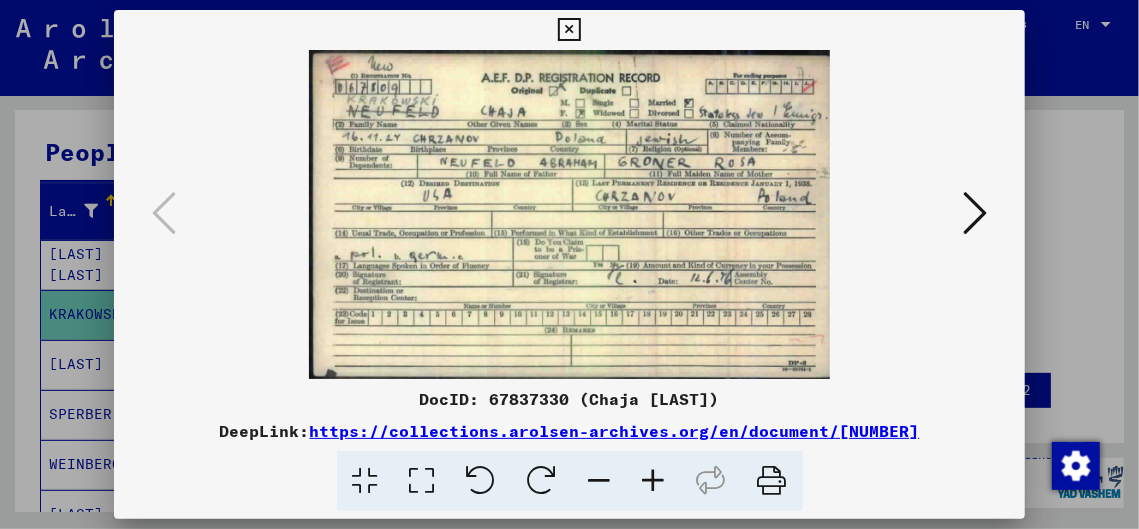 click at bounding box center [569, 30] 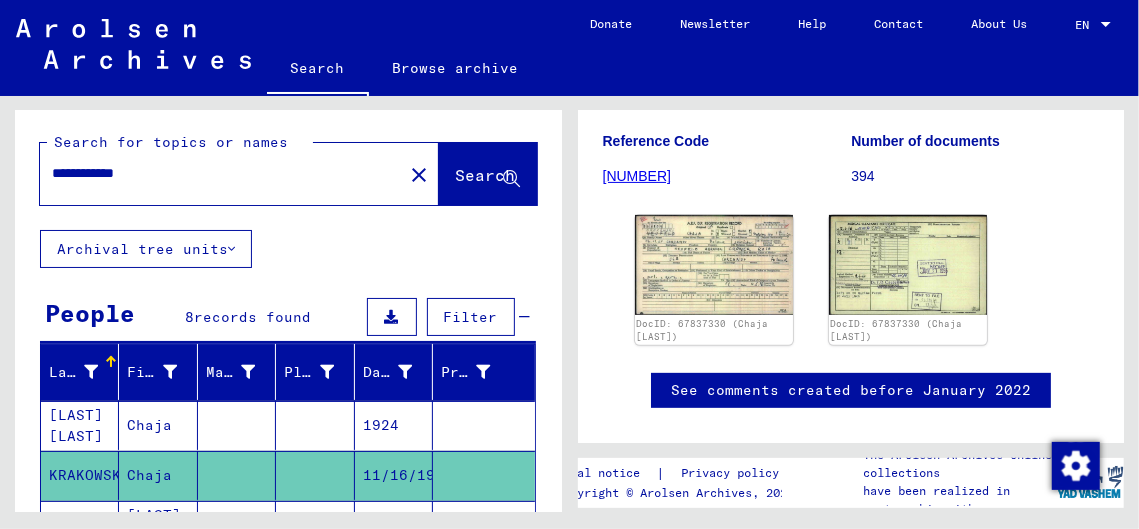scroll, scrollTop: 0, scrollLeft: 0, axis: both 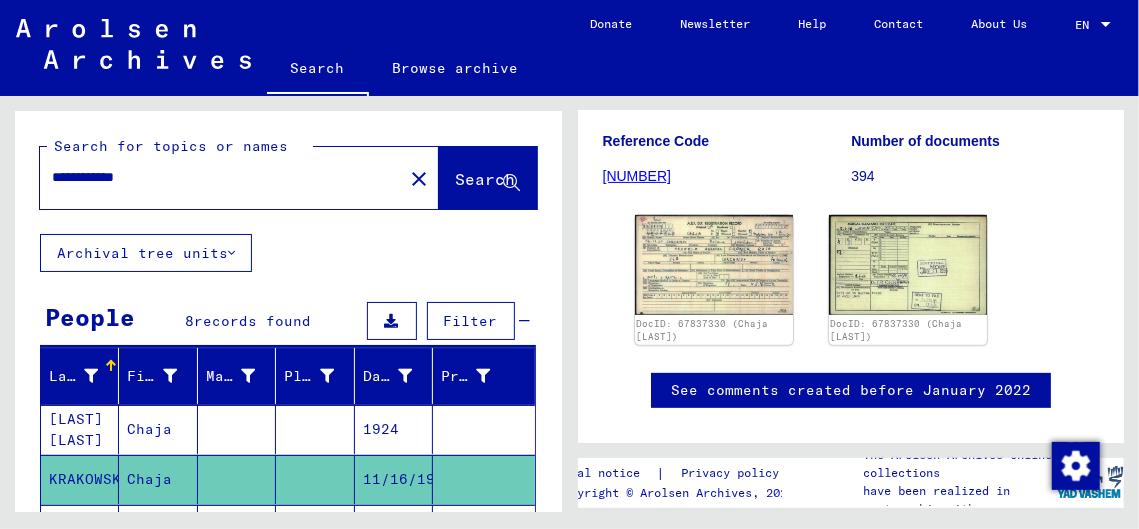 drag, startPoint x: 114, startPoint y: 178, endPoint x: 197, endPoint y: 182, distance: 83.09633 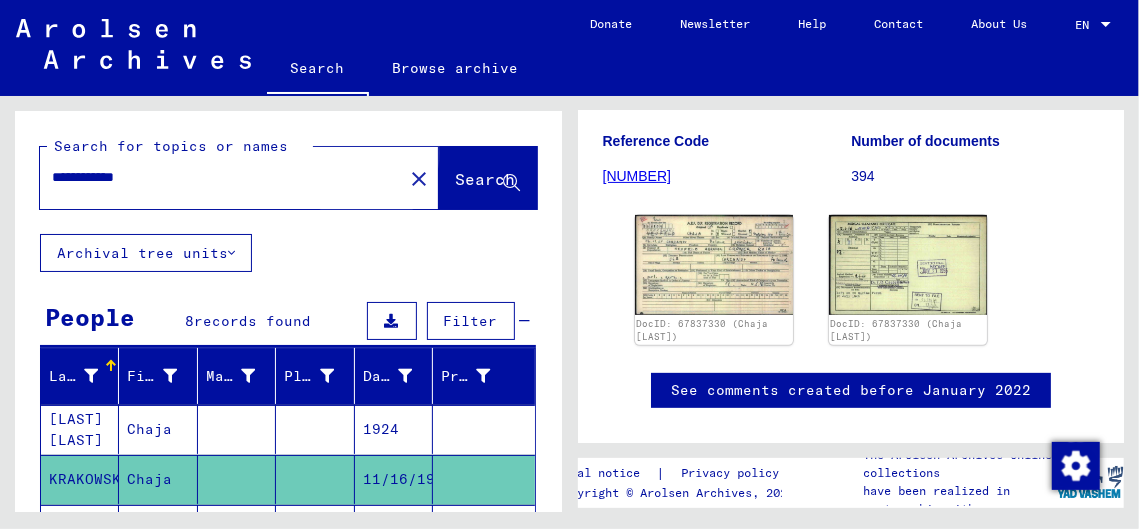 click on "Search" 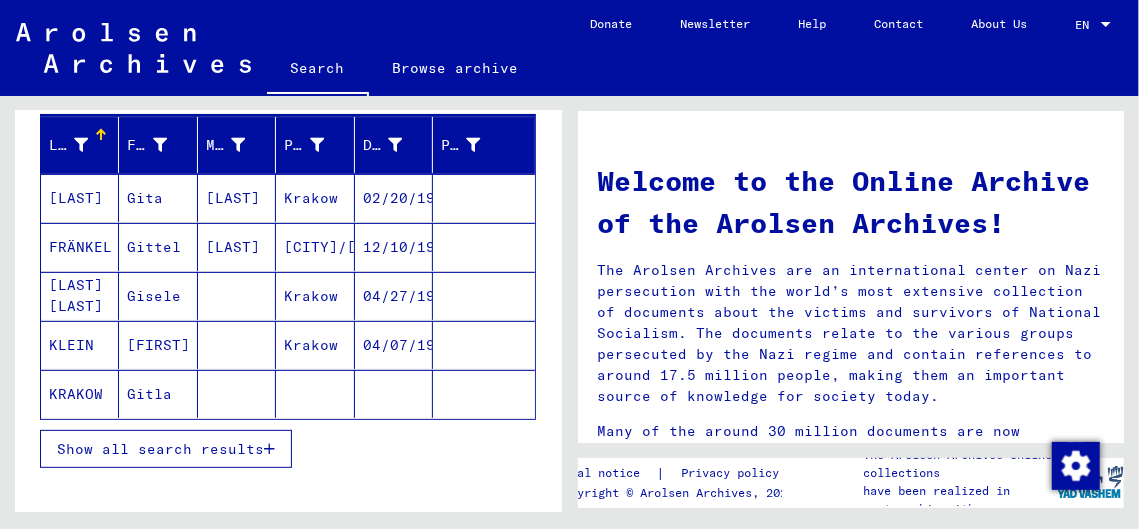 scroll, scrollTop: 266, scrollLeft: 0, axis: vertical 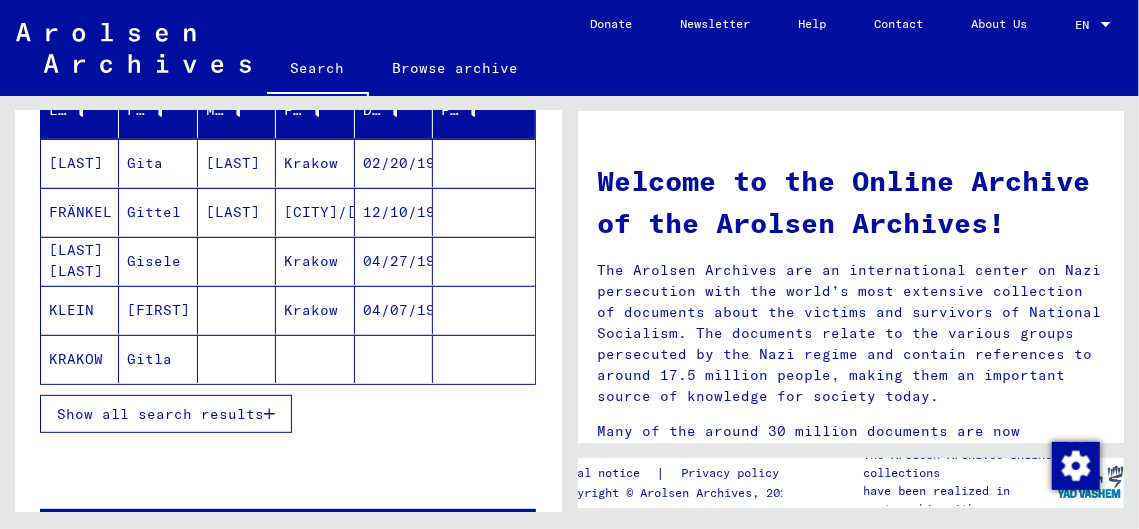 click at bounding box center (269, 414) 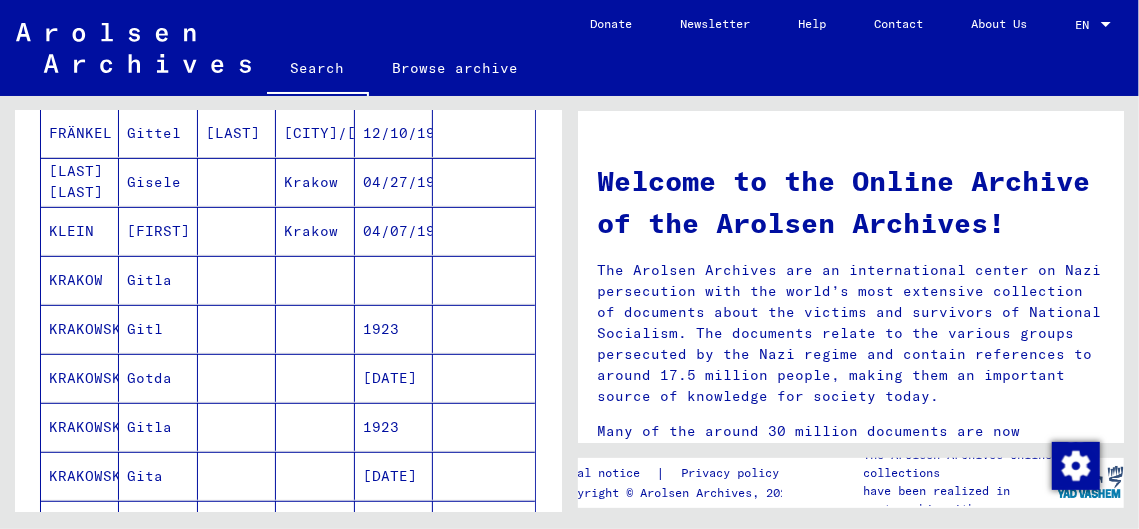 scroll, scrollTop: 400, scrollLeft: 0, axis: vertical 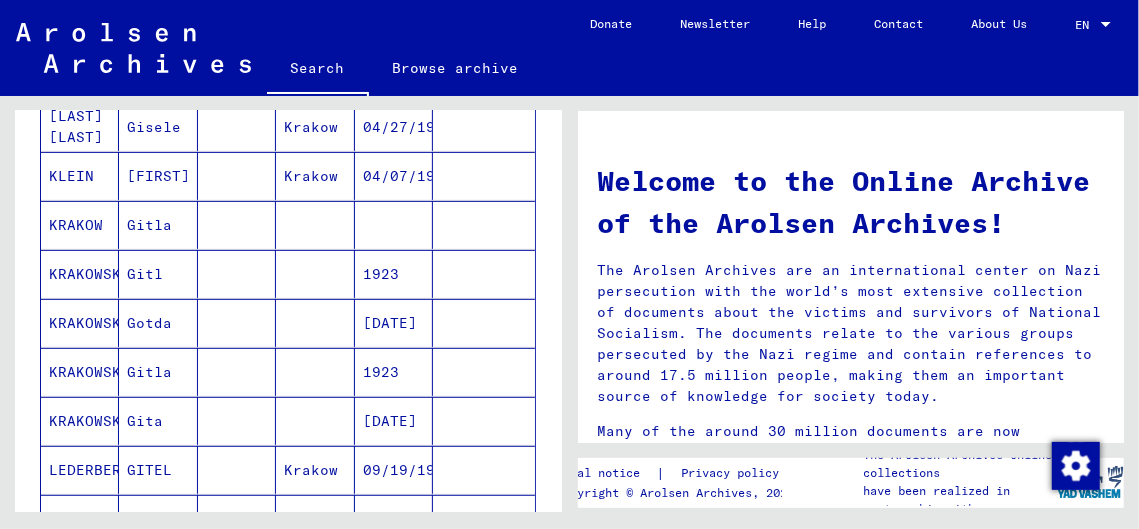 click on "KRAKOW" at bounding box center (80, 274) 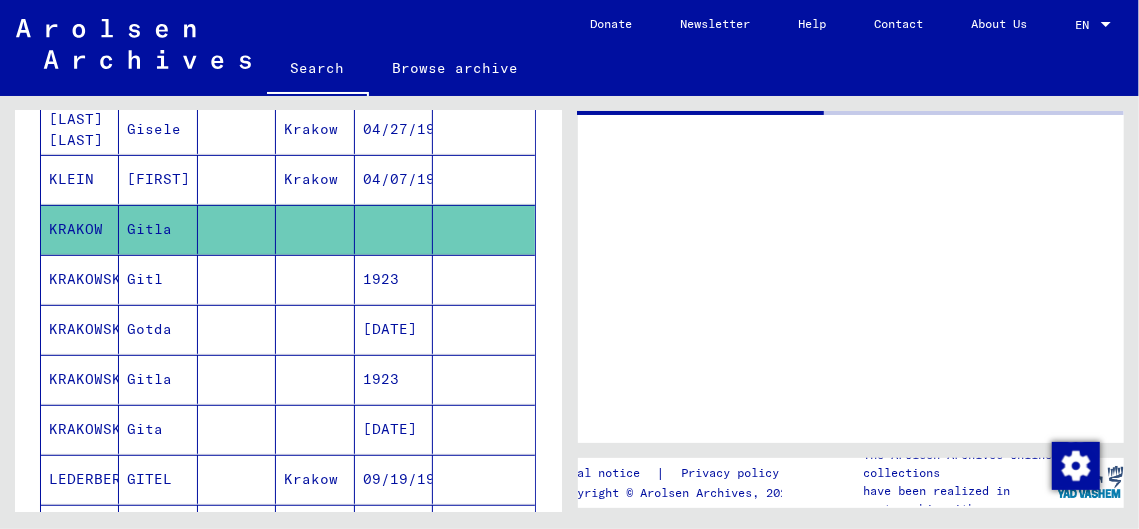 scroll, scrollTop: 402, scrollLeft: 0, axis: vertical 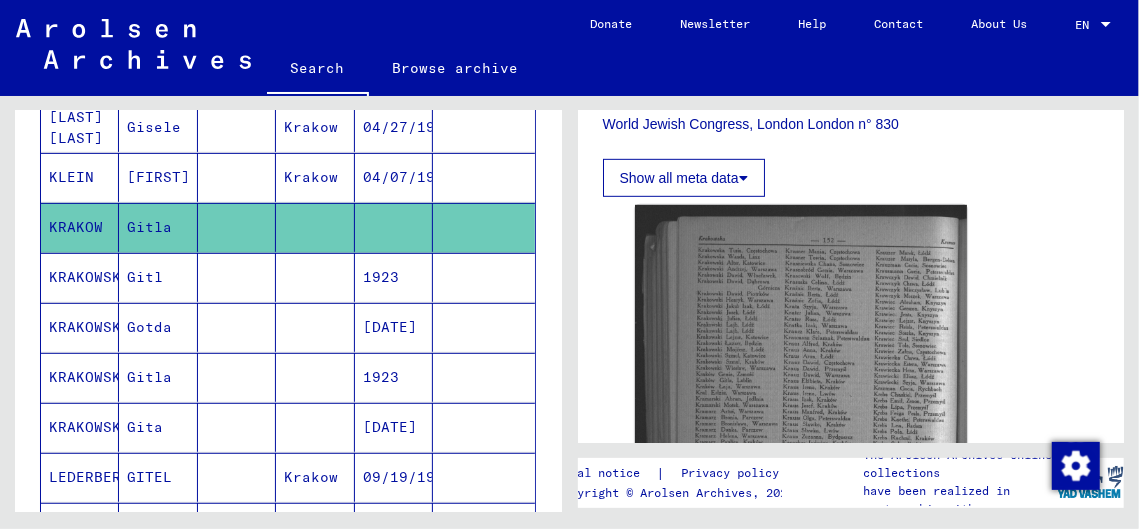 click on "KRAKOWSKA" at bounding box center (80, 327) 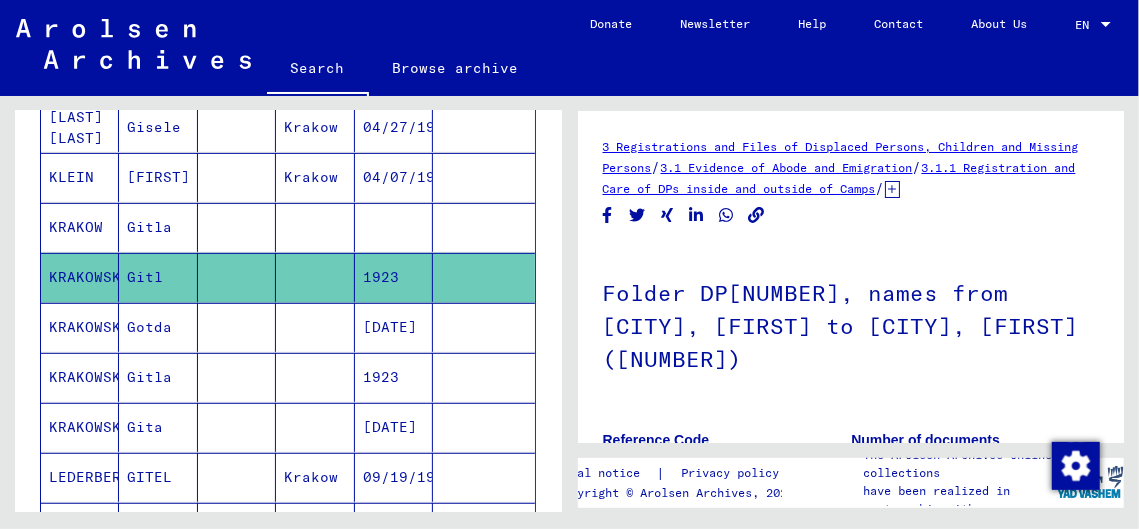 scroll, scrollTop: 0, scrollLeft: 0, axis: both 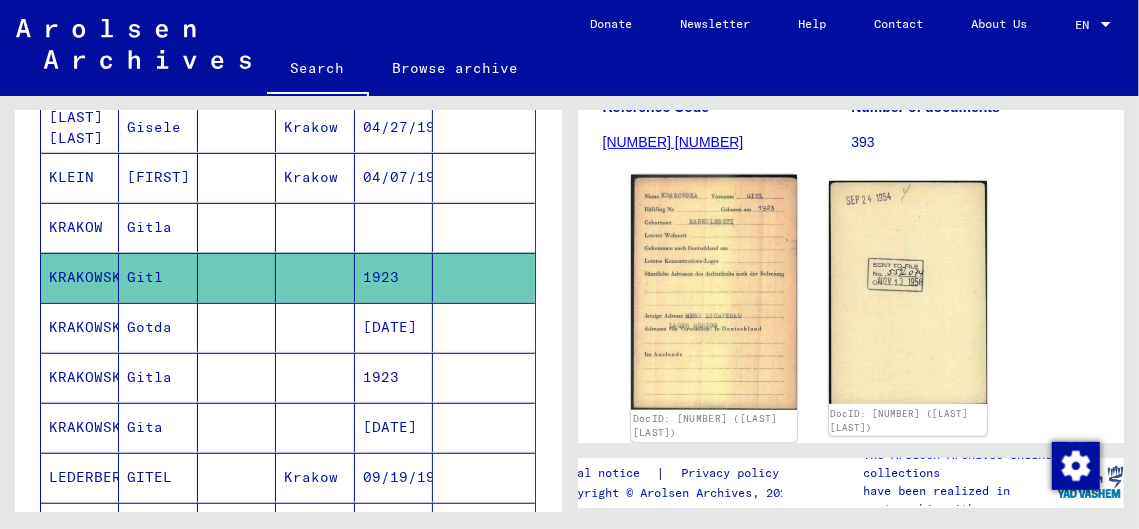 click 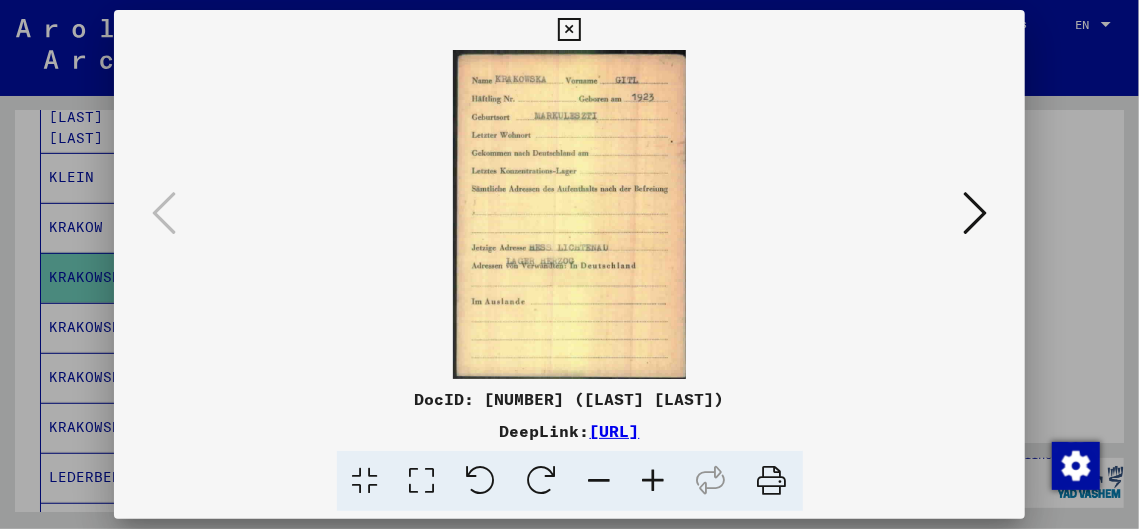 click at bounding box center (975, 213) 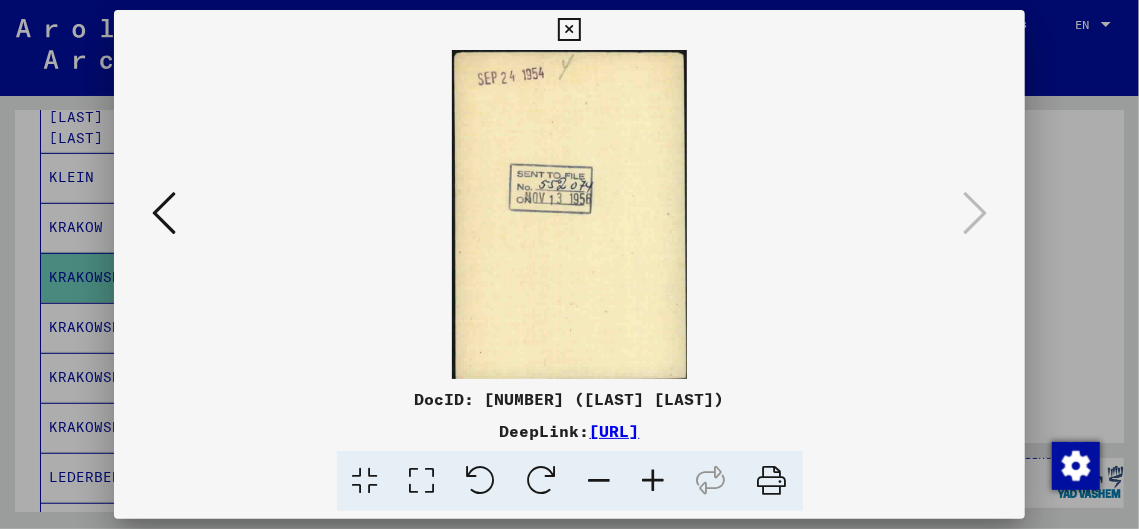 click at bounding box center (569, 30) 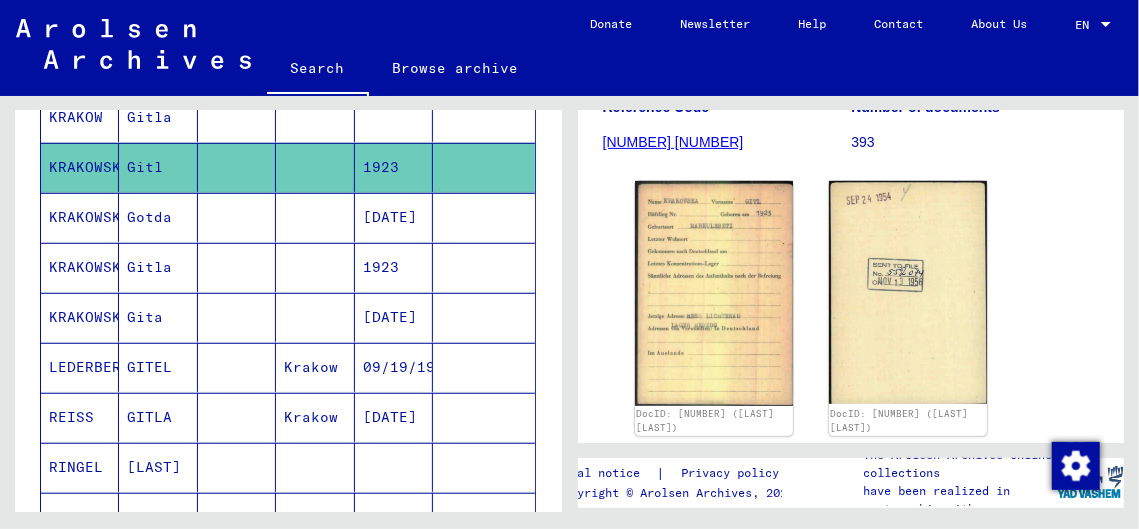 scroll, scrollTop: 535, scrollLeft: 0, axis: vertical 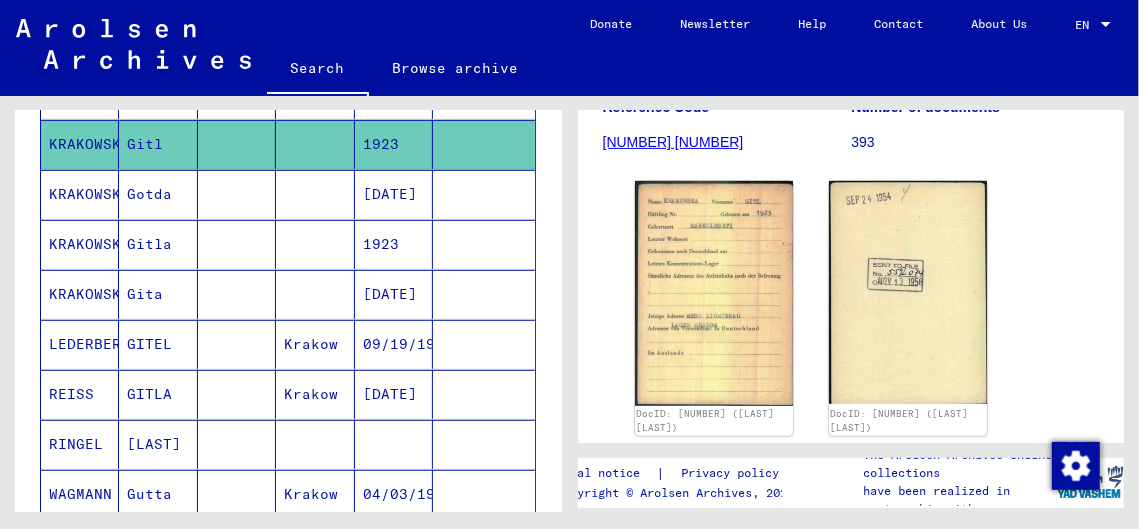 click on "KRAKOWSKA" at bounding box center (80, 244) 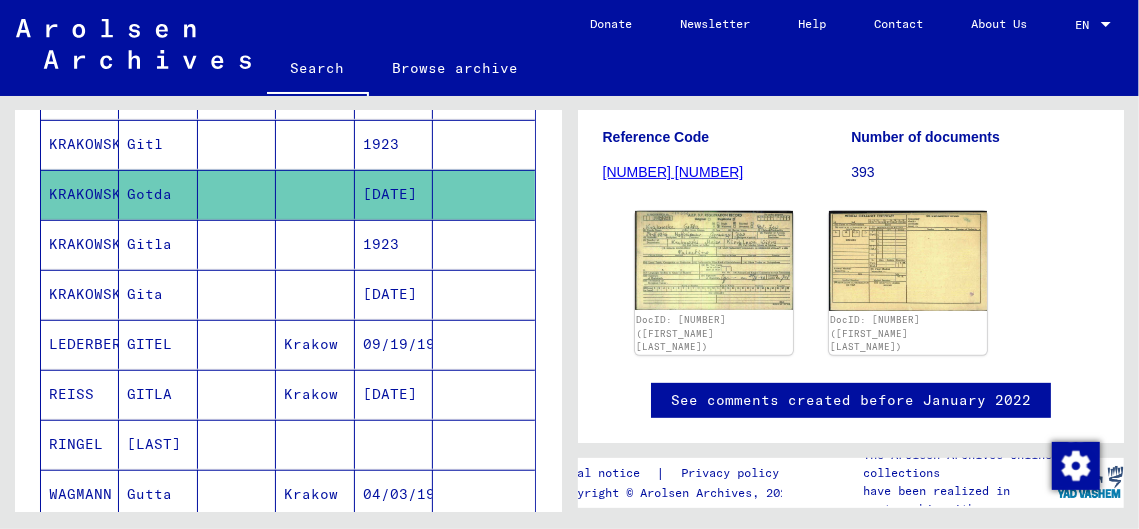 scroll, scrollTop: 0, scrollLeft: 0, axis: both 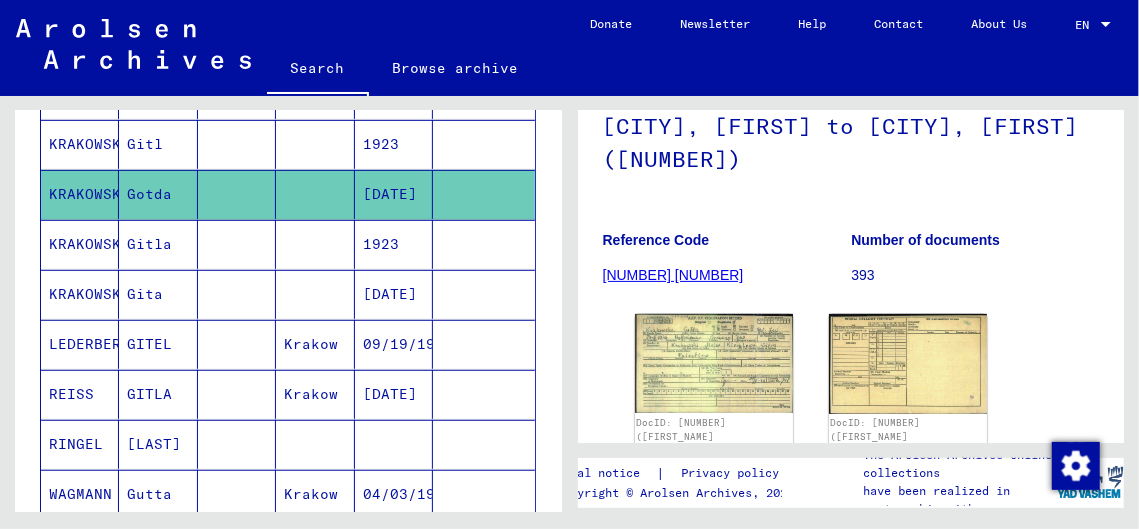 click 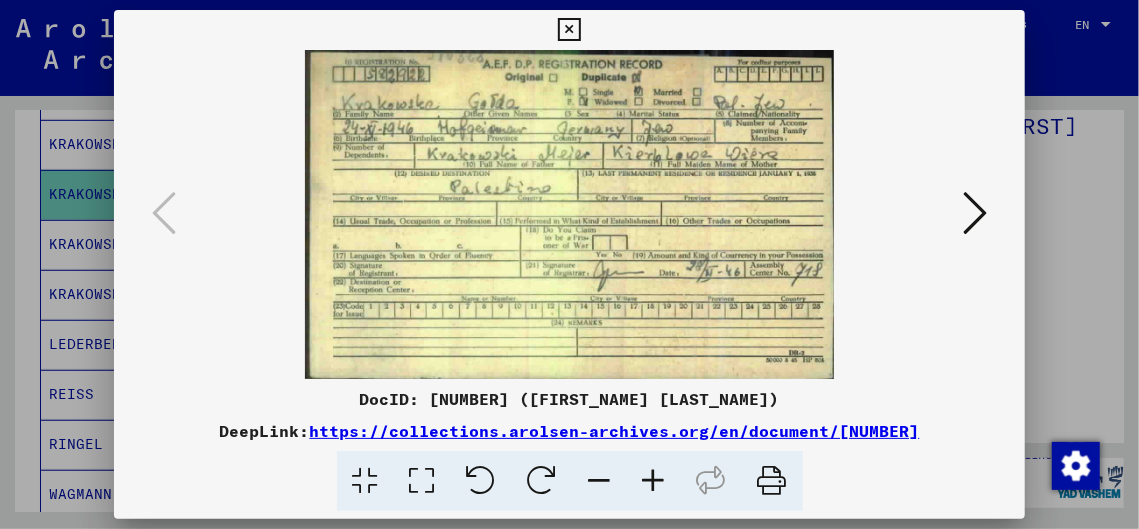 click at bounding box center [569, 30] 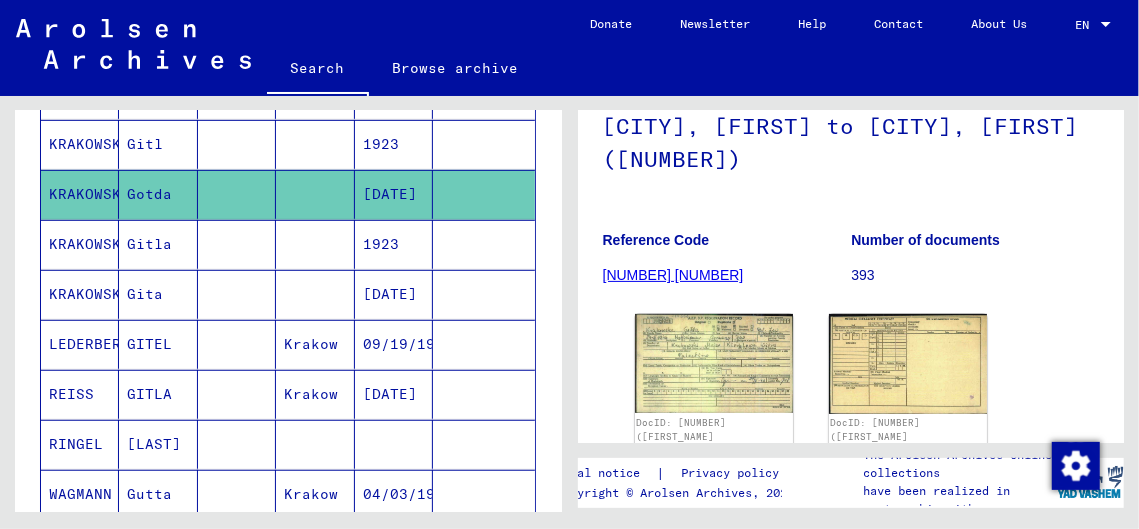 click on "KRAKOWSKI" at bounding box center (80, 294) 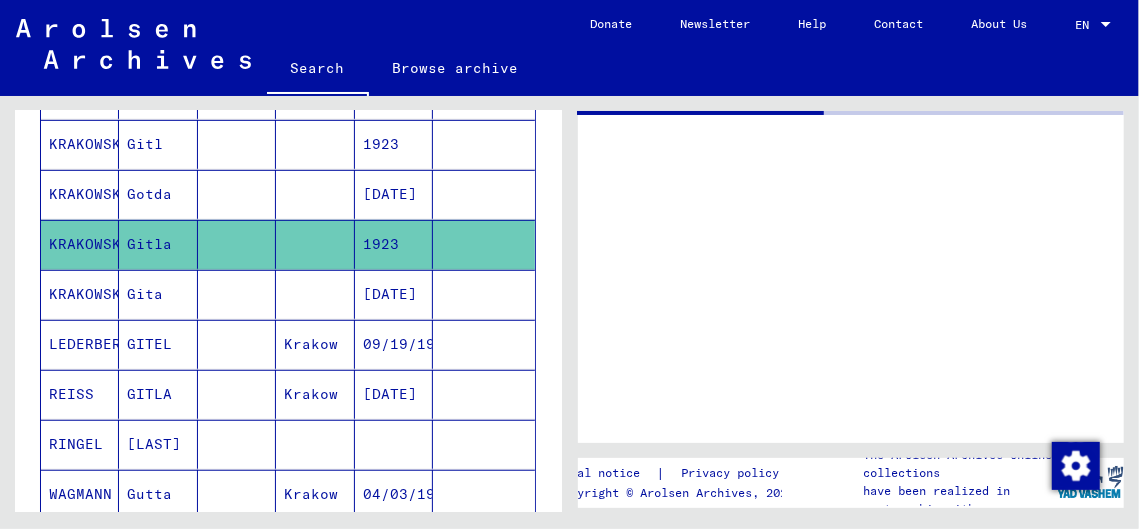 scroll, scrollTop: 0, scrollLeft: 0, axis: both 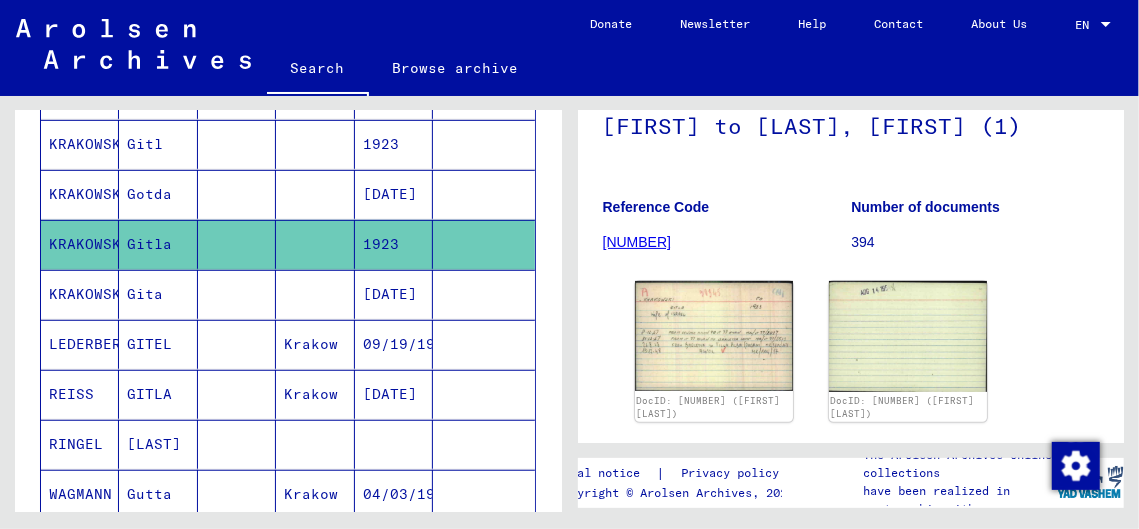click on "KRAKOWSKI" 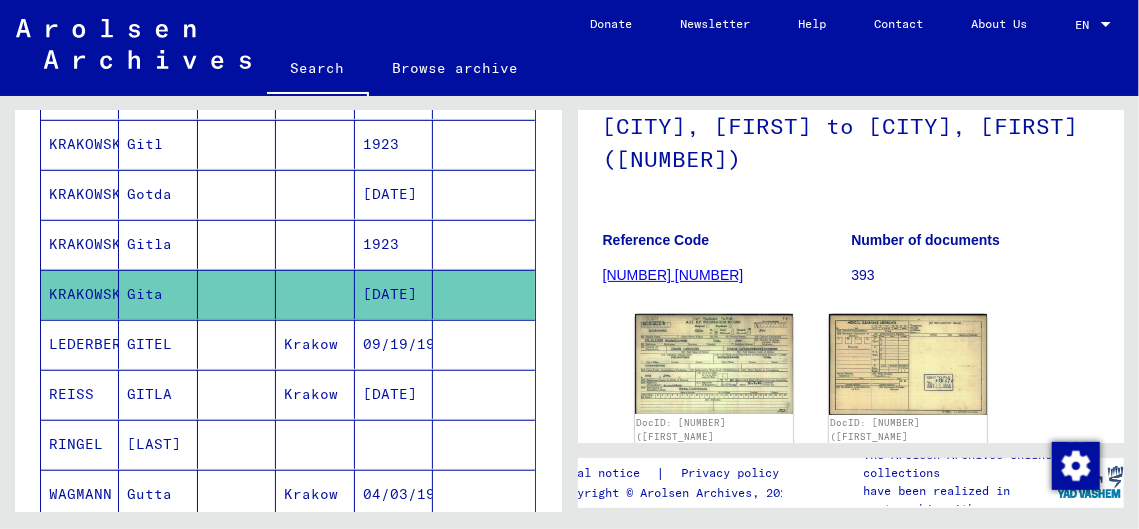 scroll, scrollTop: 0, scrollLeft: 0, axis: both 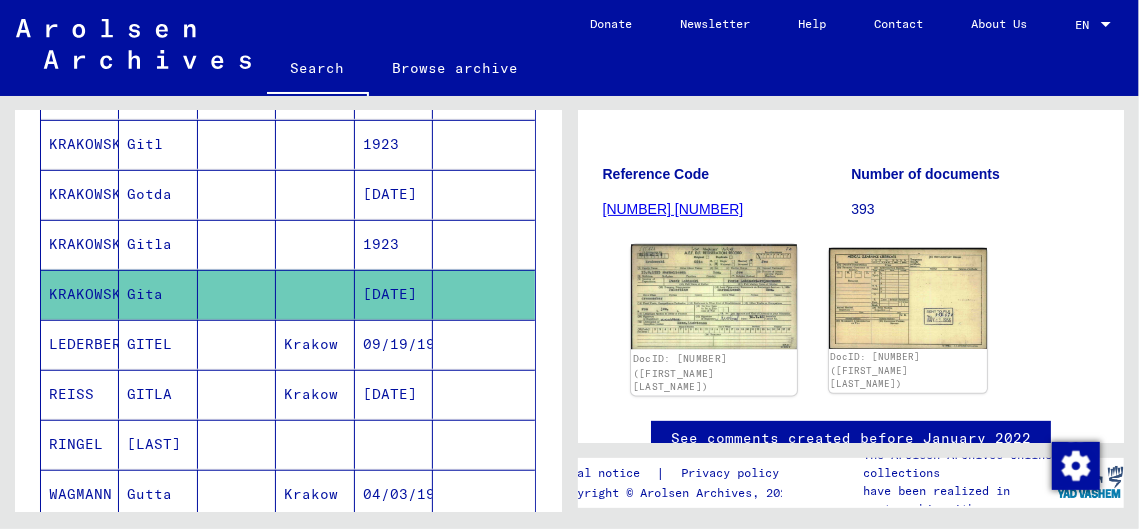 click 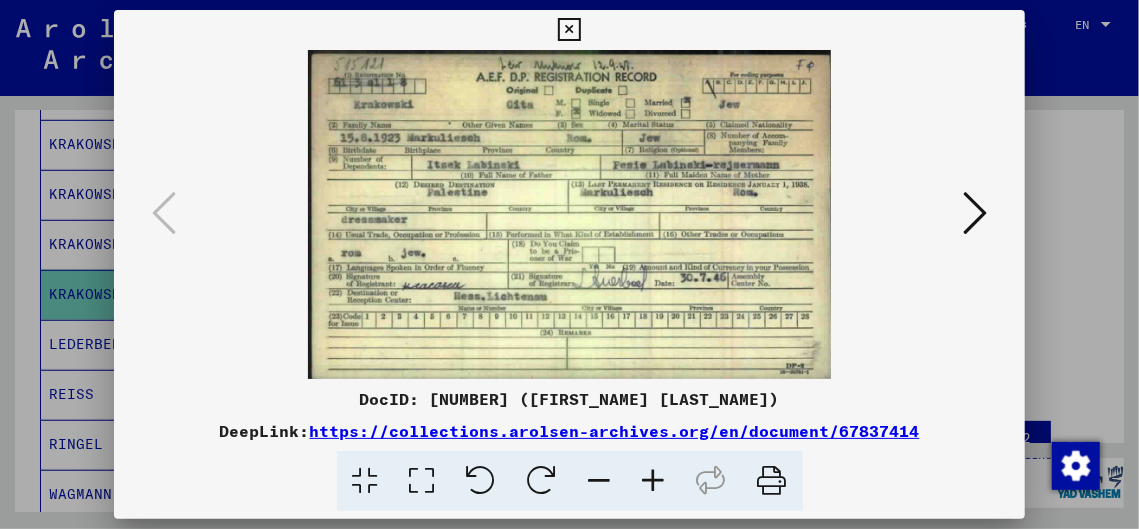 click at bounding box center (569, 30) 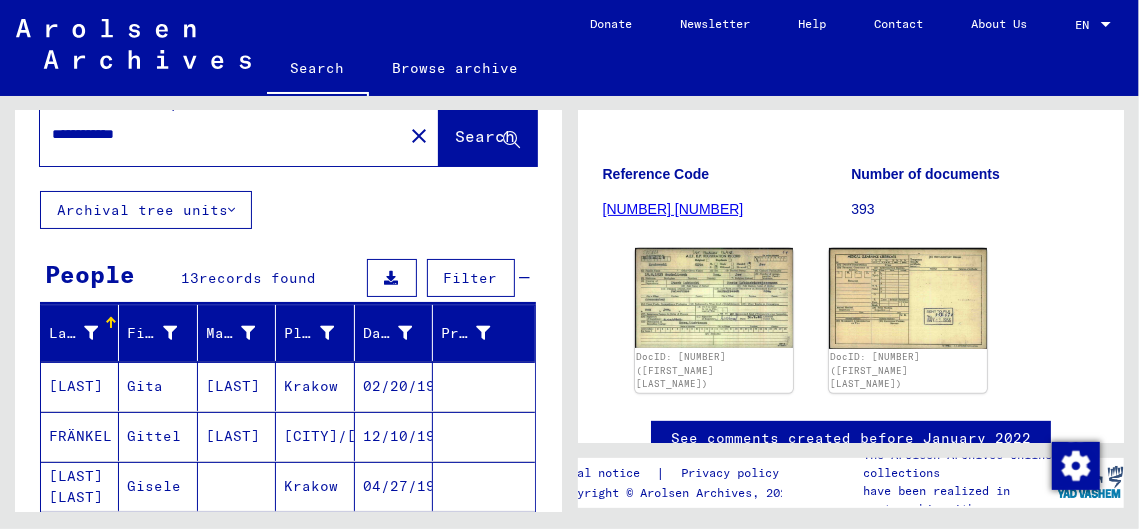 scroll, scrollTop: 0, scrollLeft: 0, axis: both 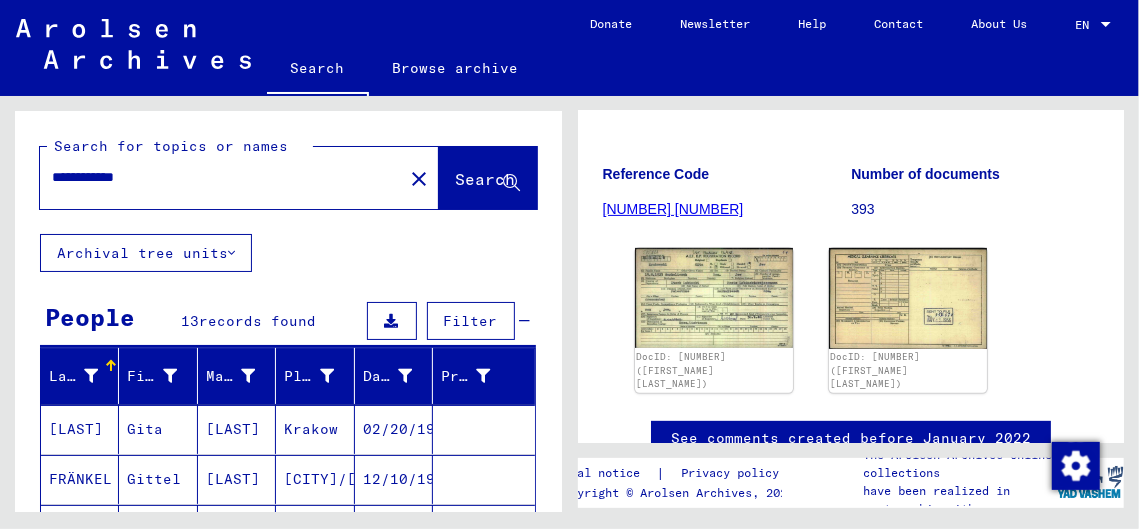 drag, startPoint x: 54, startPoint y: 177, endPoint x: 105, endPoint y: 177, distance: 51 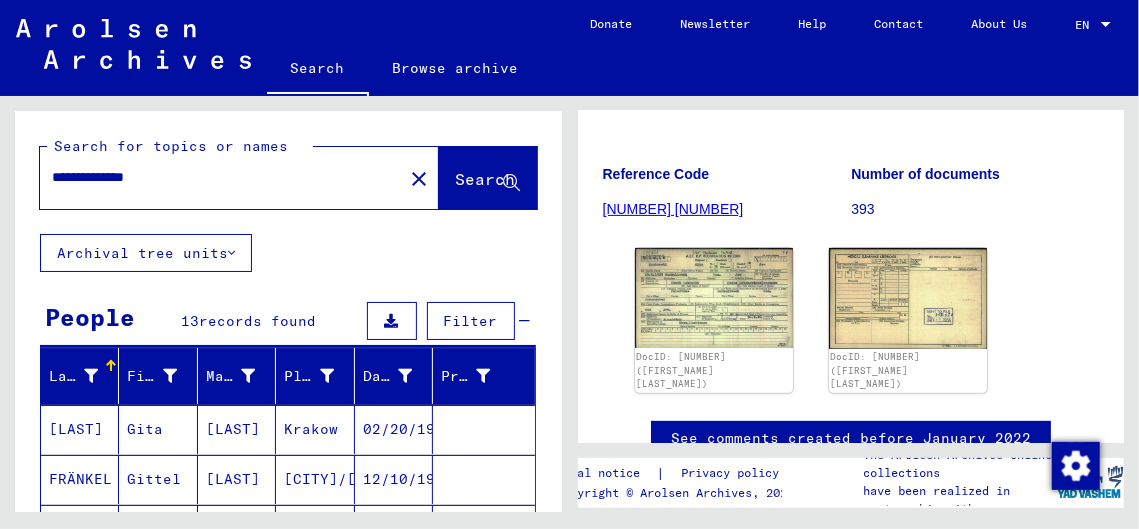 click on "Search" 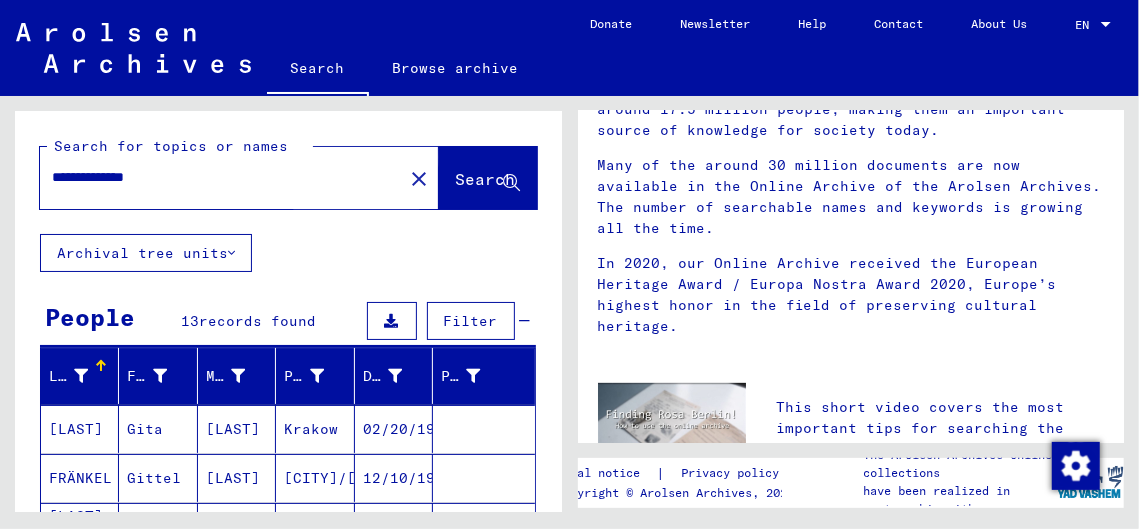 scroll, scrollTop: 0, scrollLeft: 0, axis: both 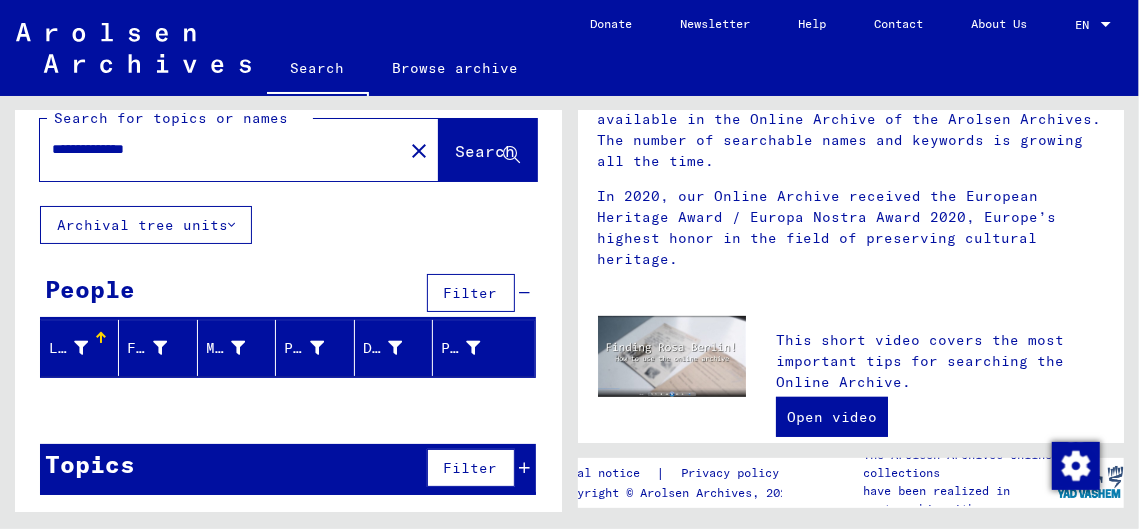click on "**********" 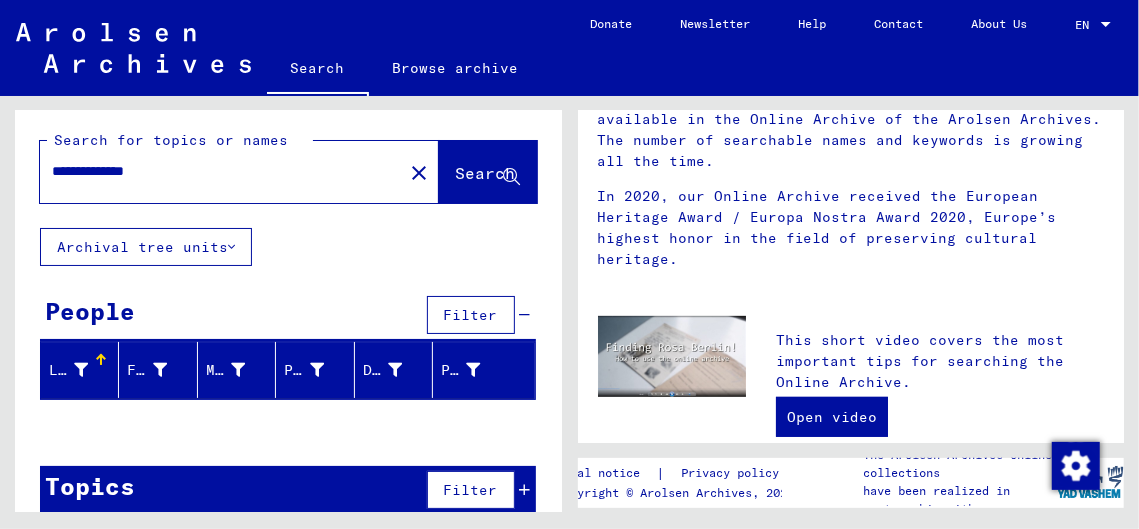 scroll, scrollTop: 0, scrollLeft: 0, axis: both 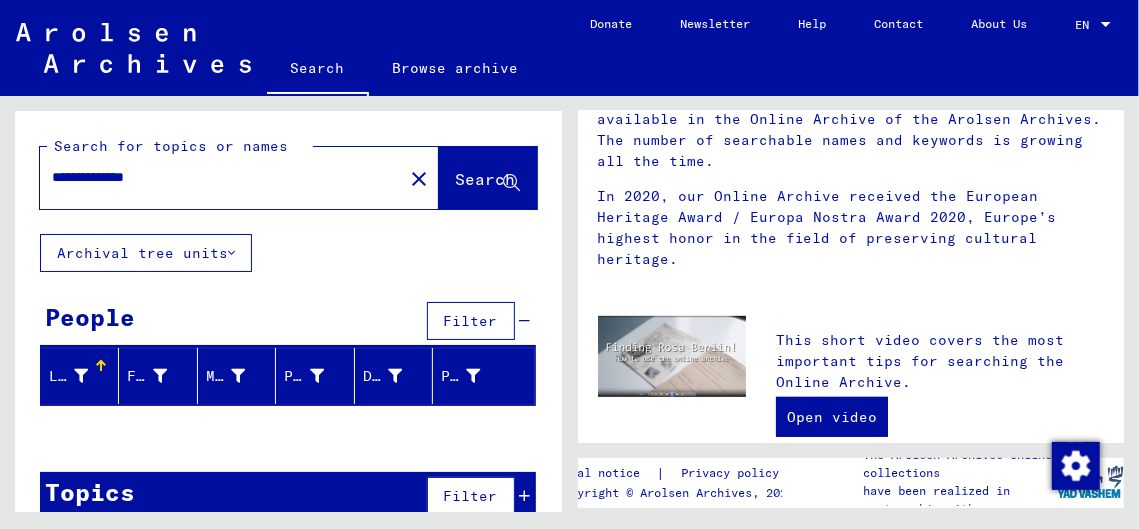 drag, startPoint x: 118, startPoint y: 181, endPoint x: 41, endPoint y: 177, distance: 77.10383 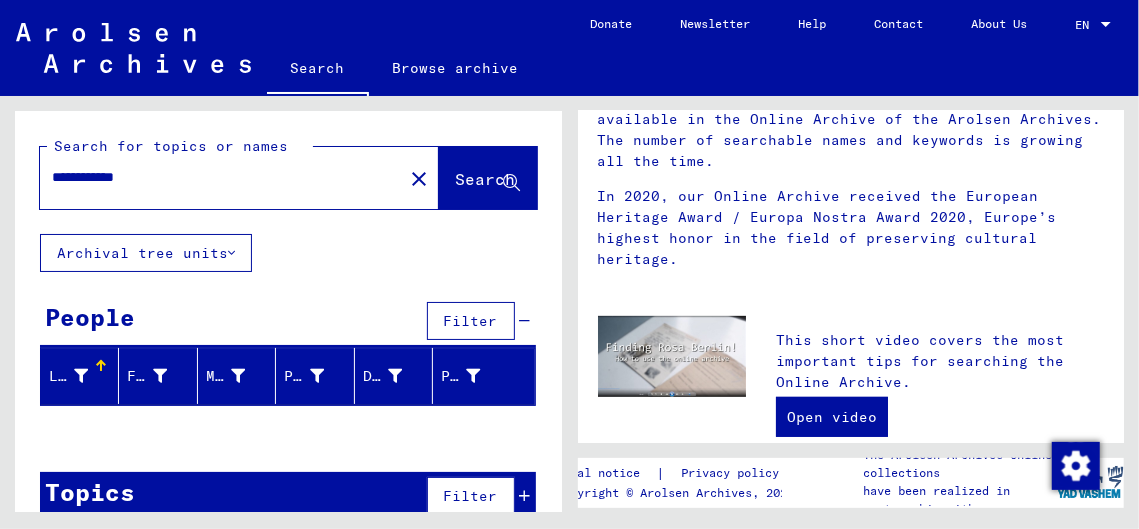 drag, startPoint x: 115, startPoint y: 176, endPoint x: 192, endPoint y: 181, distance: 77.16217 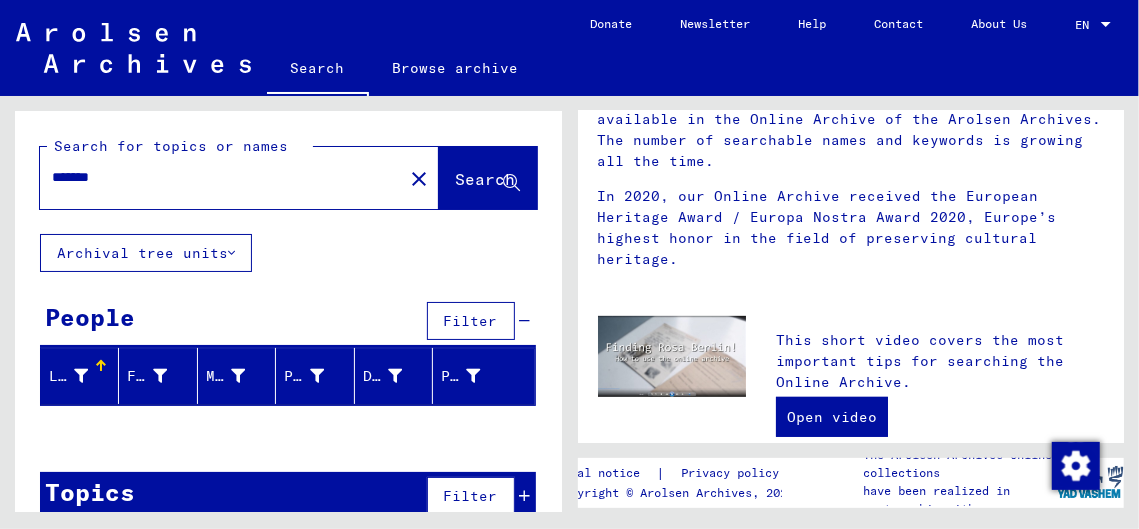 type on "******" 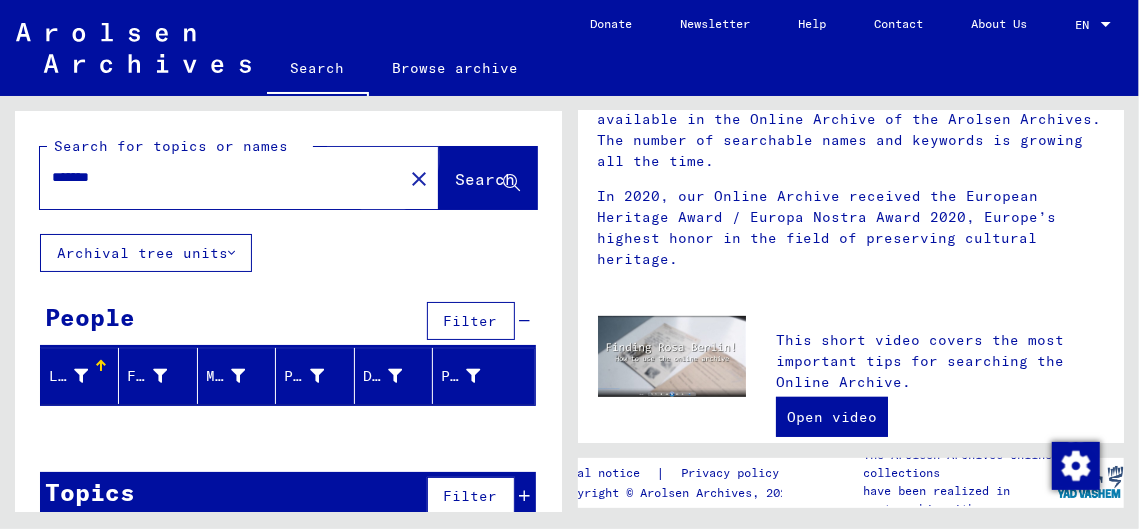 click on "Search" 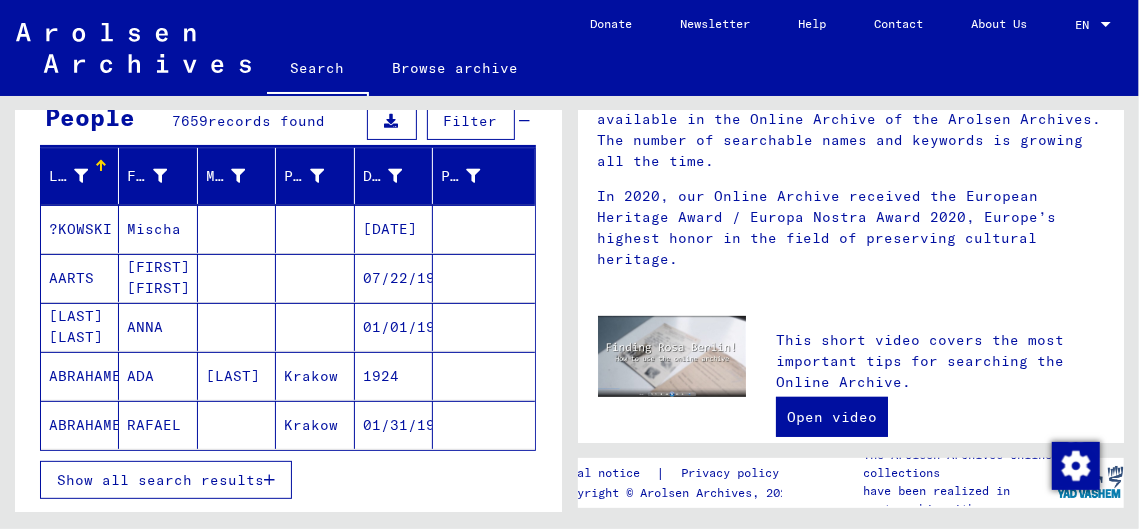 scroll, scrollTop: 266, scrollLeft: 0, axis: vertical 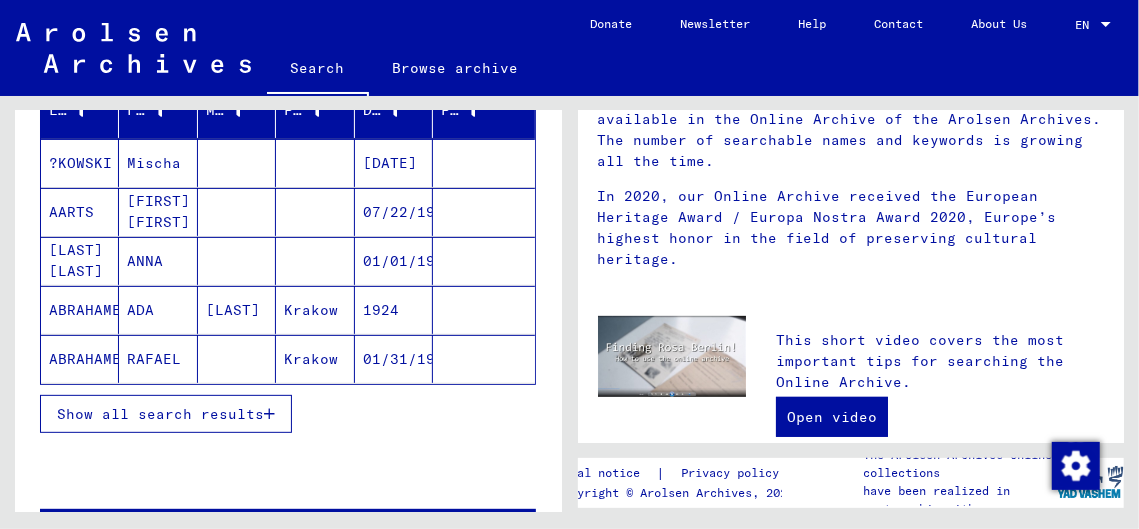 click on "Show all search results" at bounding box center [160, 414] 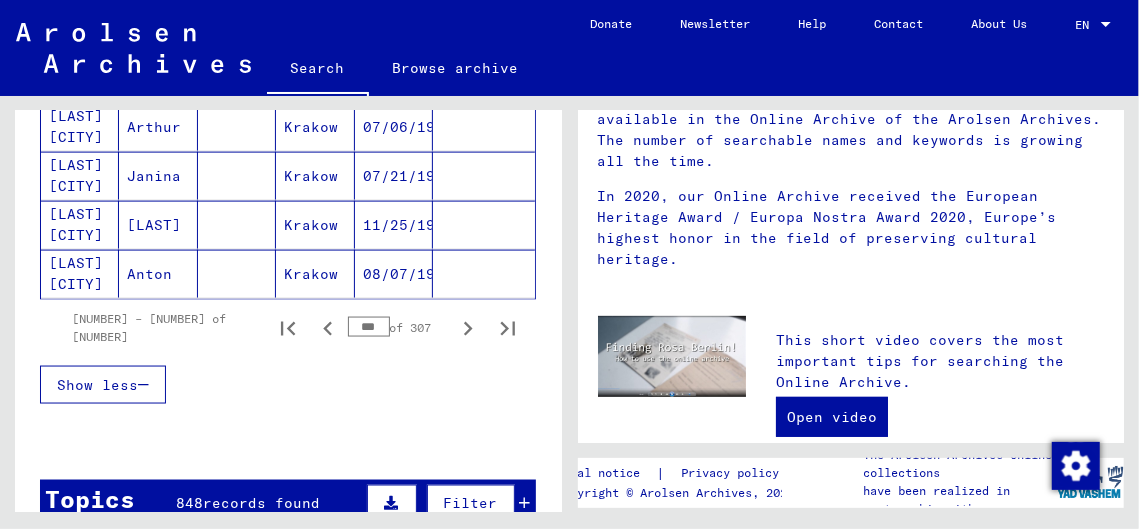 scroll, scrollTop: 1400, scrollLeft: 0, axis: vertical 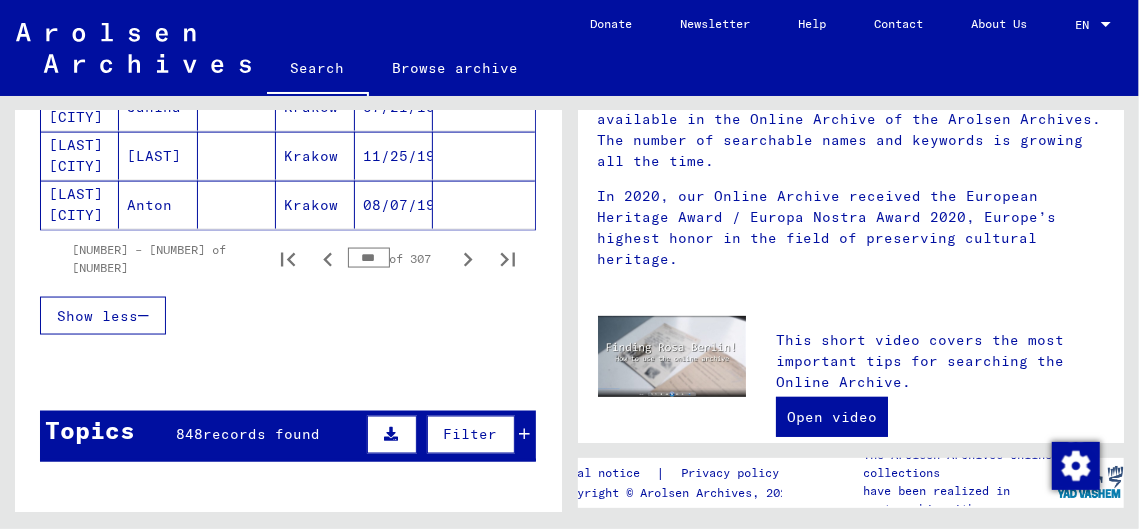 click on "***" at bounding box center [369, 258] 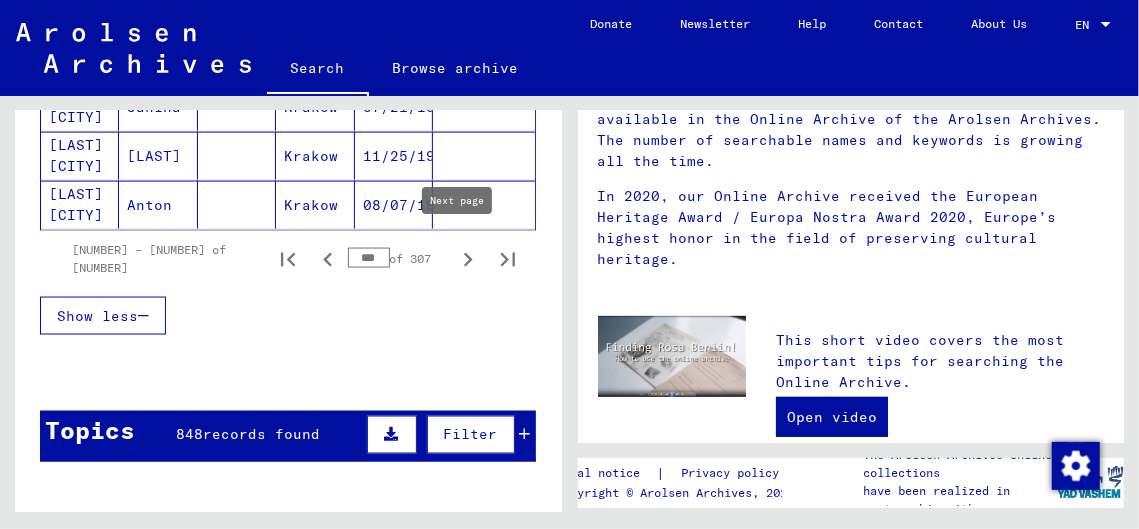 click 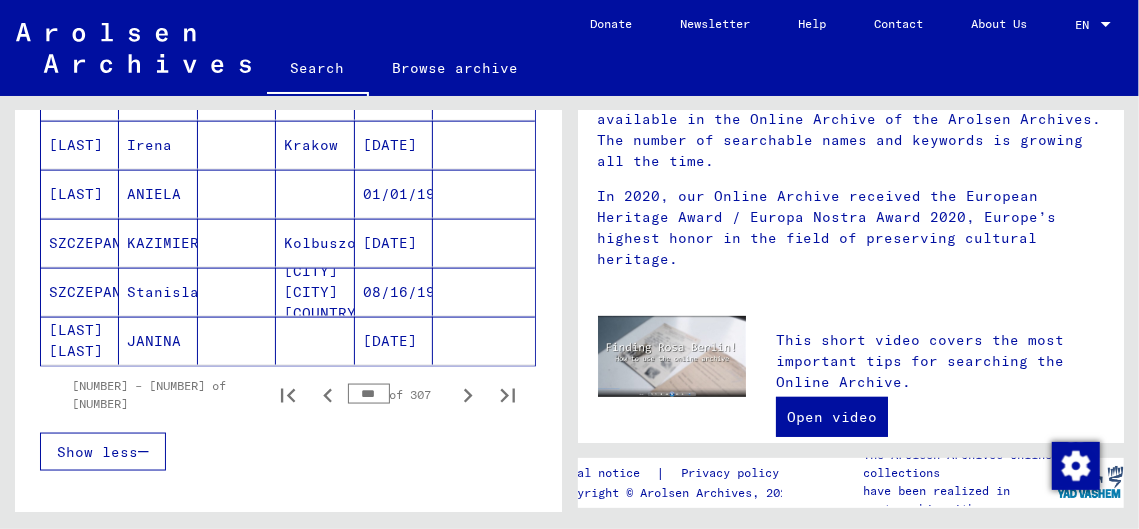 scroll, scrollTop: 1266, scrollLeft: 0, axis: vertical 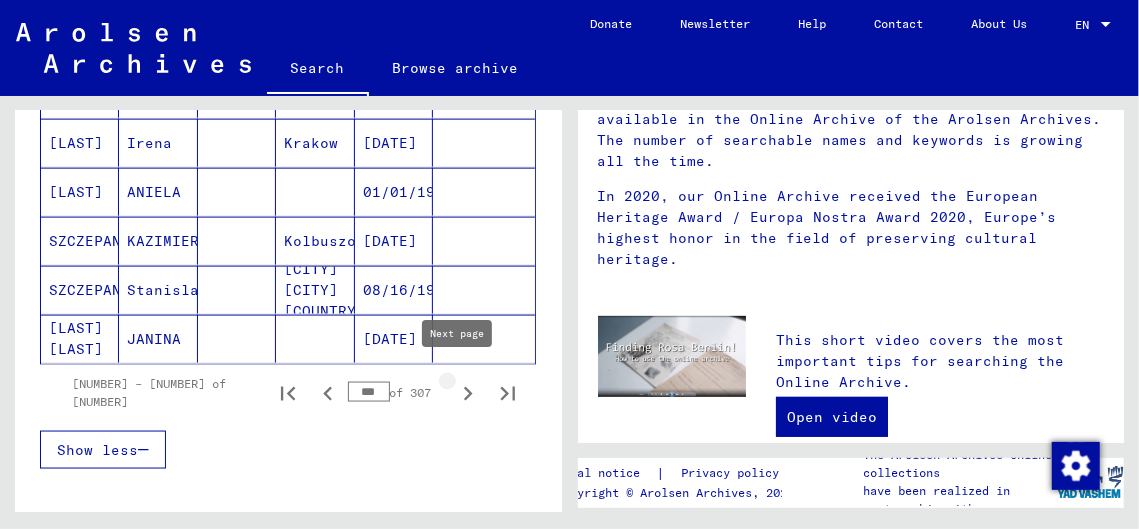 click 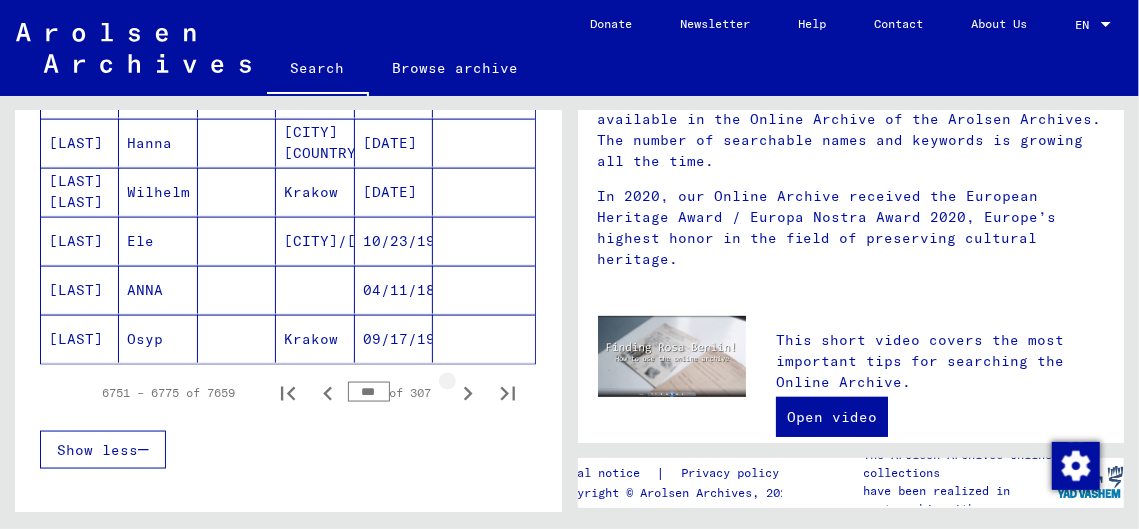click 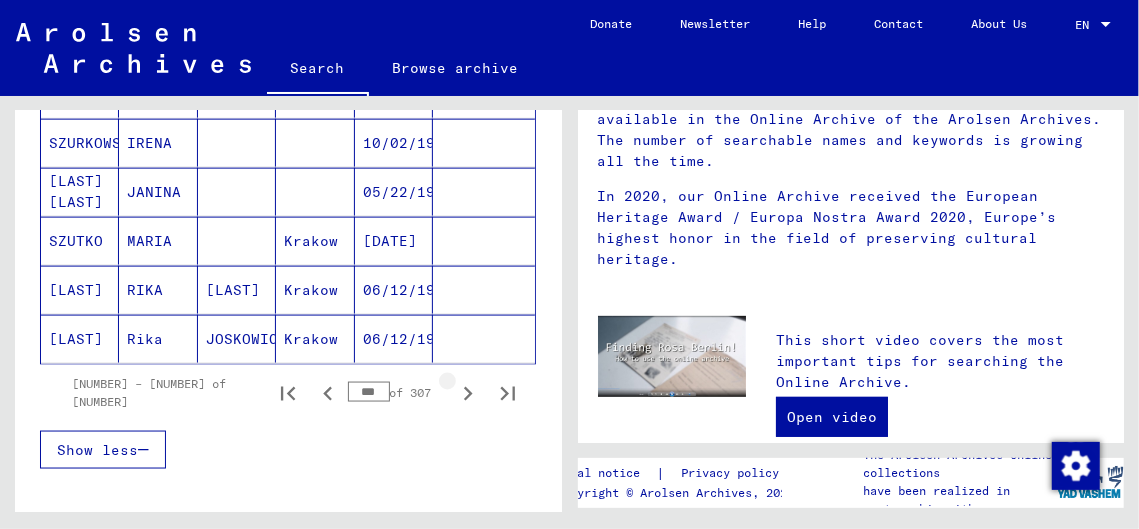 click 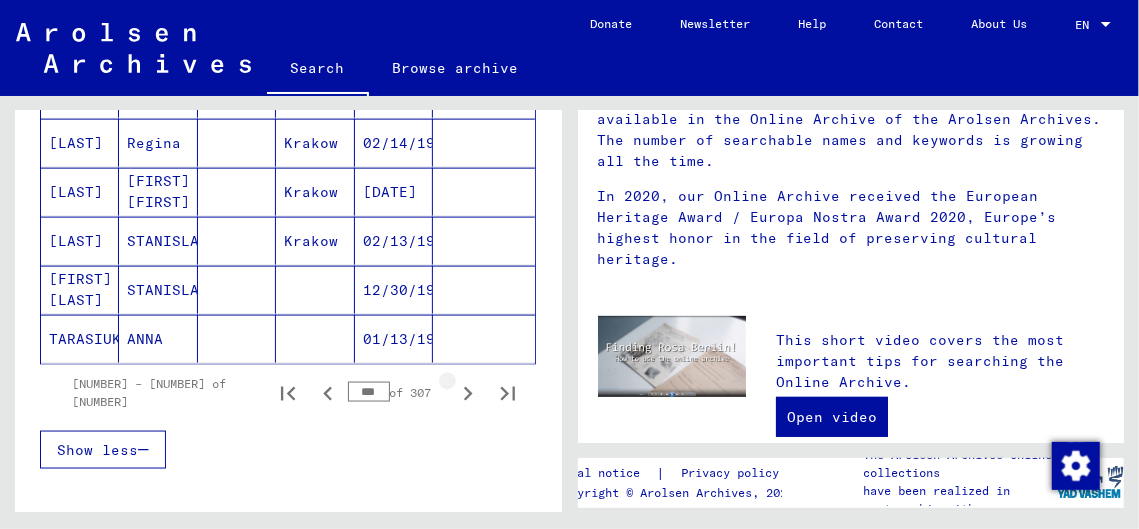 click 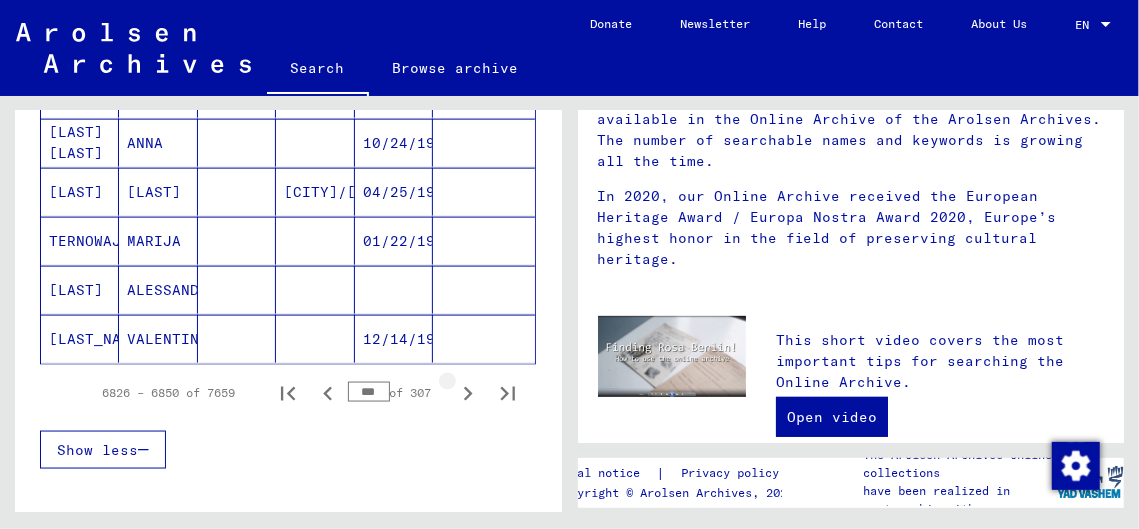 click 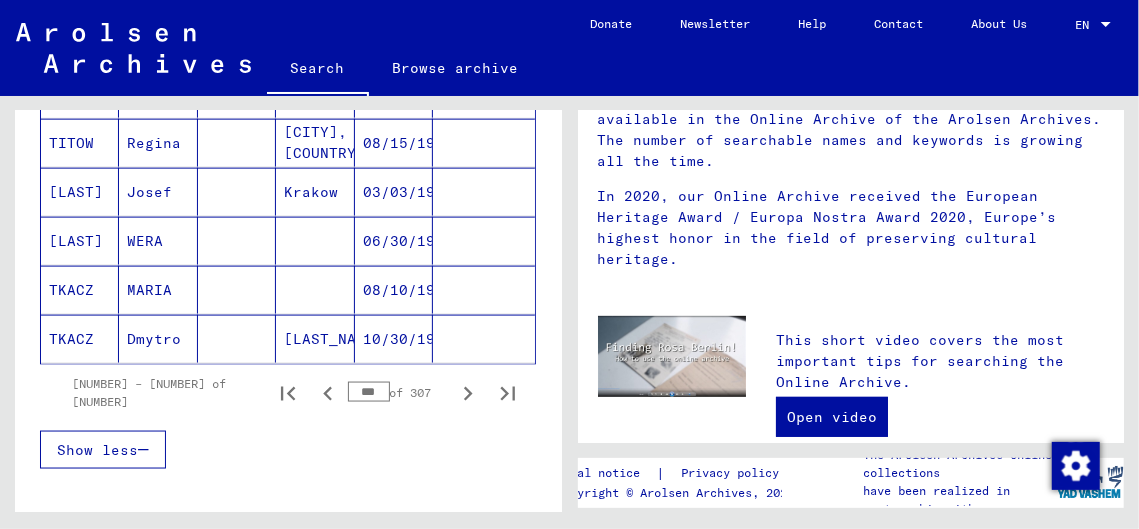 click 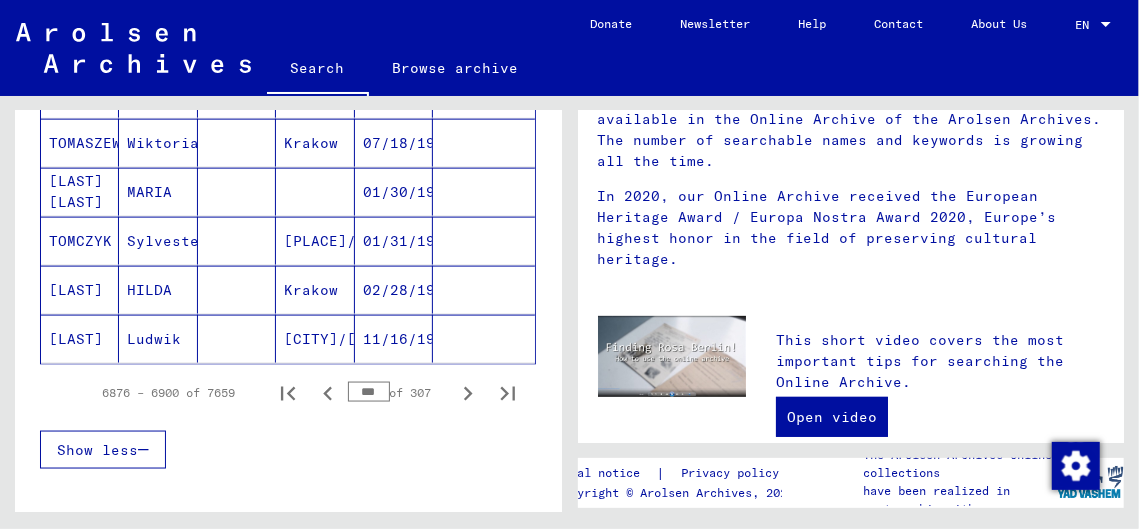 click 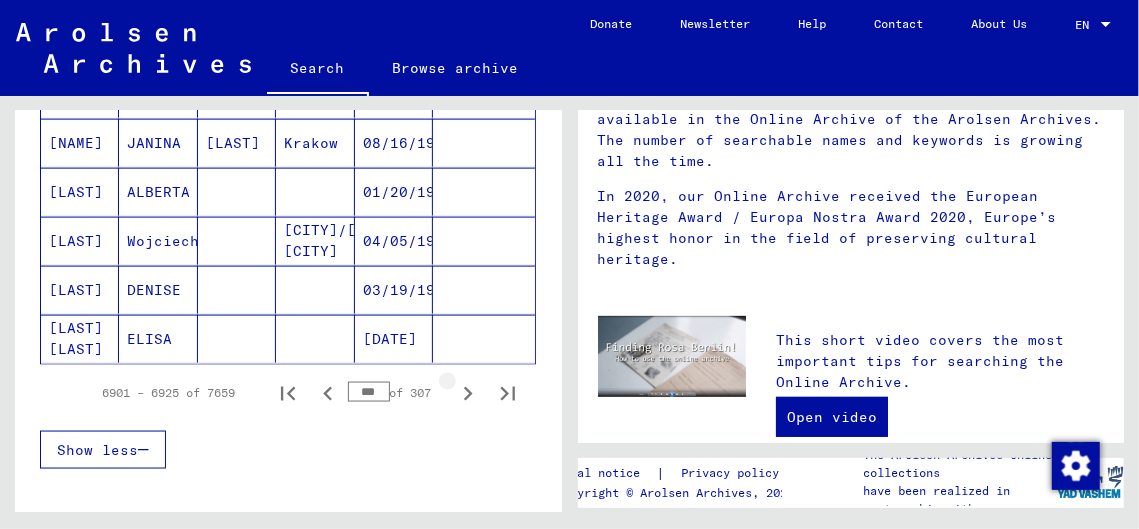 click 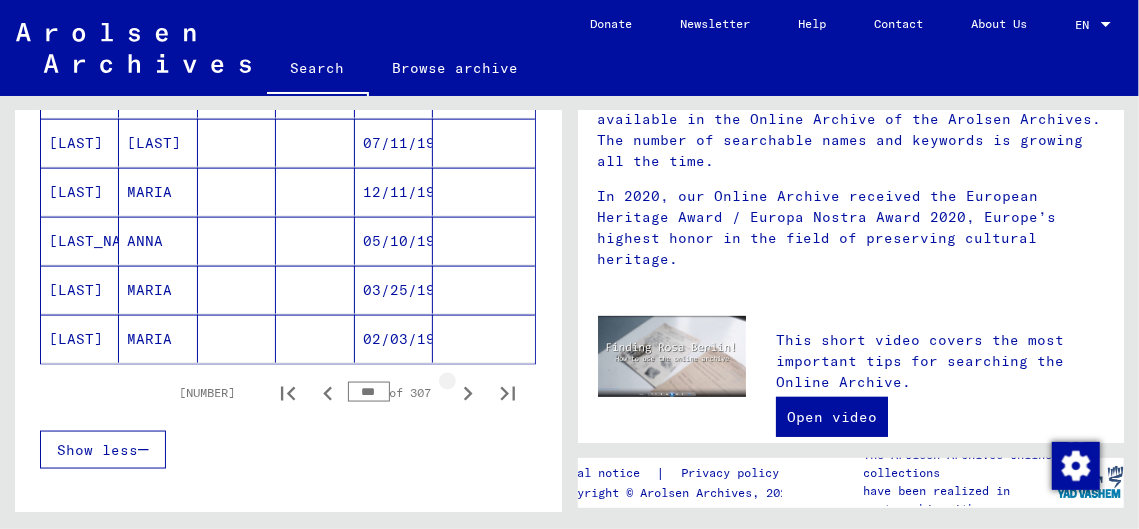 click 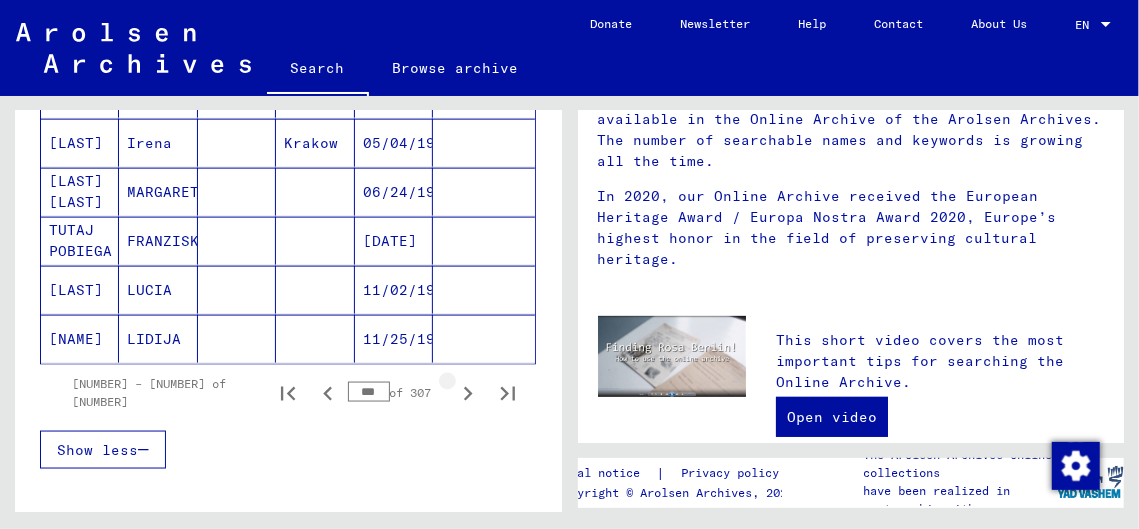 click 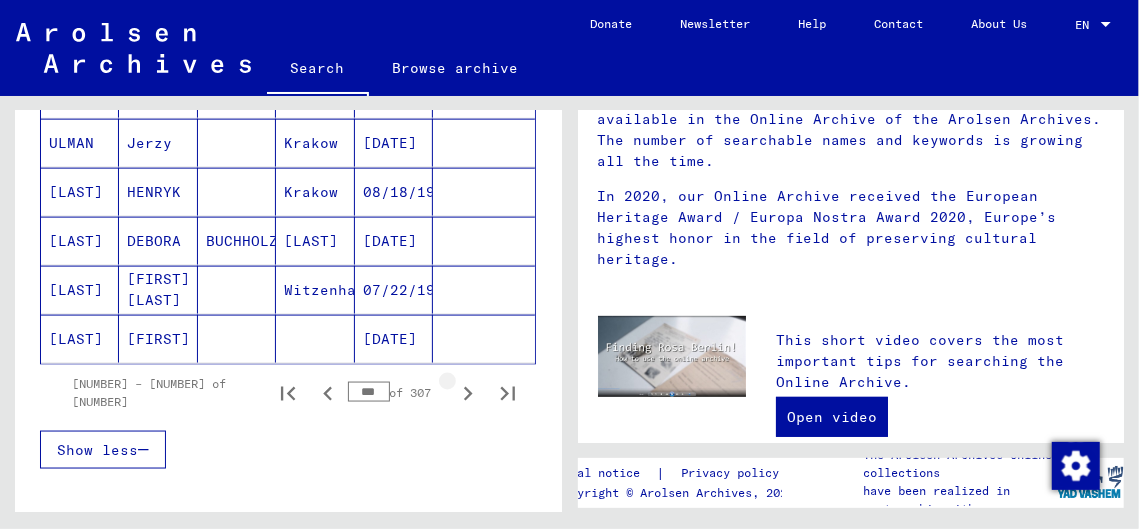 click 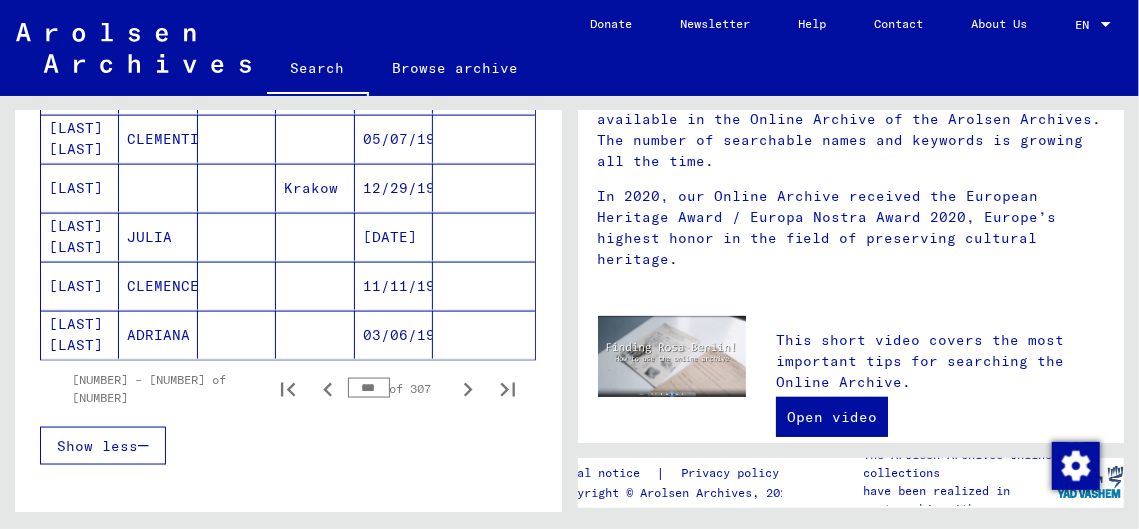 scroll, scrollTop: 1266, scrollLeft: 0, axis: vertical 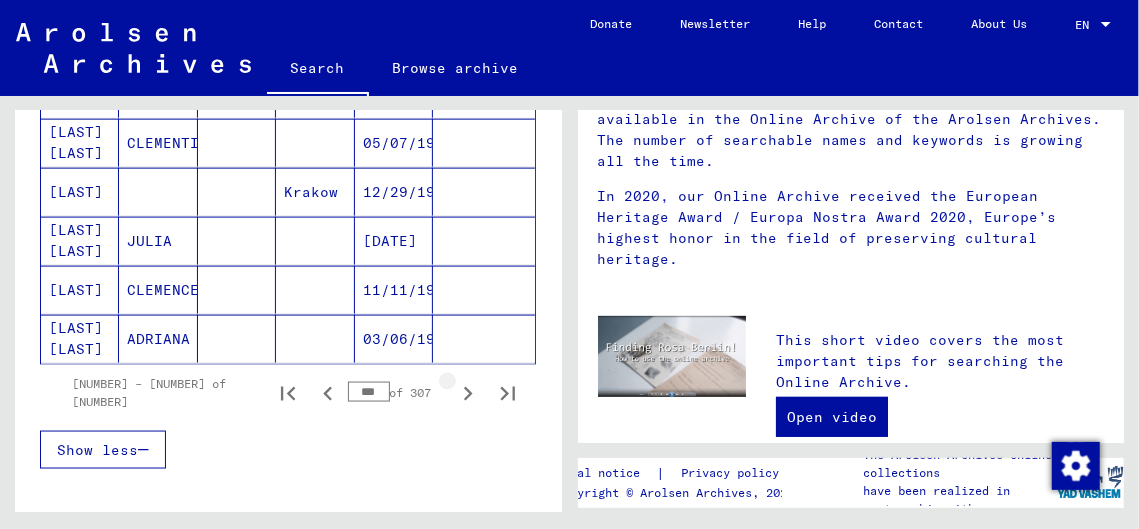 click 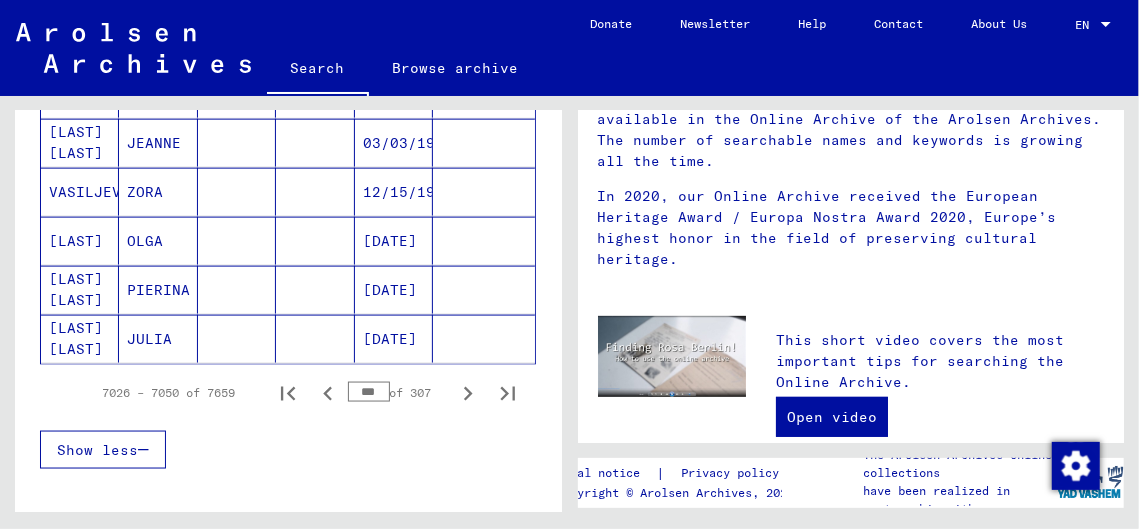 click 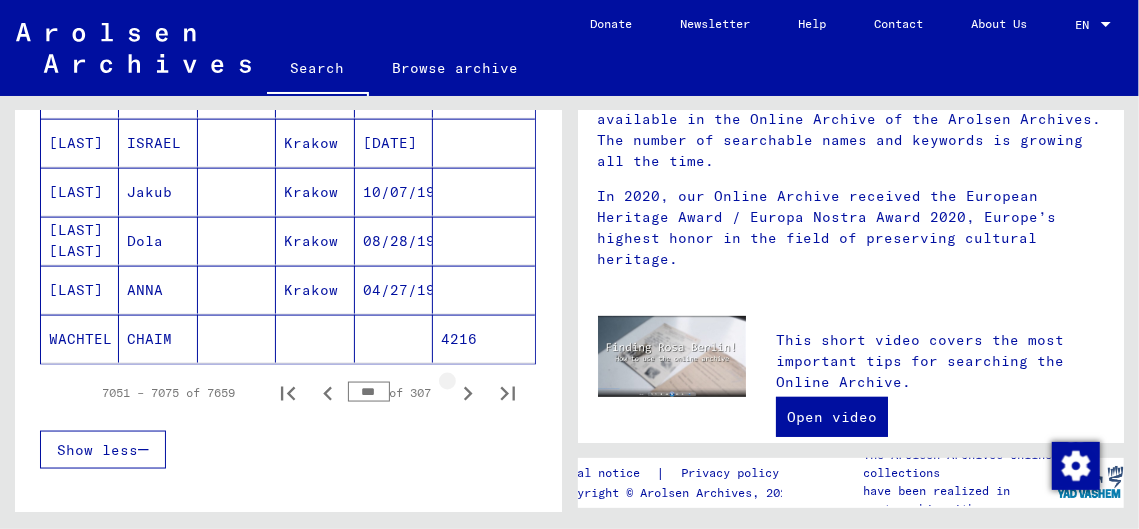 click 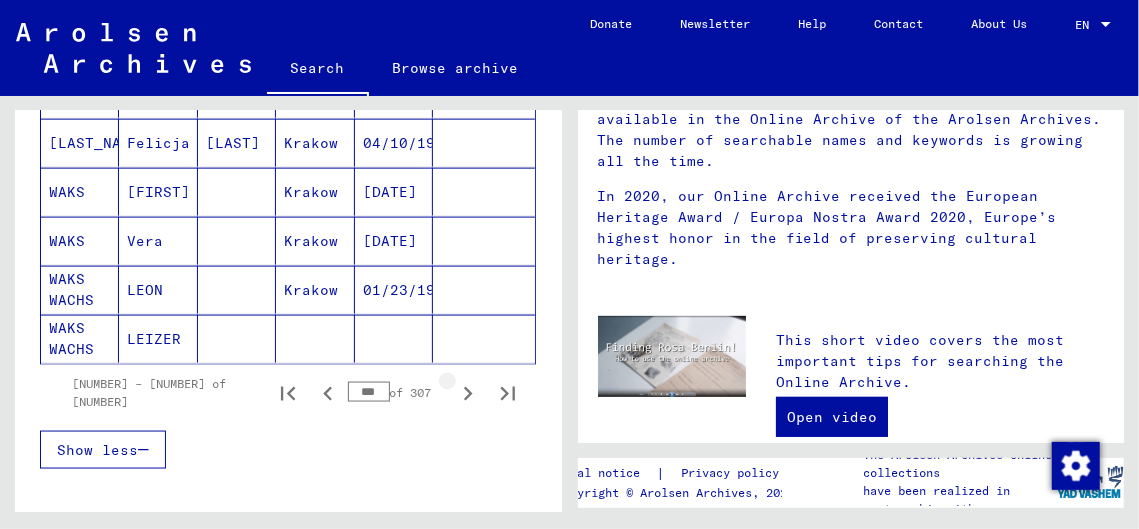 click 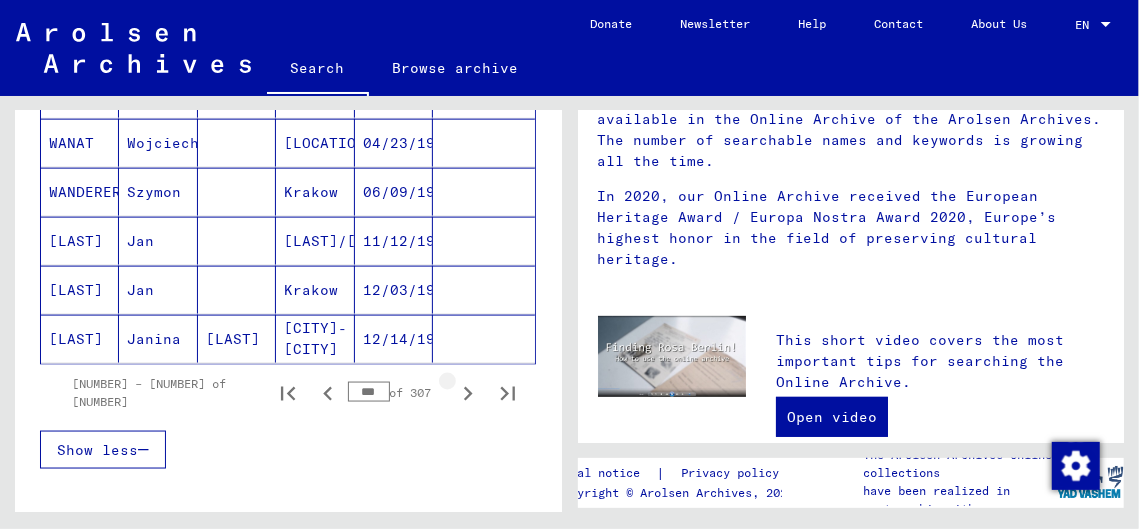 click 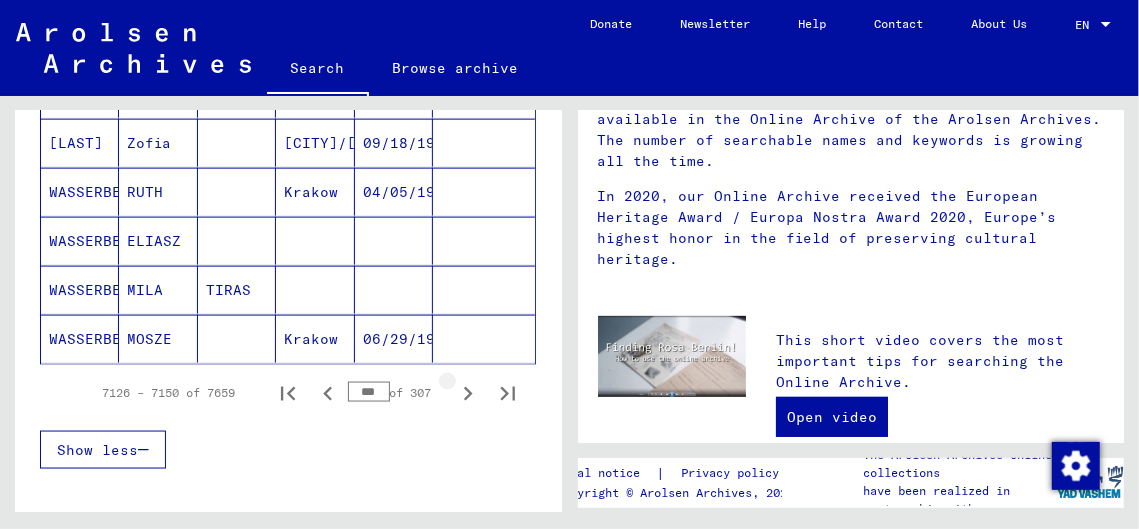 click 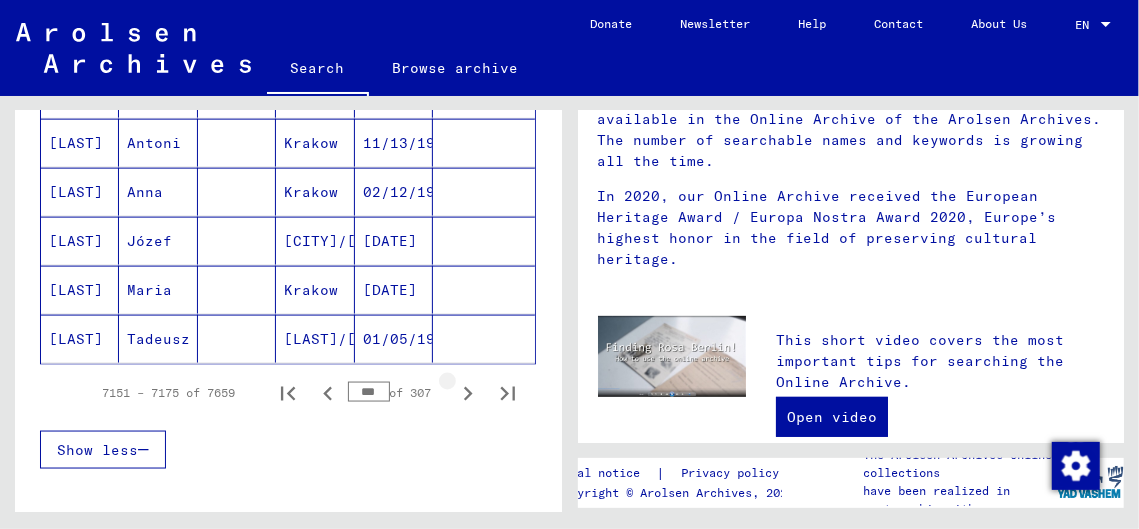 click 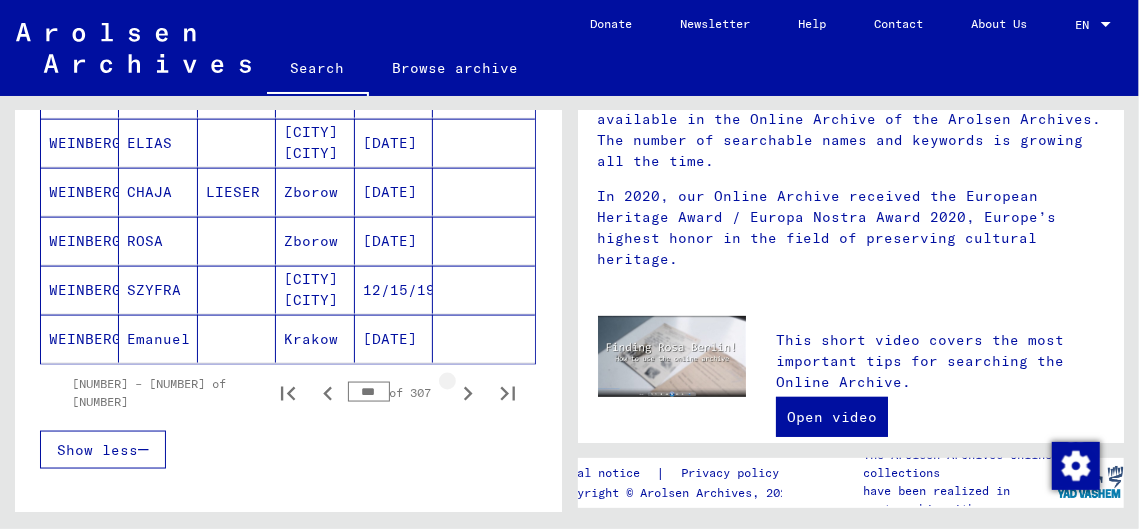 click 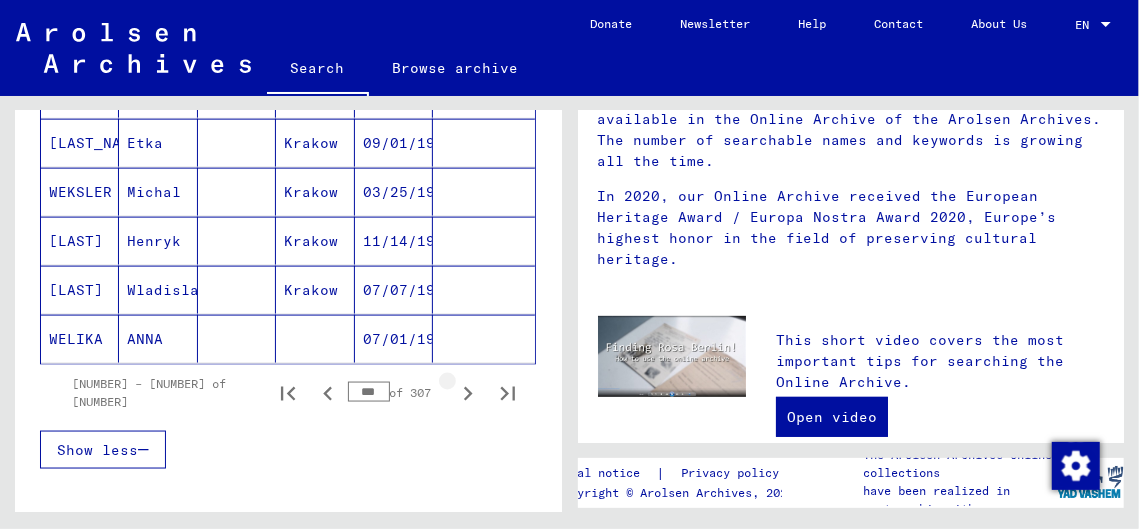 click 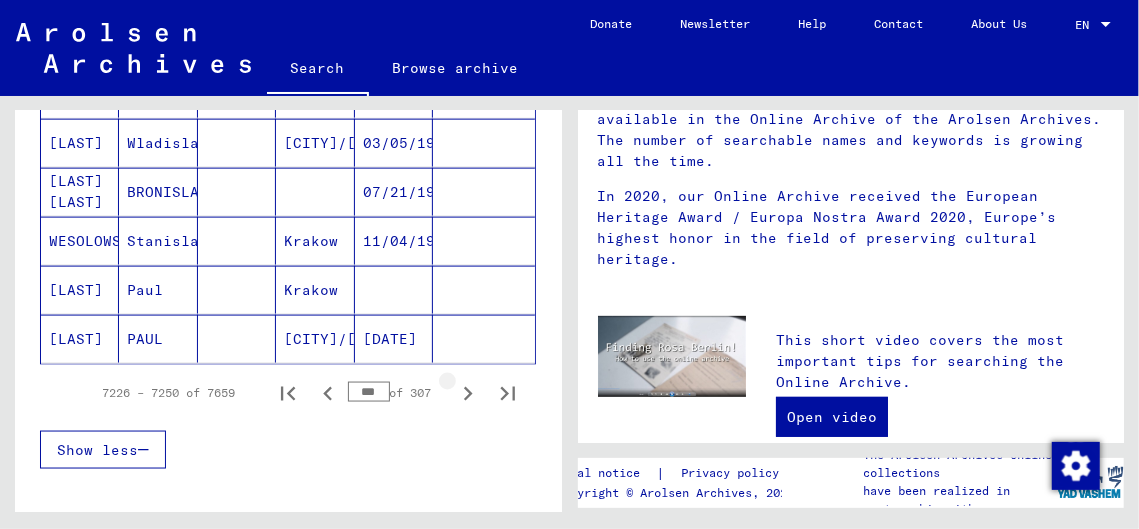click 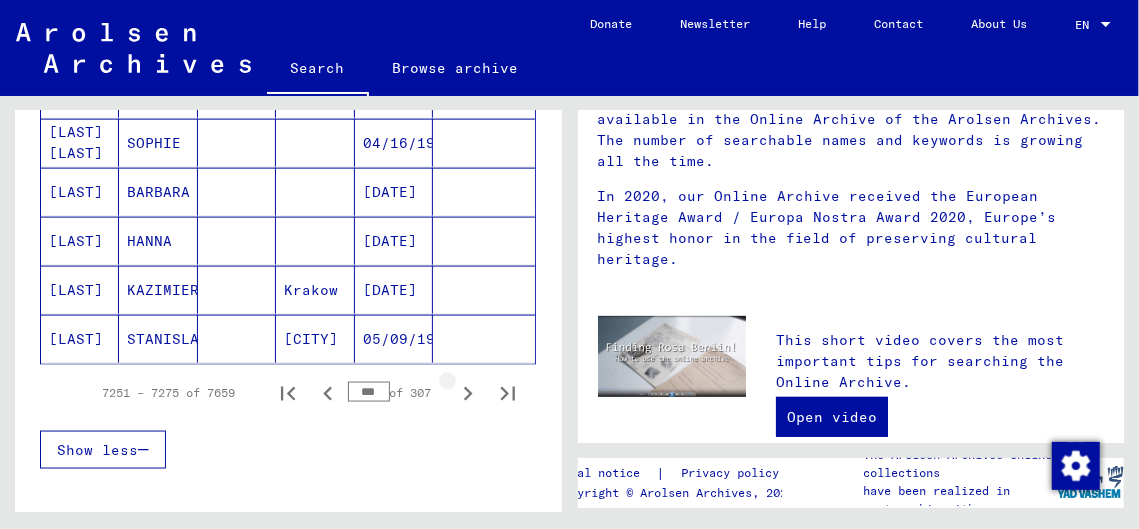 click 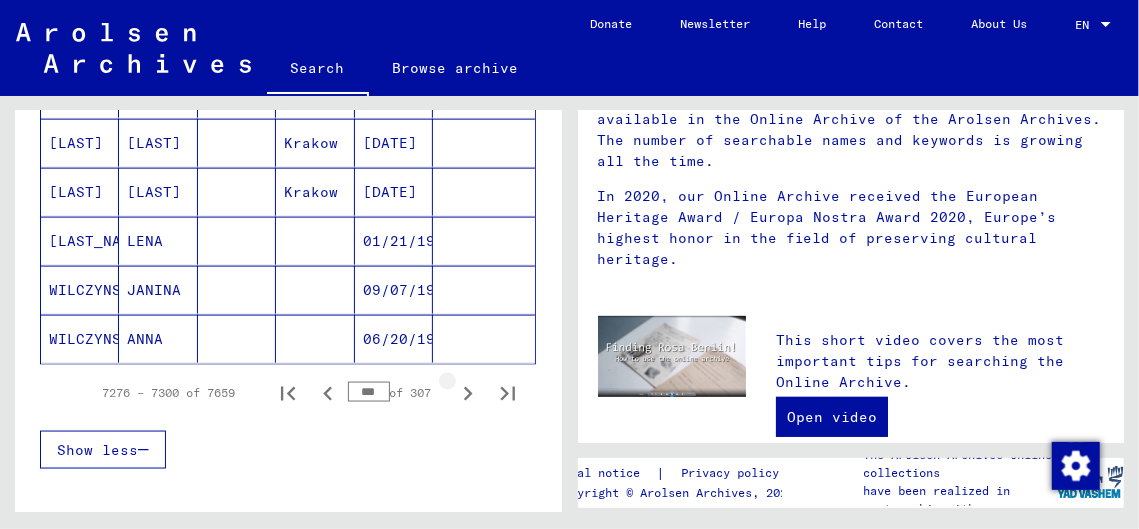 click 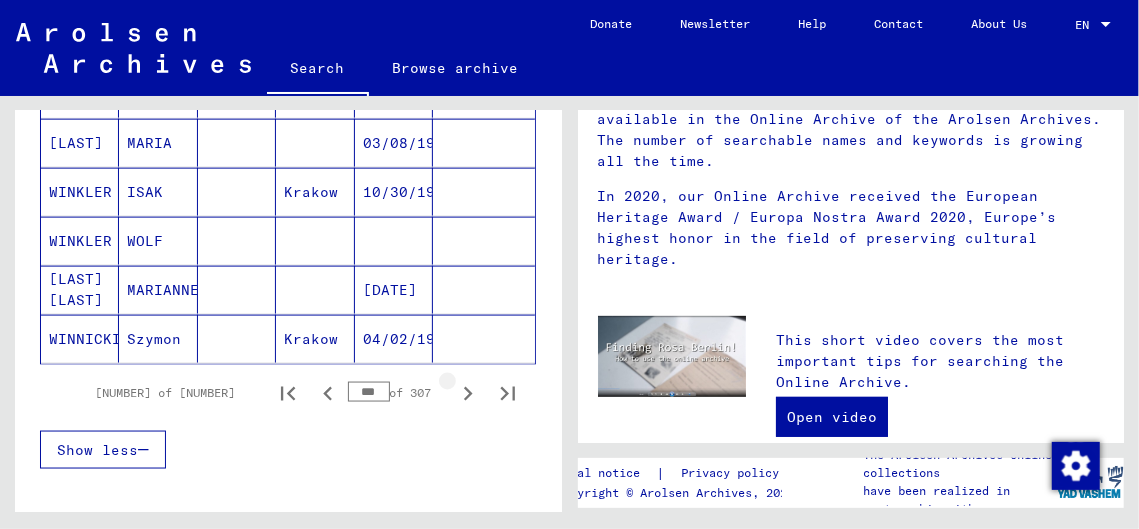 click 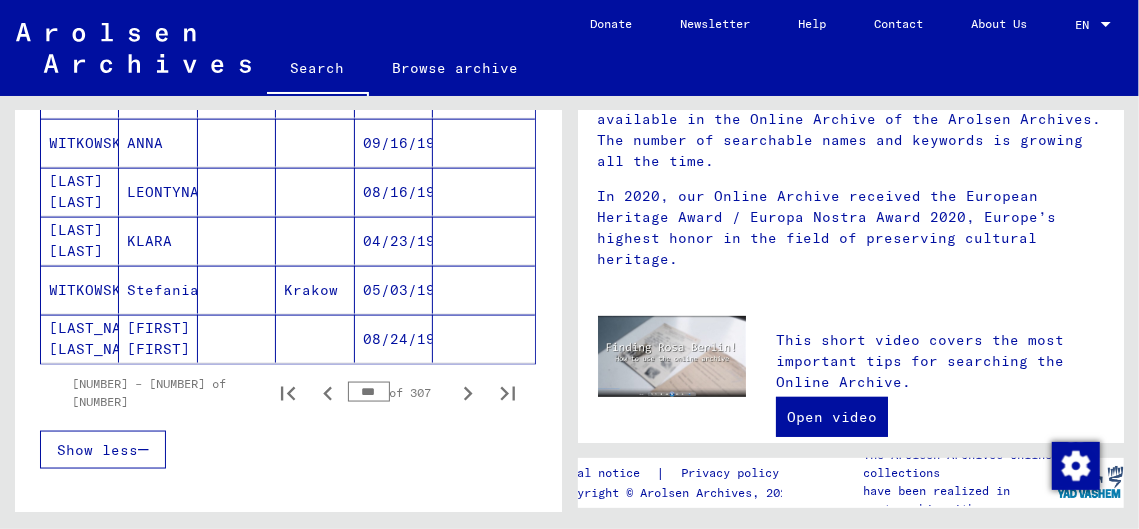 click 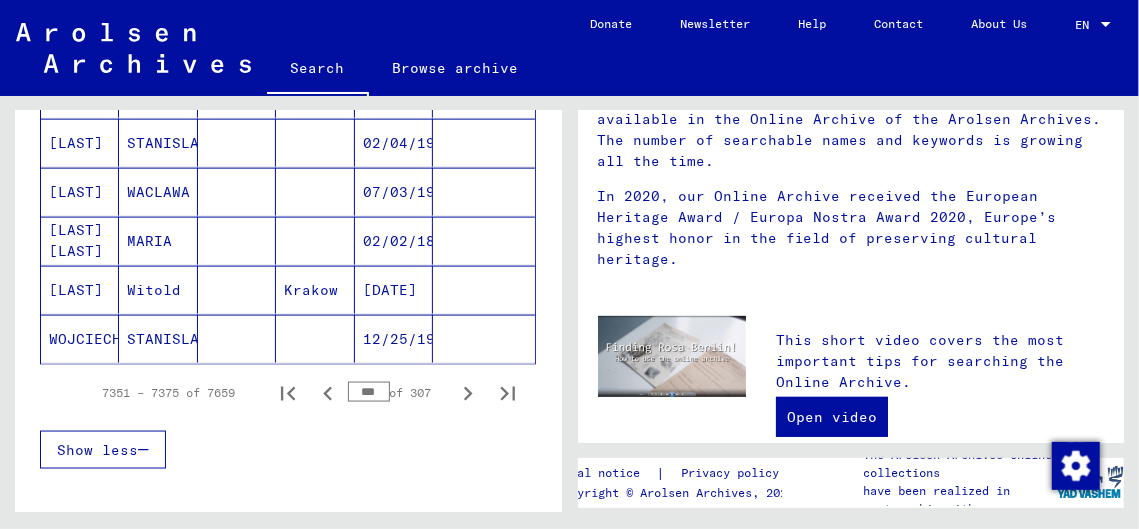 click 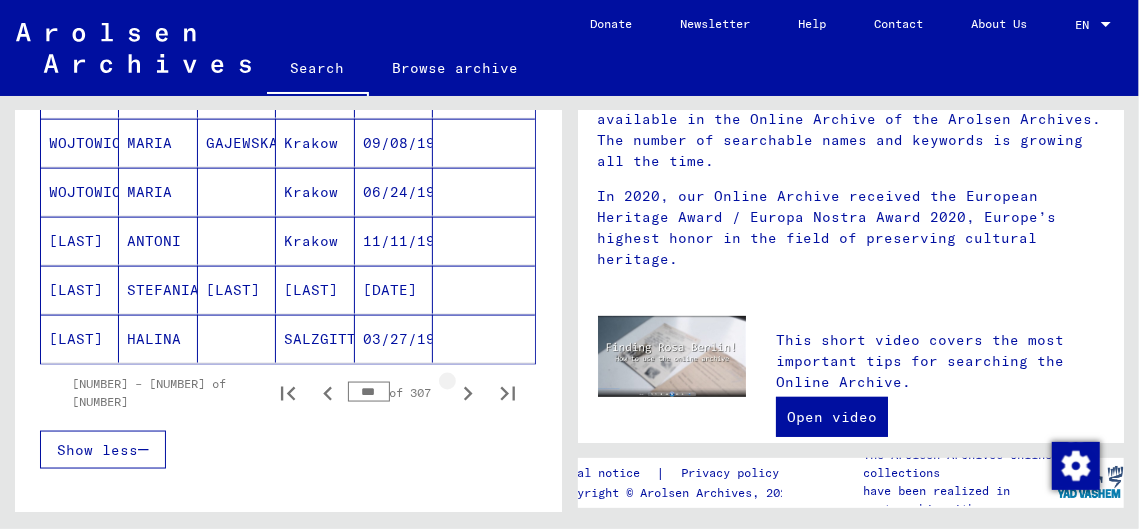 click 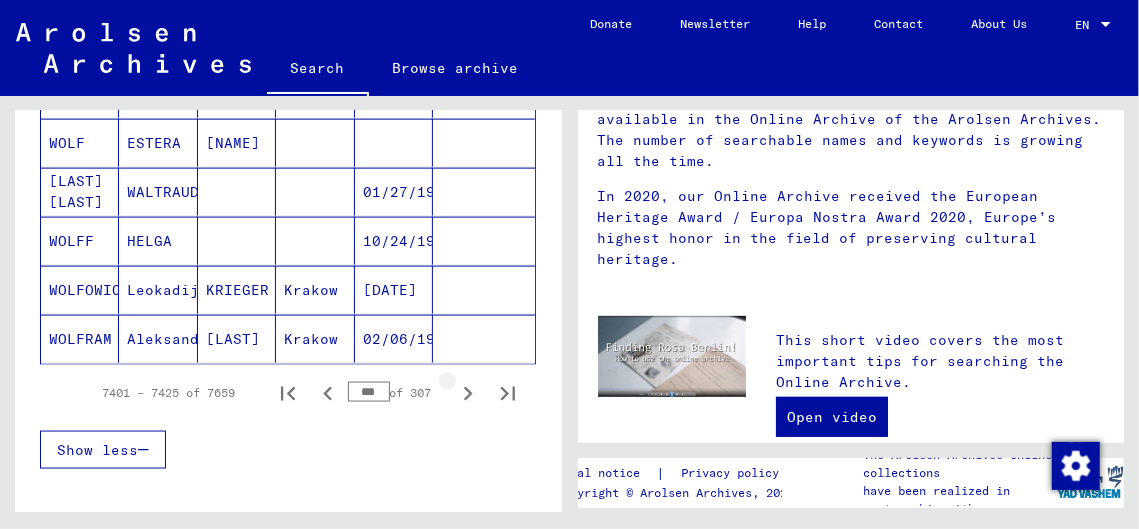 click 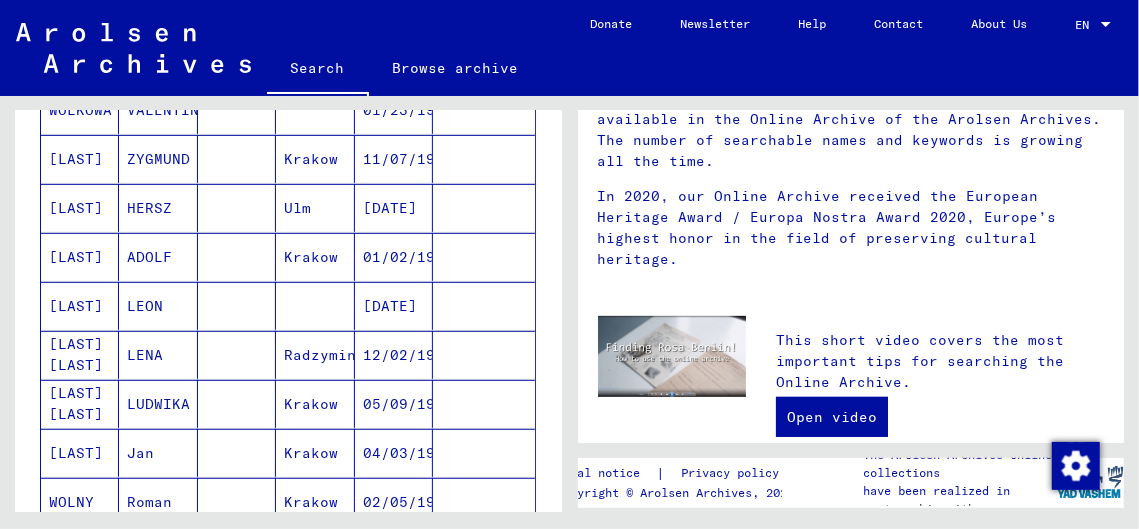 scroll, scrollTop: 0, scrollLeft: 0, axis: both 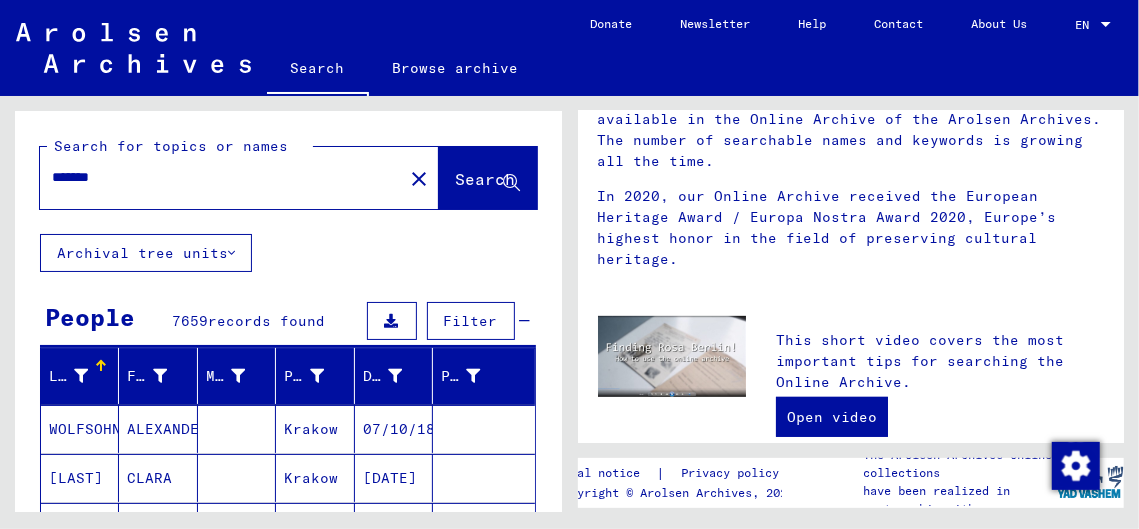 click on "******" at bounding box center [215, 177] 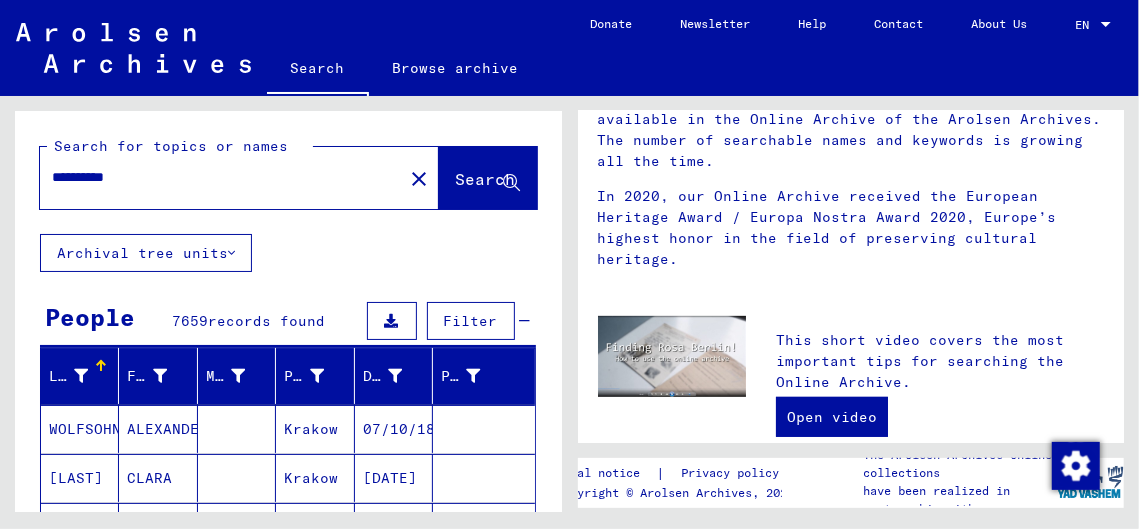 type on "*********" 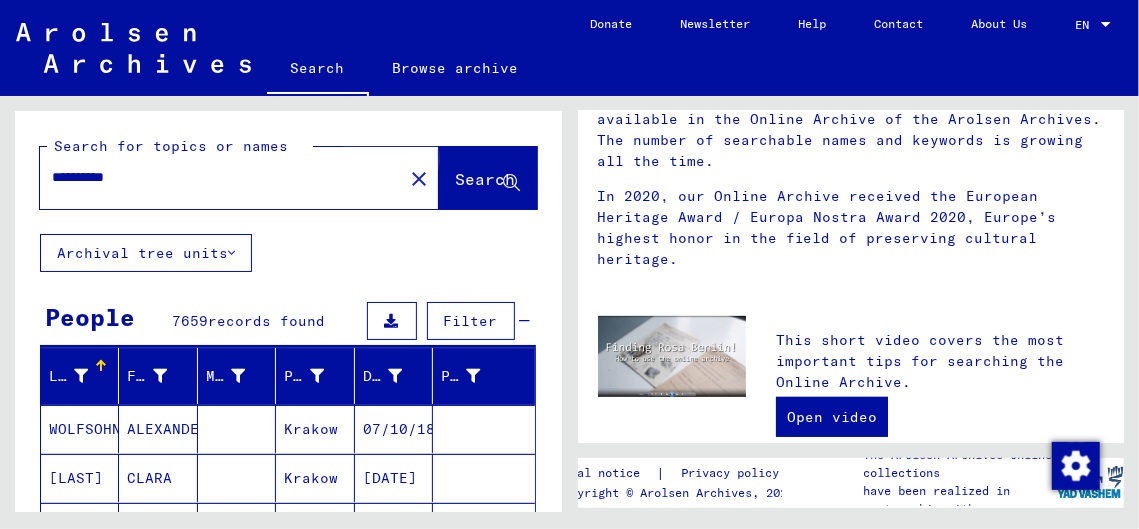 click on "Search" 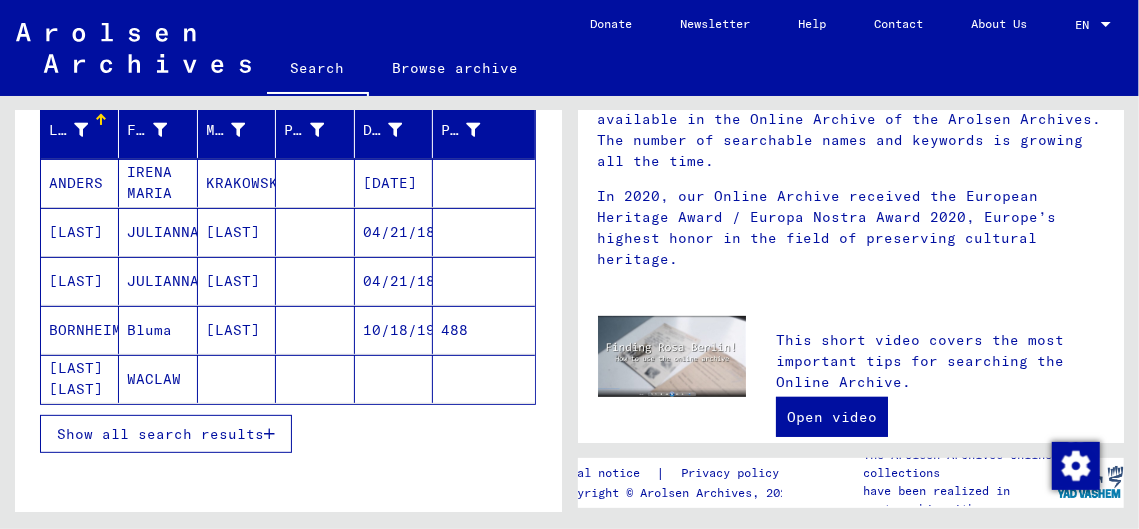 scroll, scrollTop: 266, scrollLeft: 0, axis: vertical 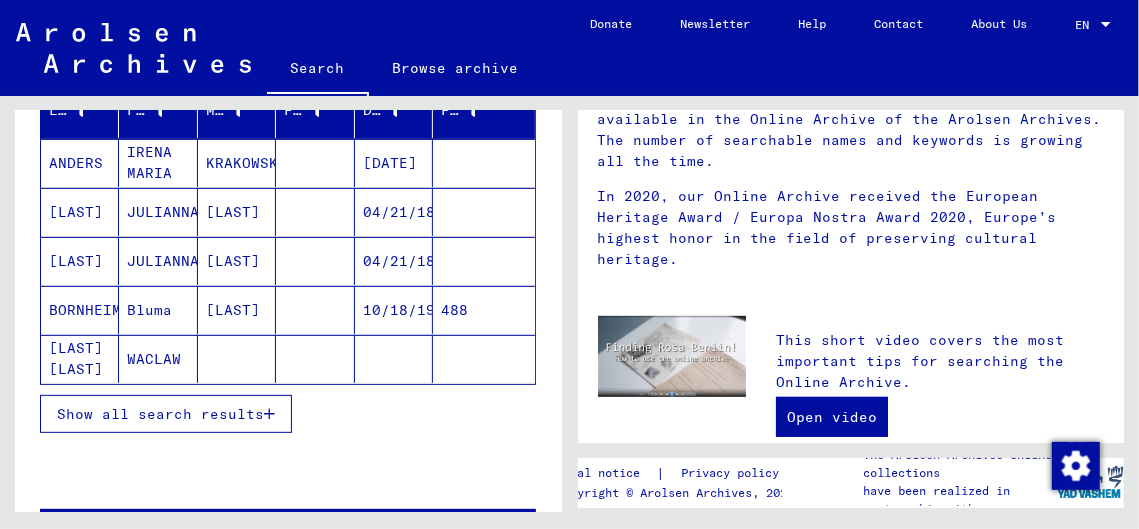 click at bounding box center [269, 414] 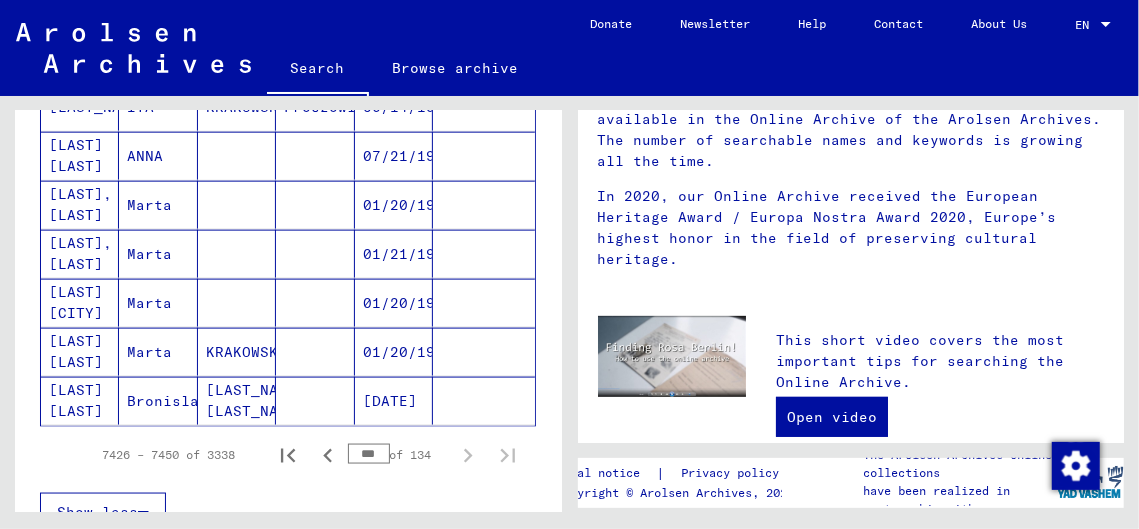 scroll, scrollTop: 1266, scrollLeft: 0, axis: vertical 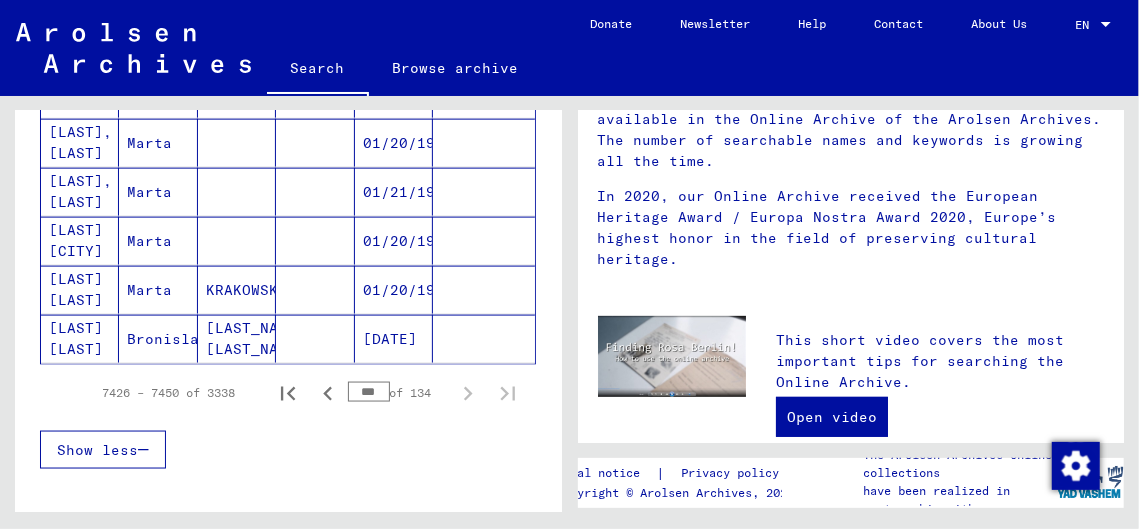 click on "*** of 134" at bounding box center [398, 392] 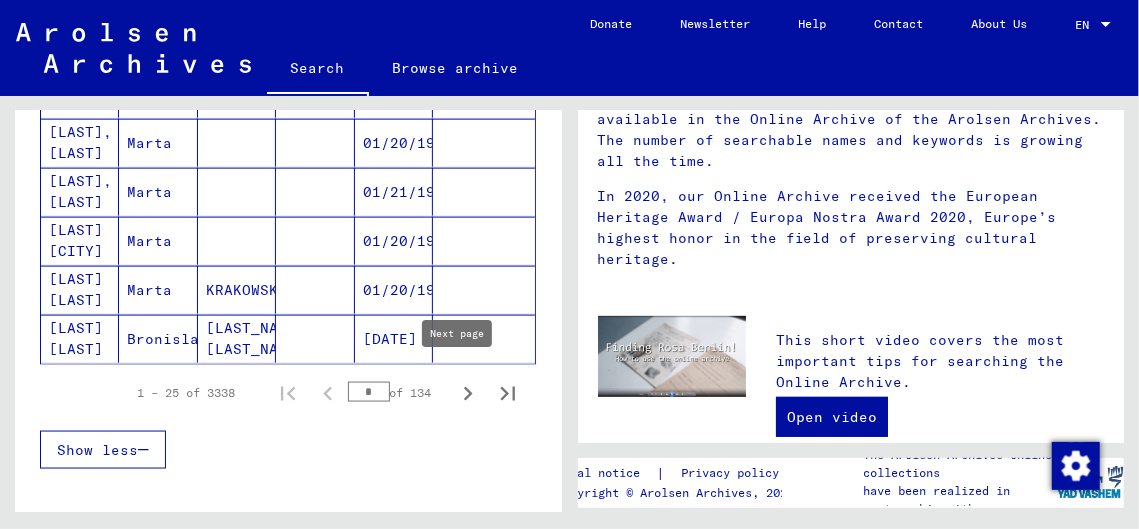 click 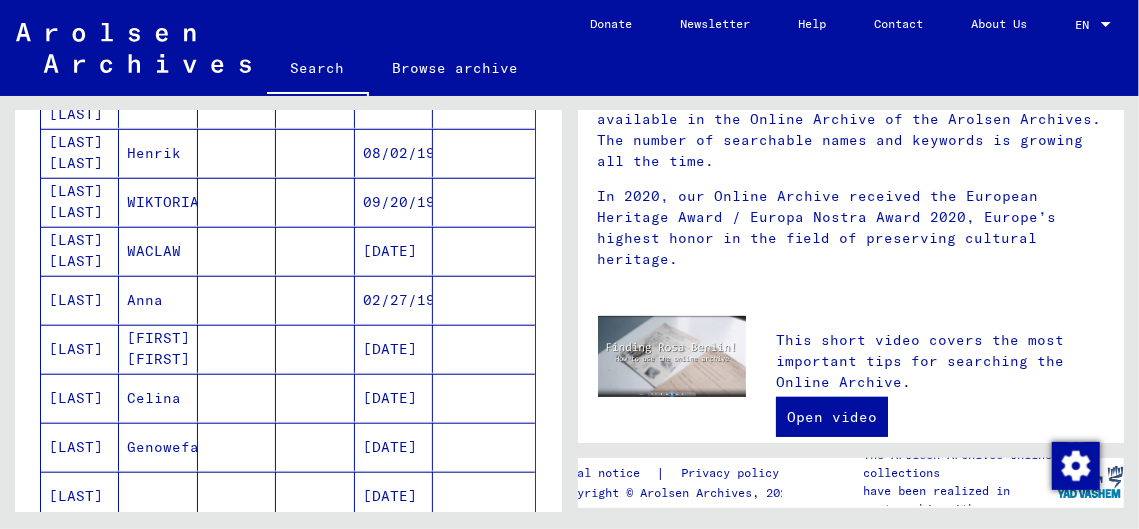 scroll, scrollTop: 733, scrollLeft: 0, axis: vertical 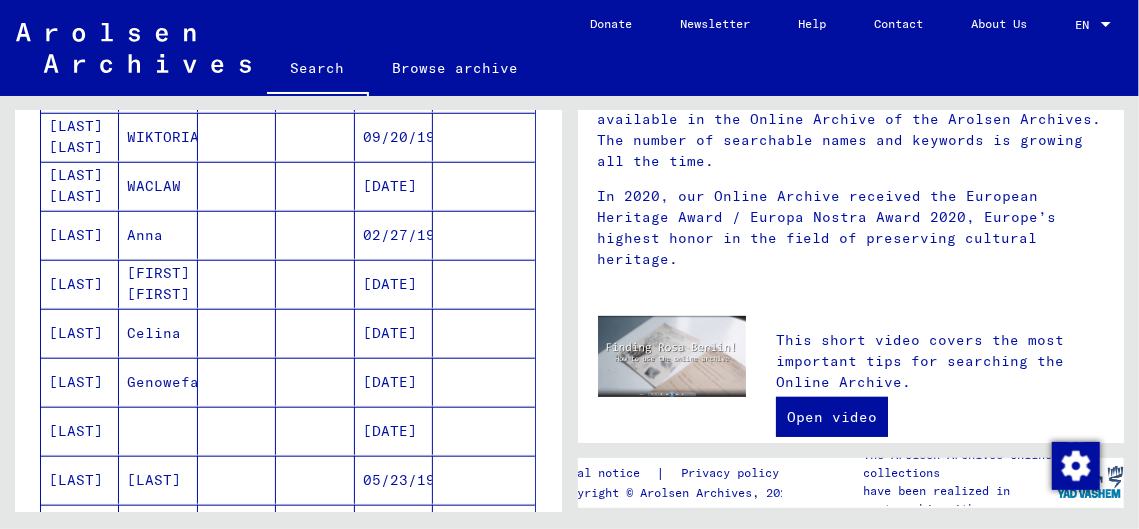 click at bounding box center (315, 480) 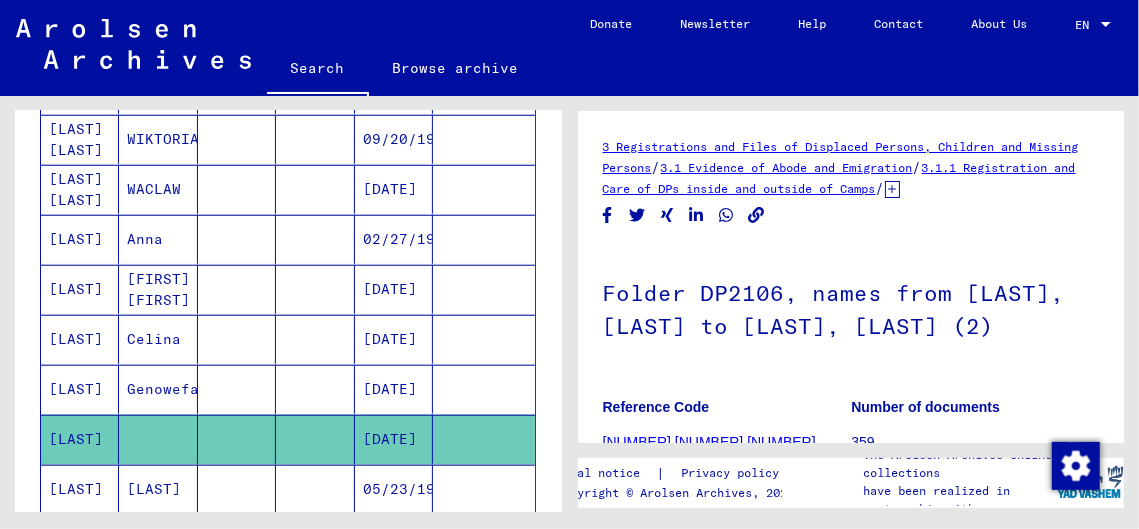 scroll, scrollTop: 0, scrollLeft: 0, axis: both 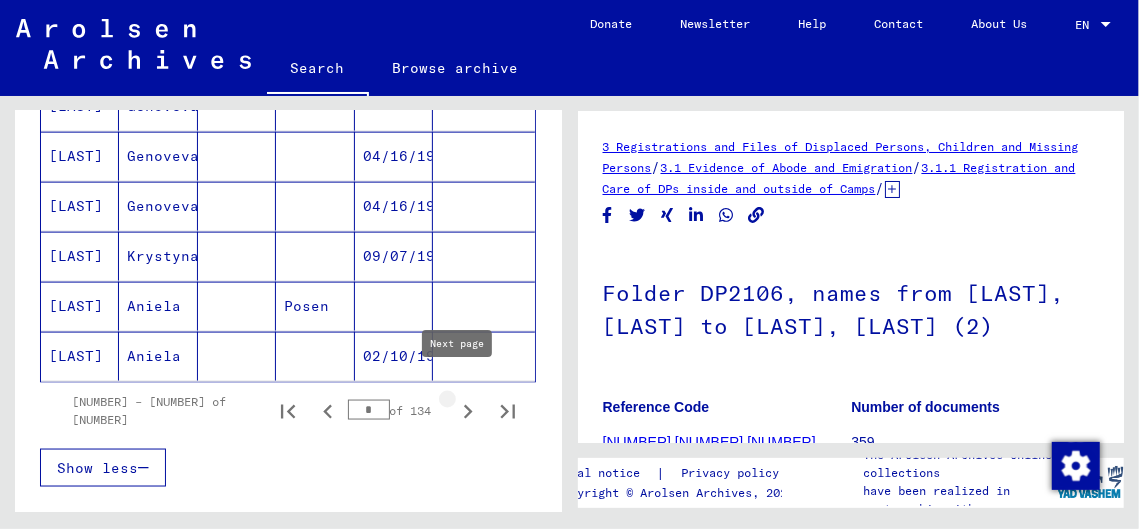 click 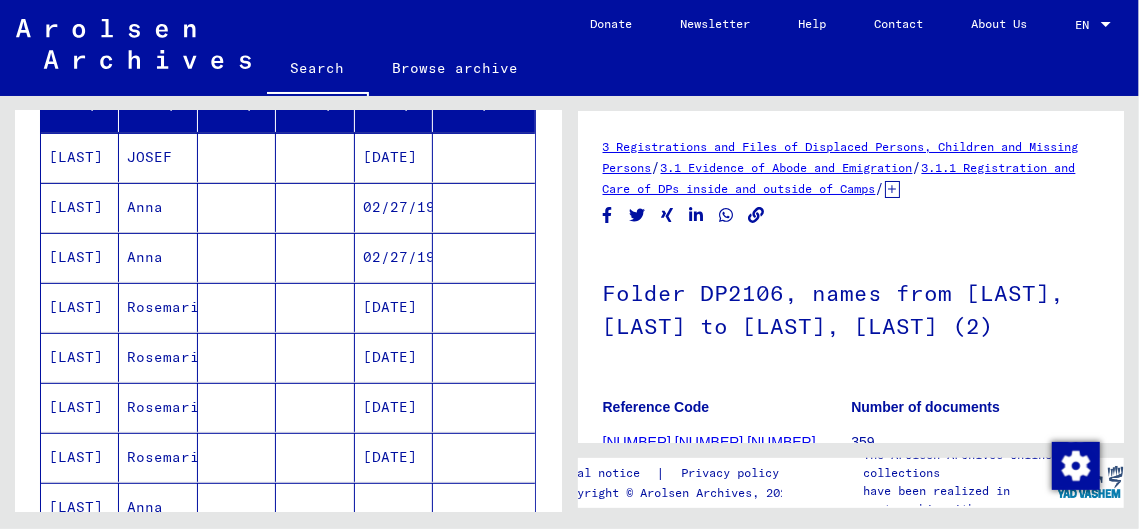 scroll, scrollTop: 273, scrollLeft: 0, axis: vertical 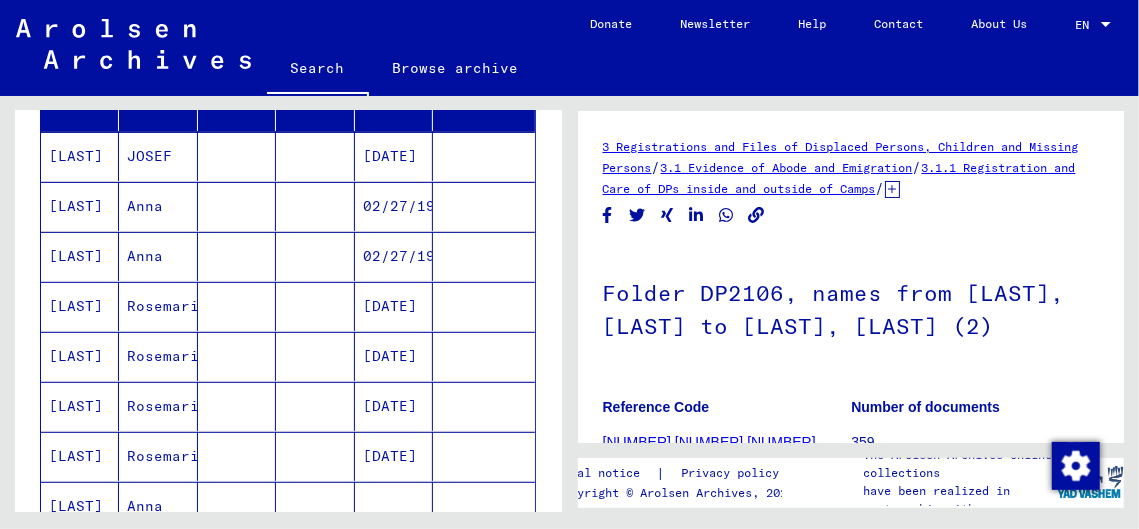 click on "[LAST]" at bounding box center (80, 256) 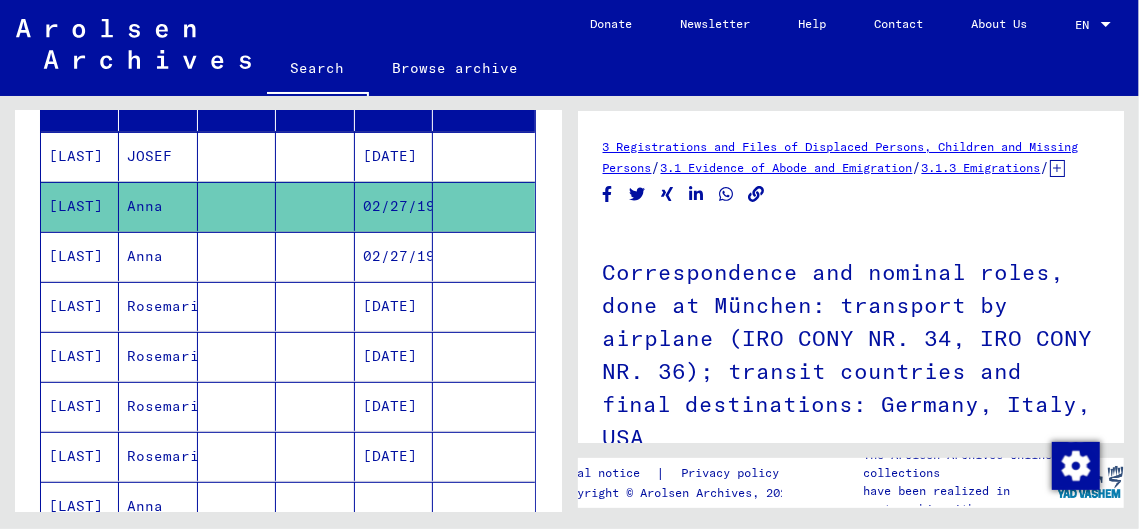scroll, scrollTop: 0, scrollLeft: 0, axis: both 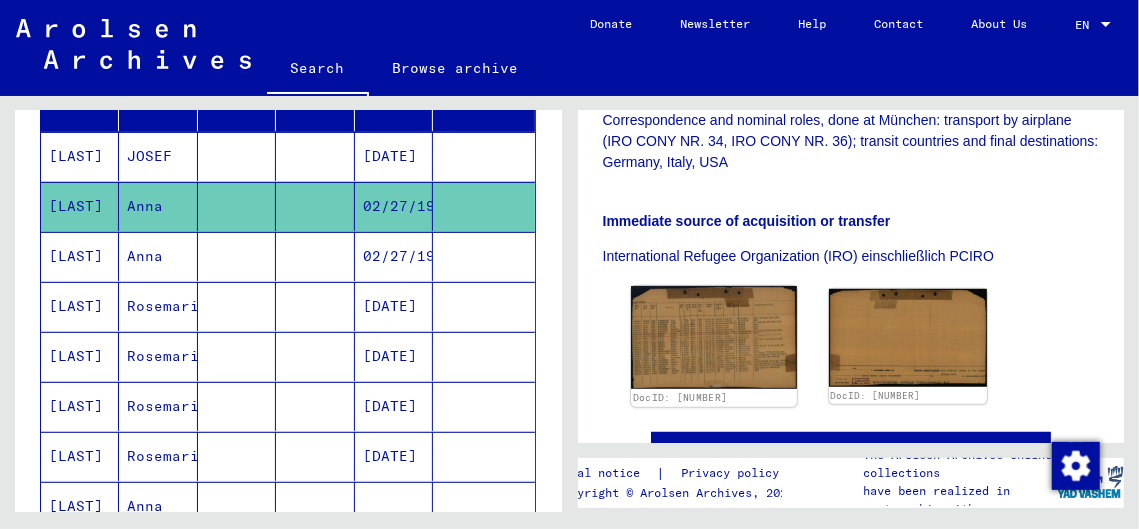 click 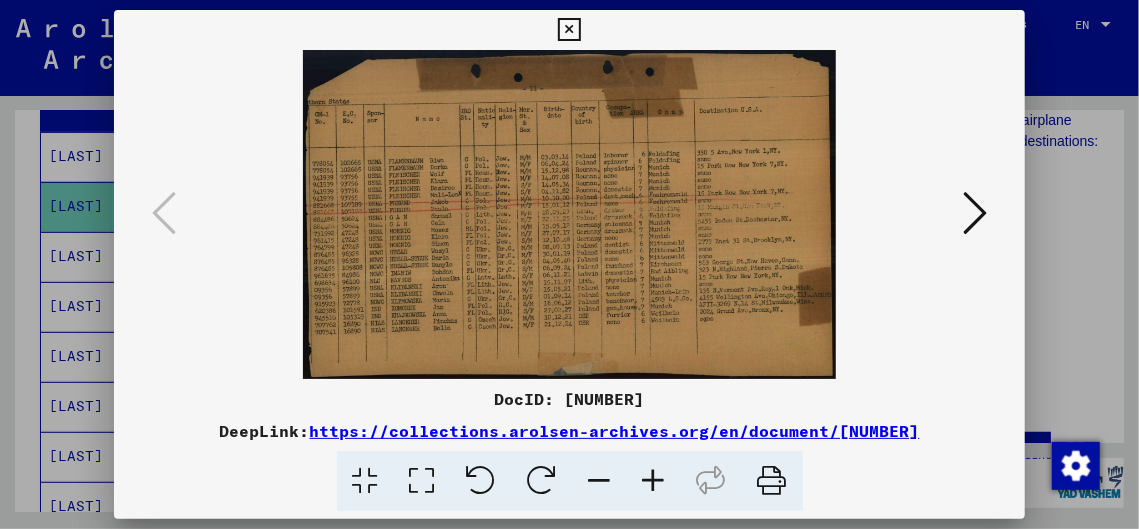click at bounding box center (569, 30) 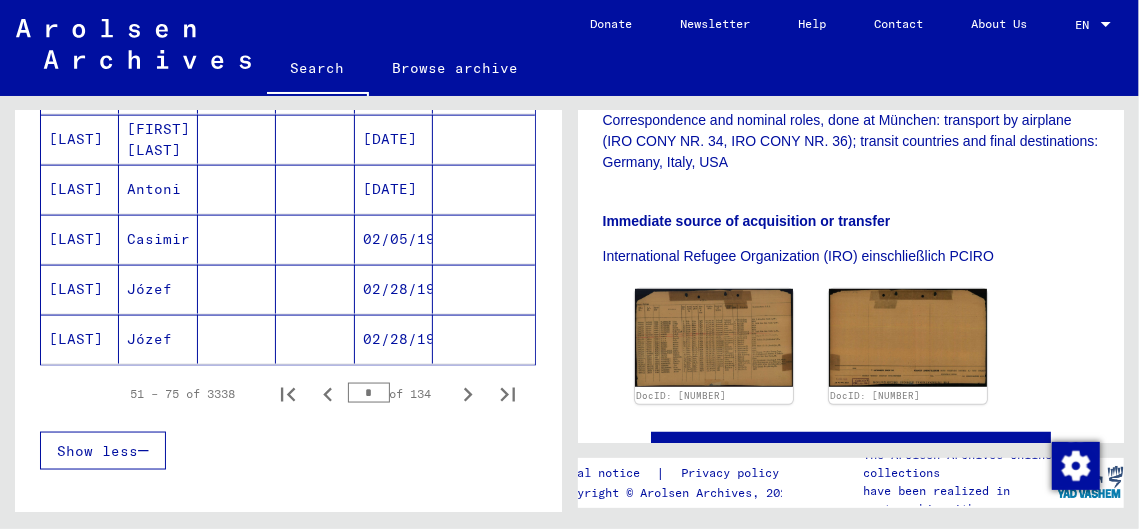 scroll, scrollTop: 1340, scrollLeft: 0, axis: vertical 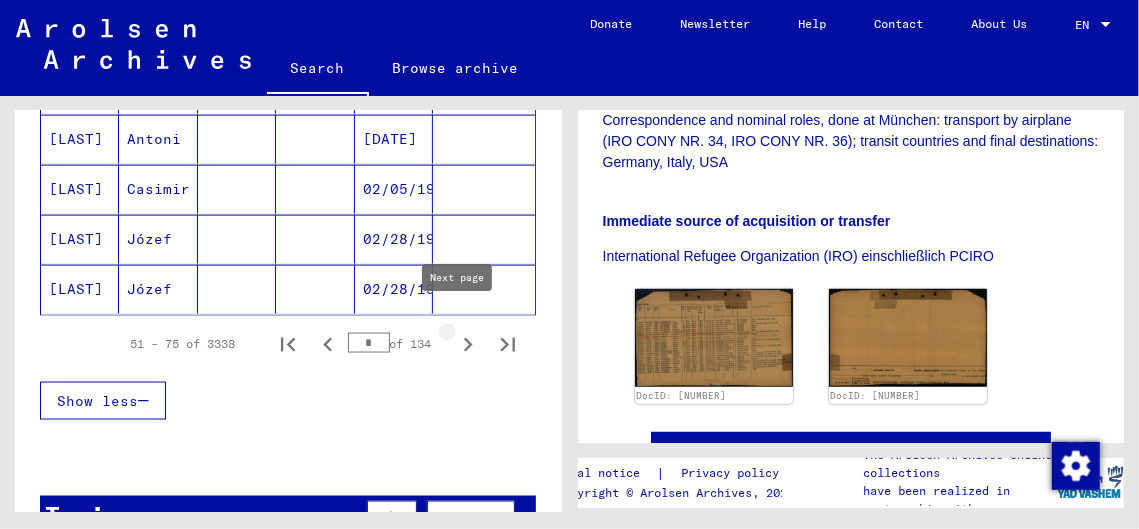click 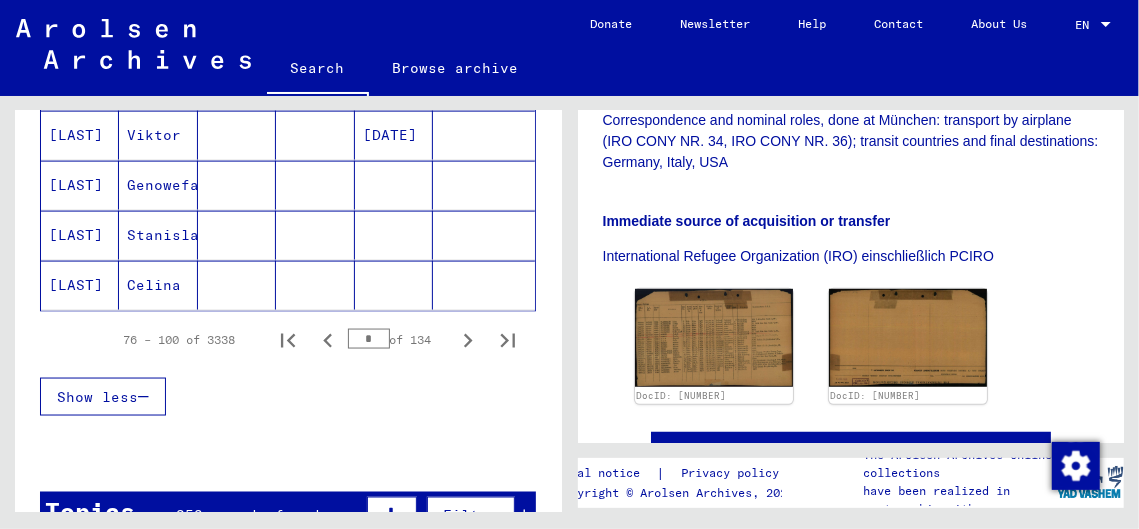 scroll, scrollTop: 1406, scrollLeft: 0, axis: vertical 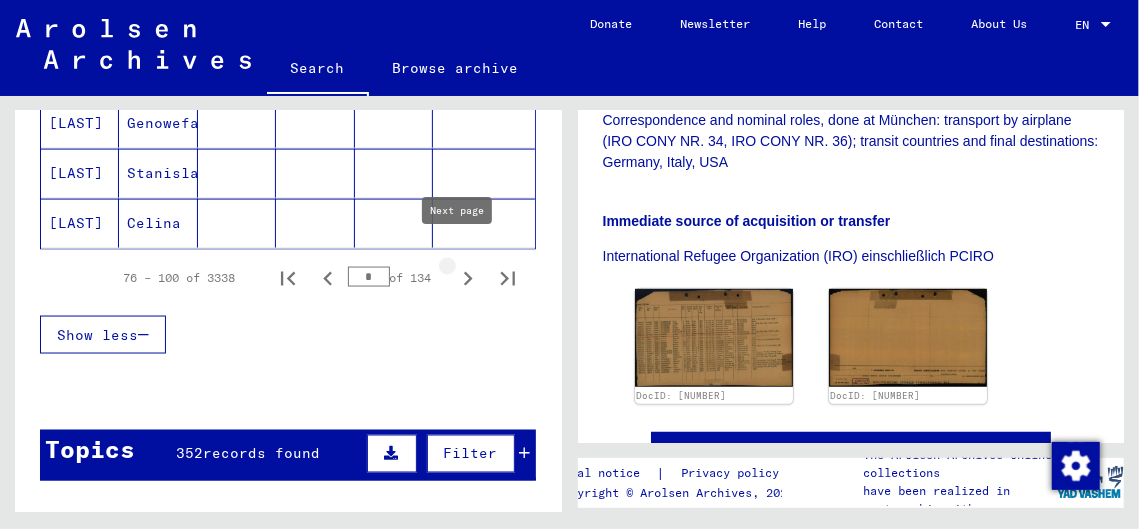 click 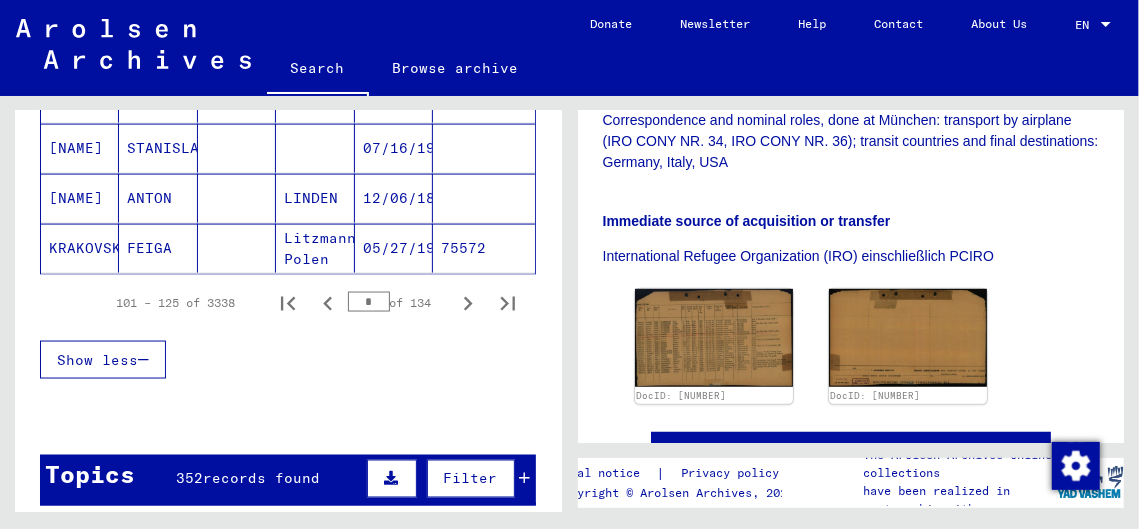 scroll, scrollTop: 1406, scrollLeft: 0, axis: vertical 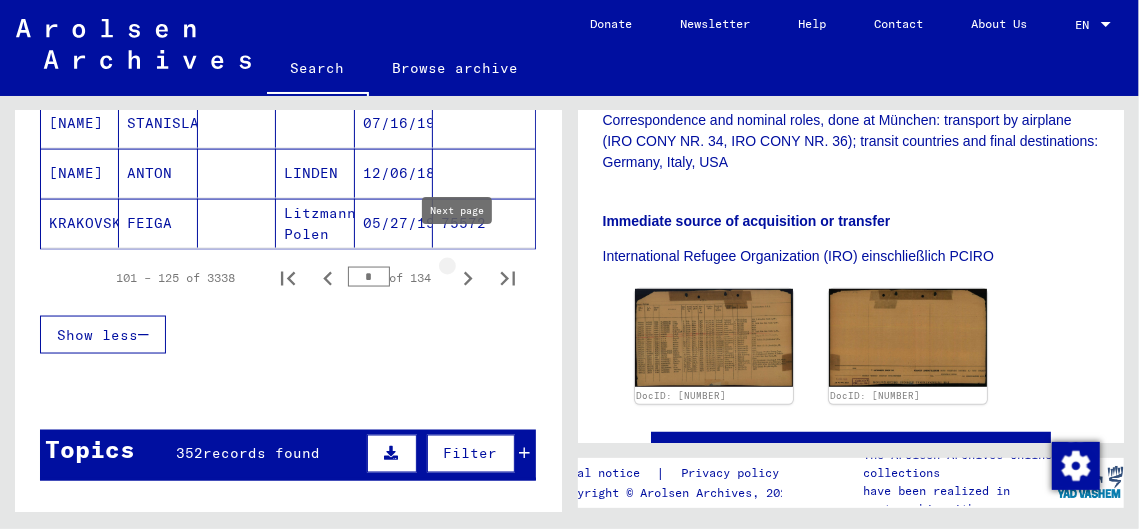 click 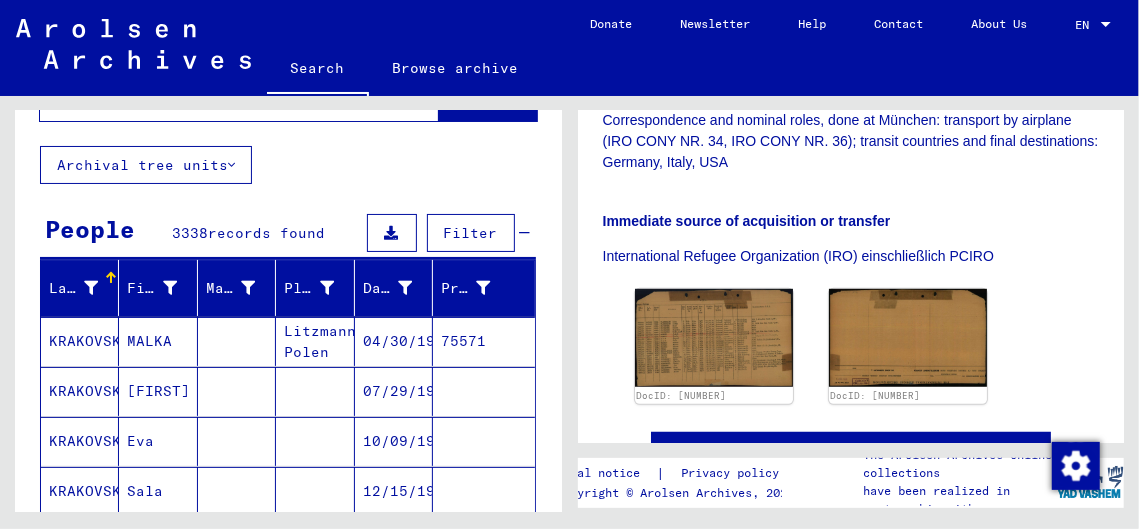 scroll, scrollTop: 0, scrollLeft: 0, axis: both 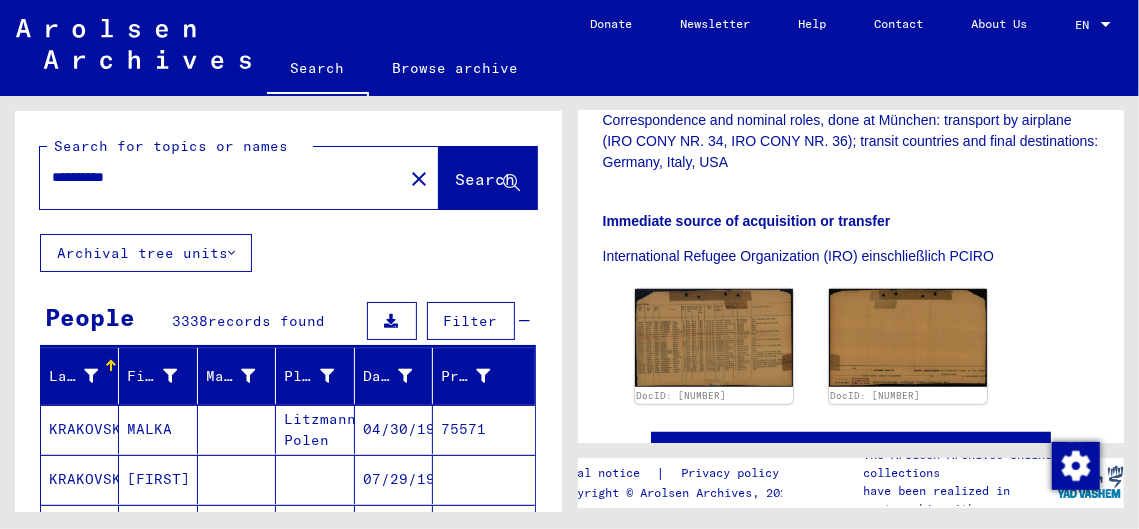 click on "*********" at bounding box center [221, 177] 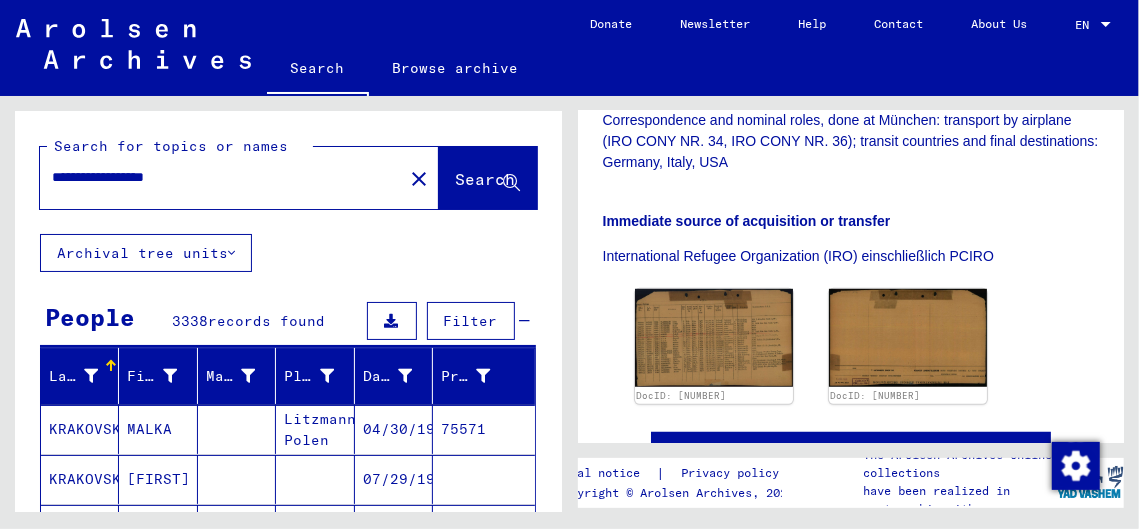 scroll, scrollTop: 0, scrollLeft: 0, axis: both 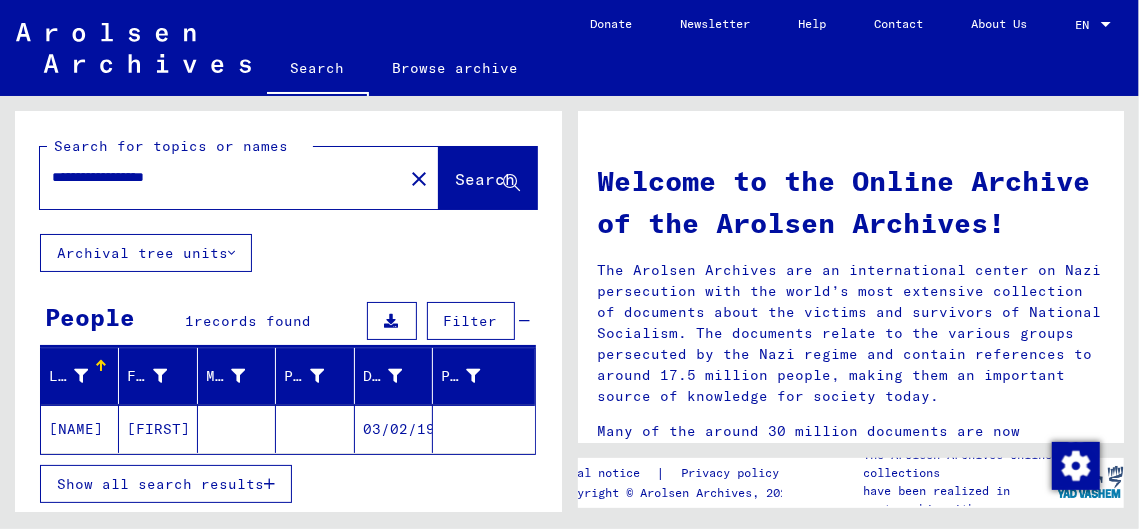 click on "[NAME]" 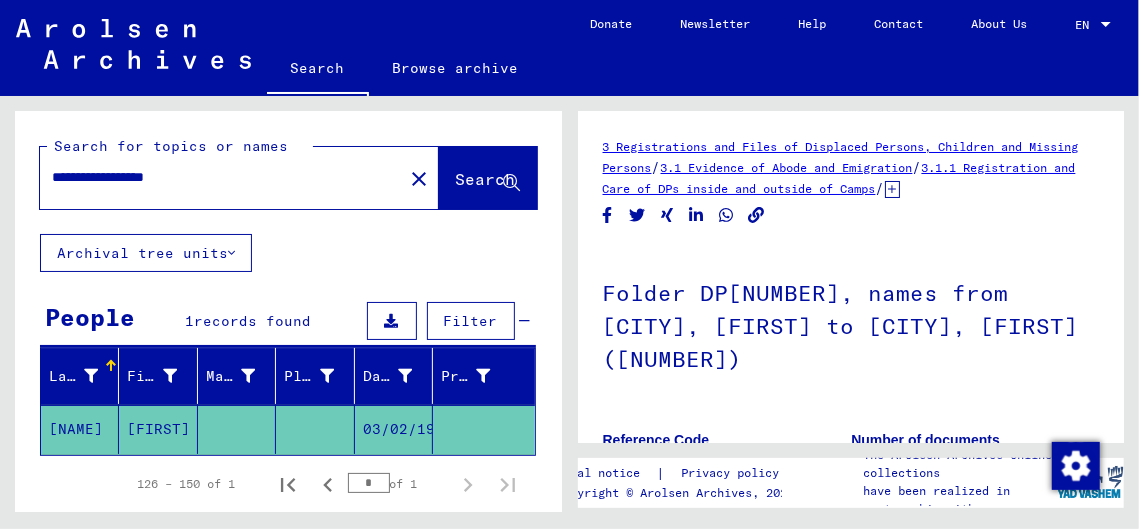 scroll, scrollTop: 0, scrollLeft: 0, axis: both 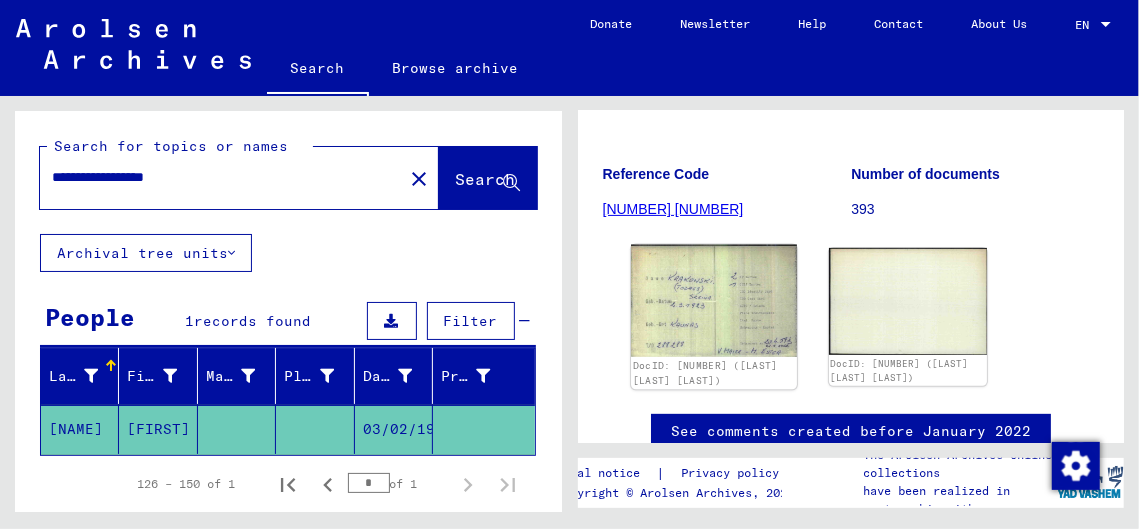click 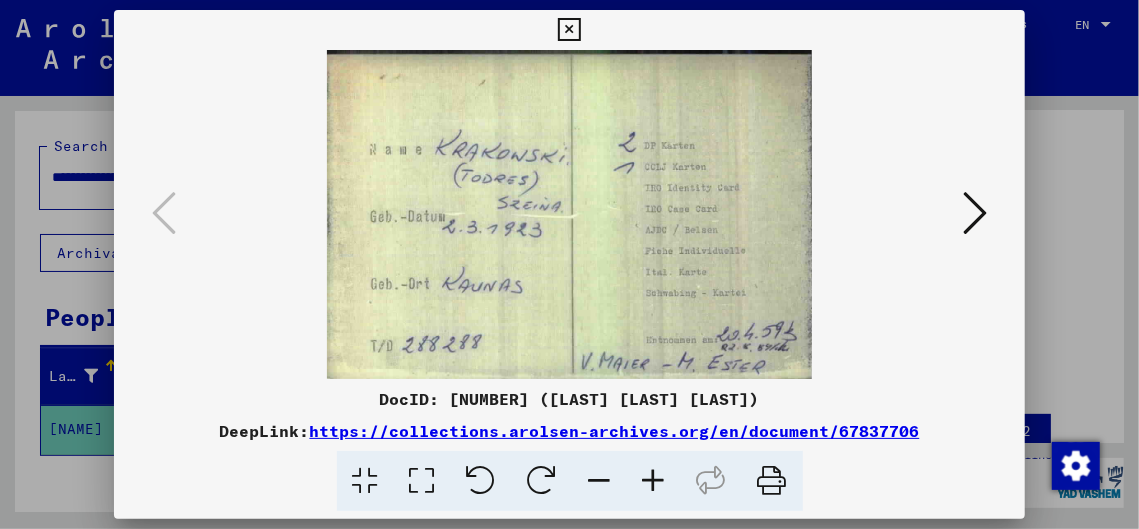 click at bounding box center (569, 214) 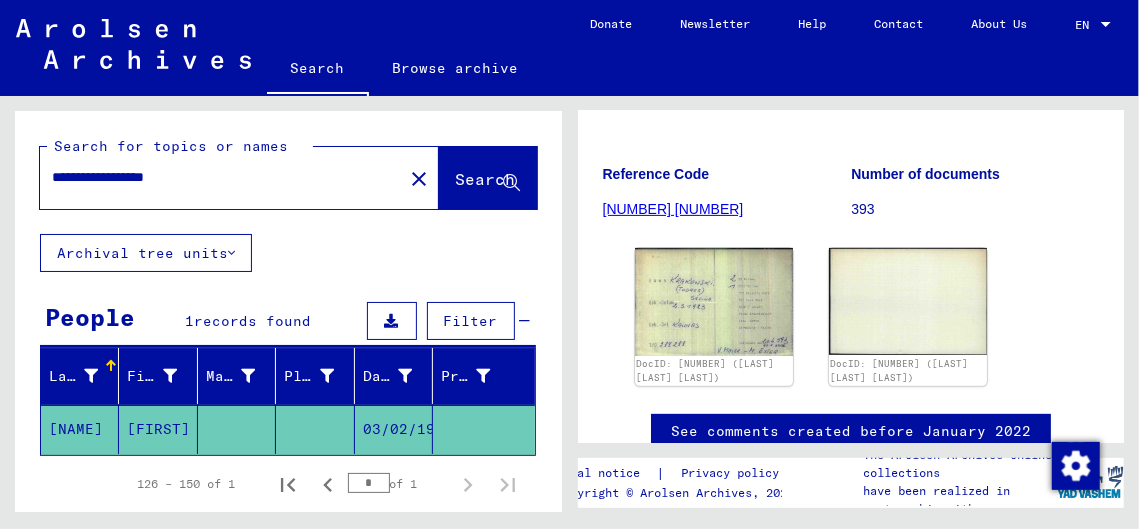 drag, startPoint x: 130, startPoint y: 178, endPoint x: 106, endPoint y: 178, distance: 24 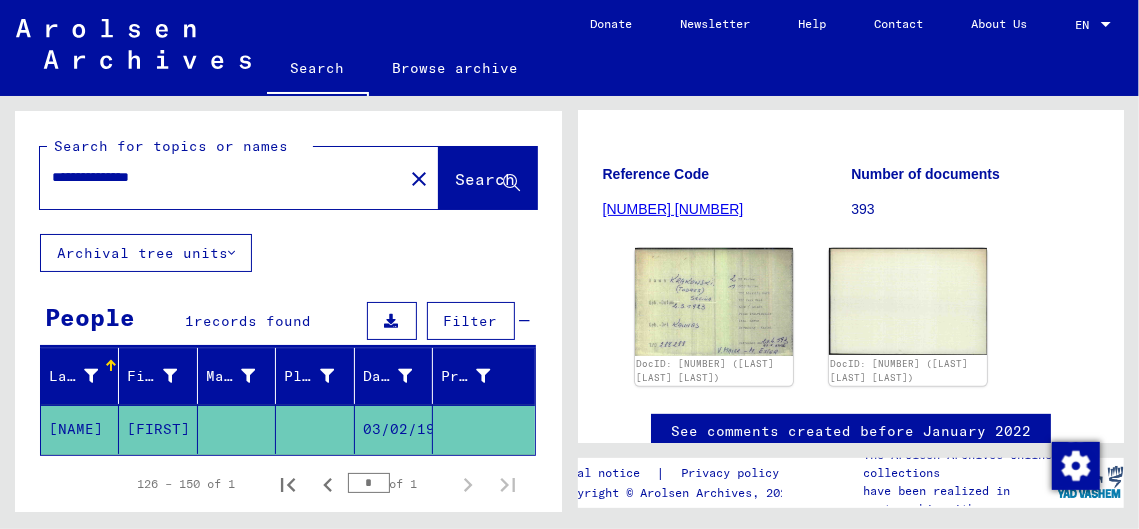 click on "Search" 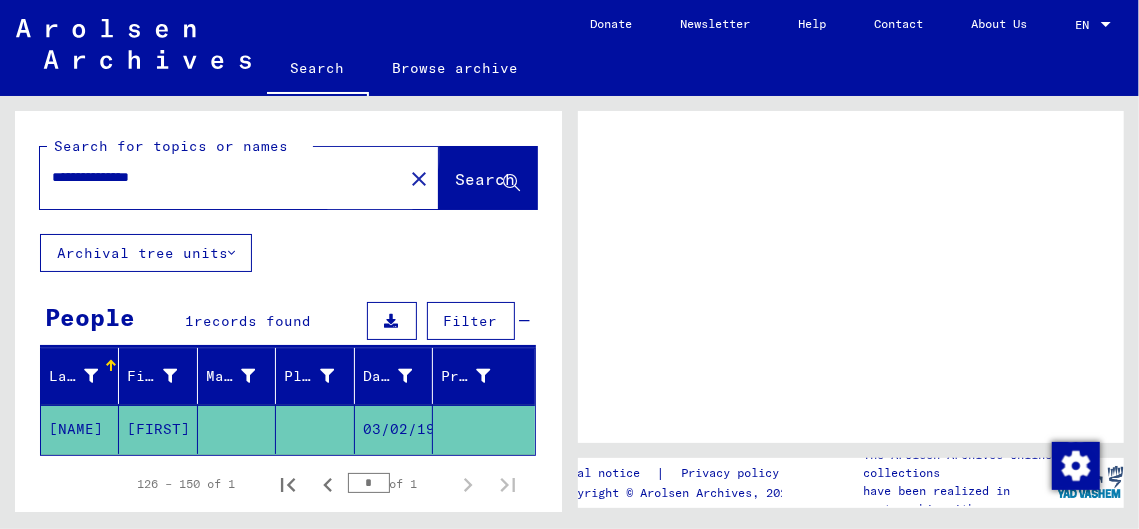 scroll, scrollTop: 0, scrollLeft: 0, axis: both 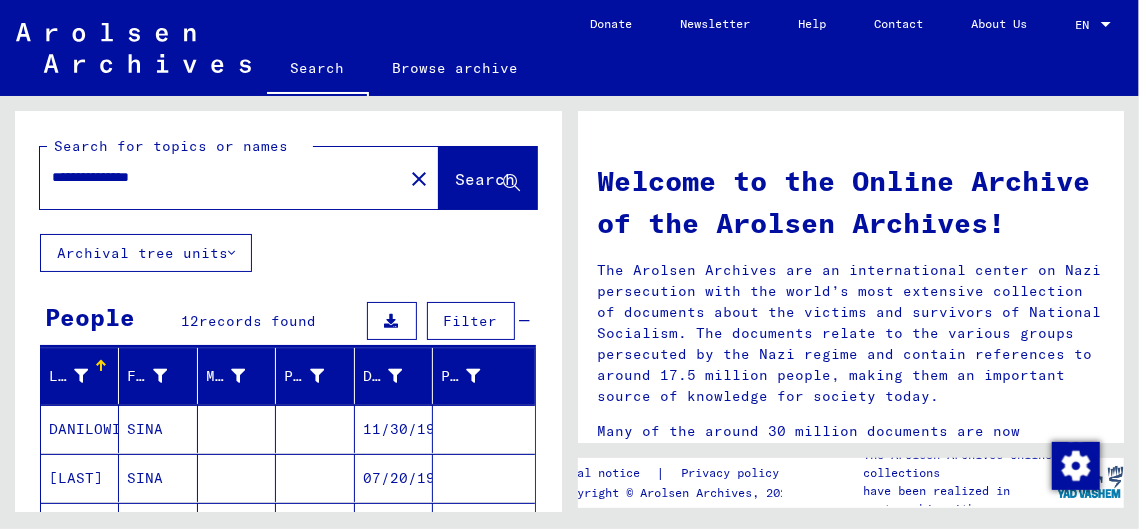 click on "**********" at bounding box center (215, 177) 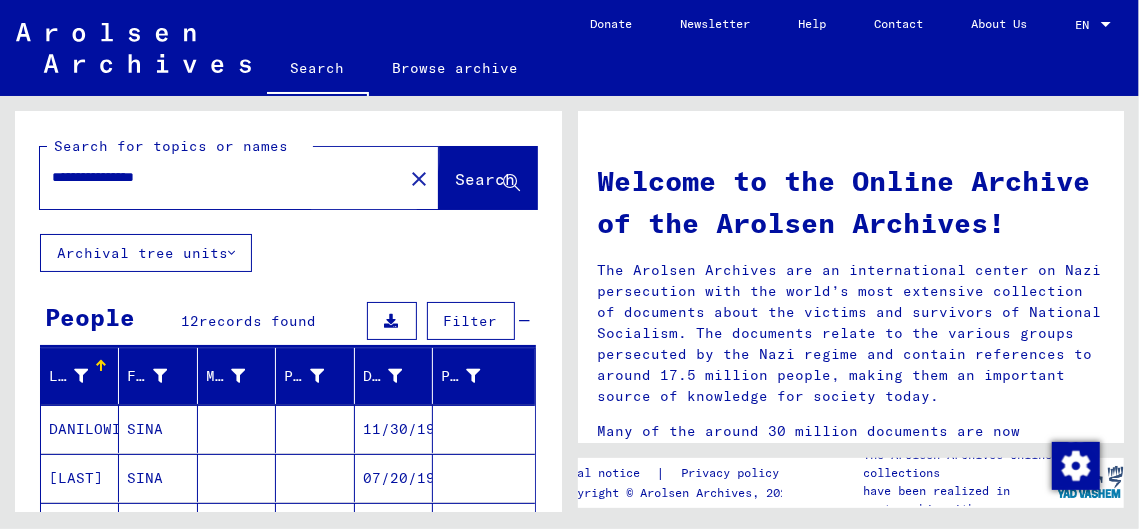 click on "Search" 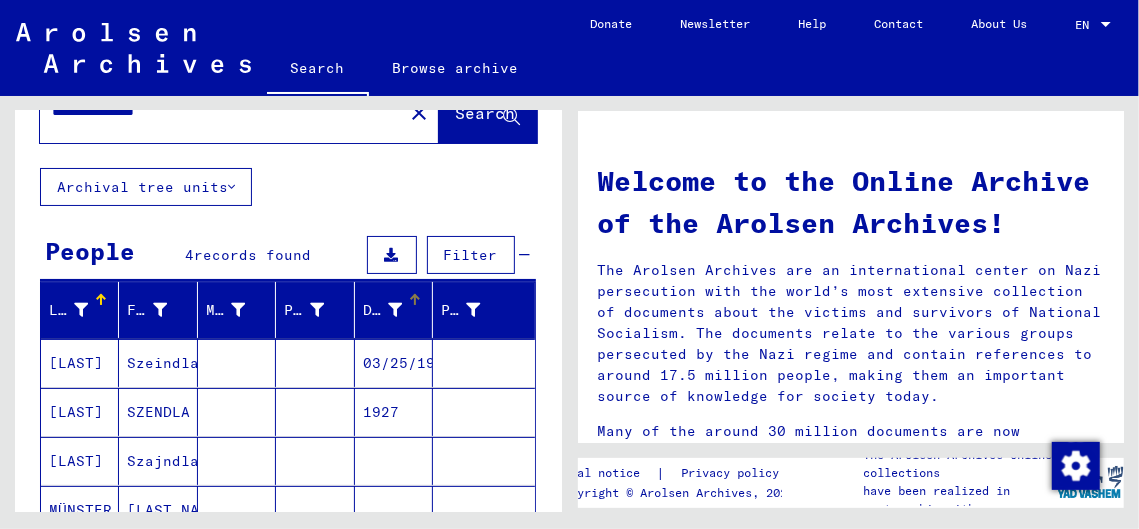 scroll, scrollTop: 133, scrollLeft: 0, axis: vertical 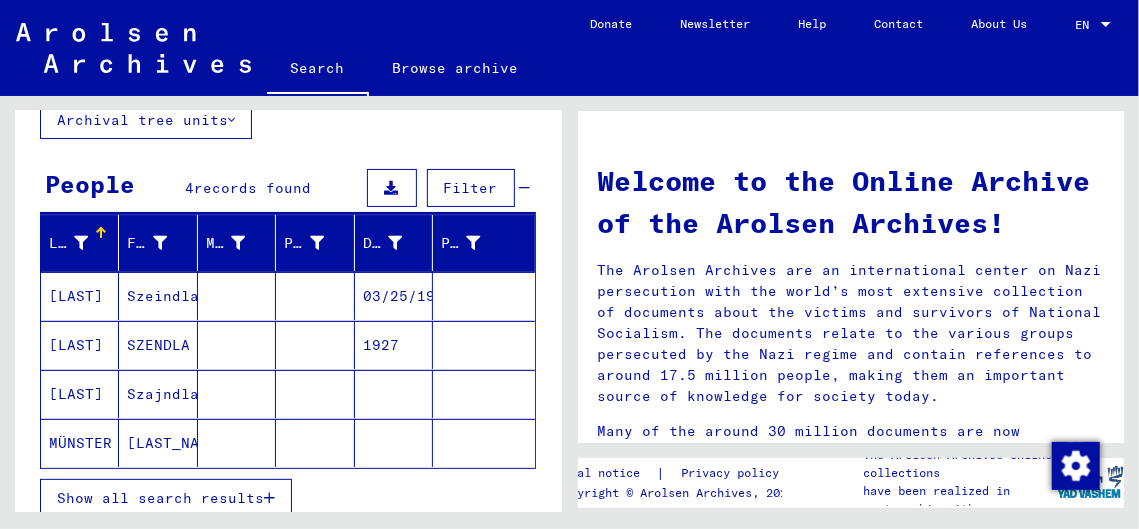 click on "[LAST]" at bounding box center [80, 345] 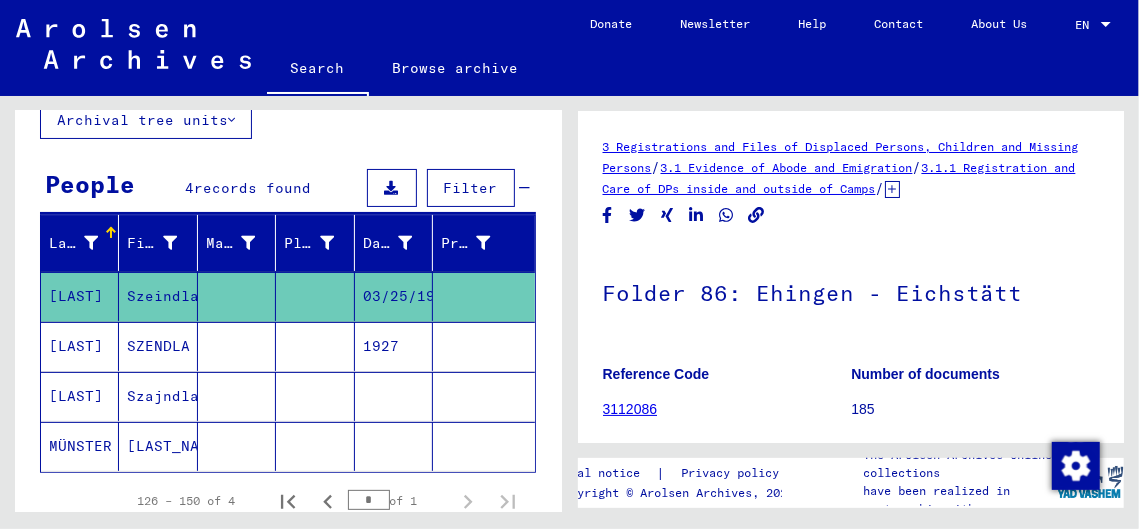 click on "[LAST]" 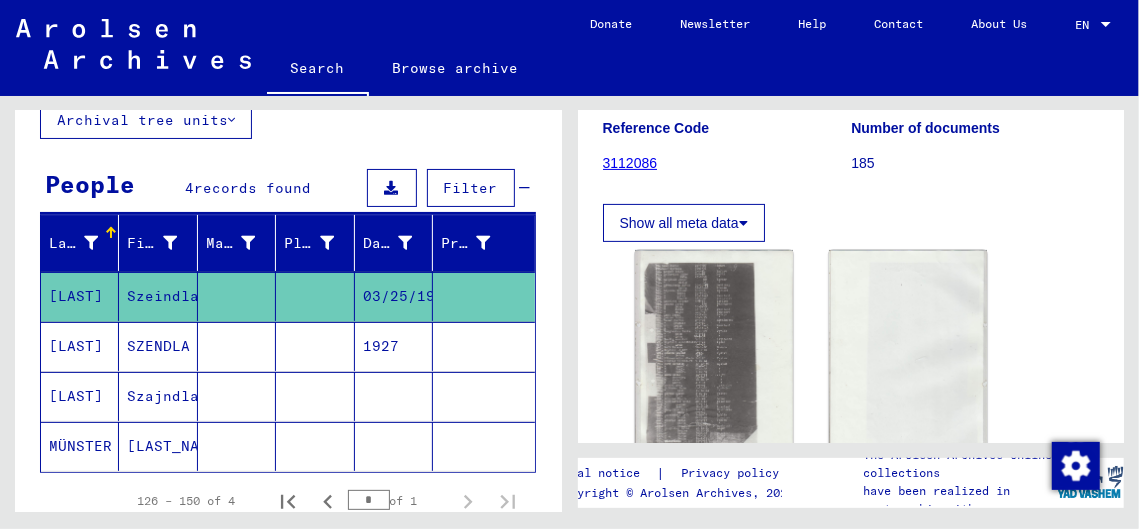 scroll, scrollTop: 266, scrollLeft: 0, axis: vertical 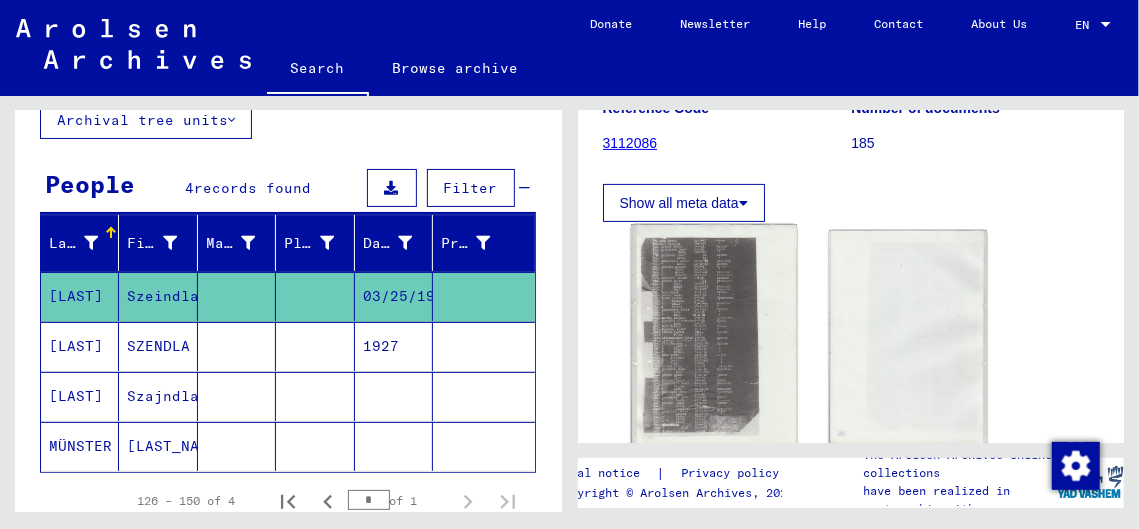 click 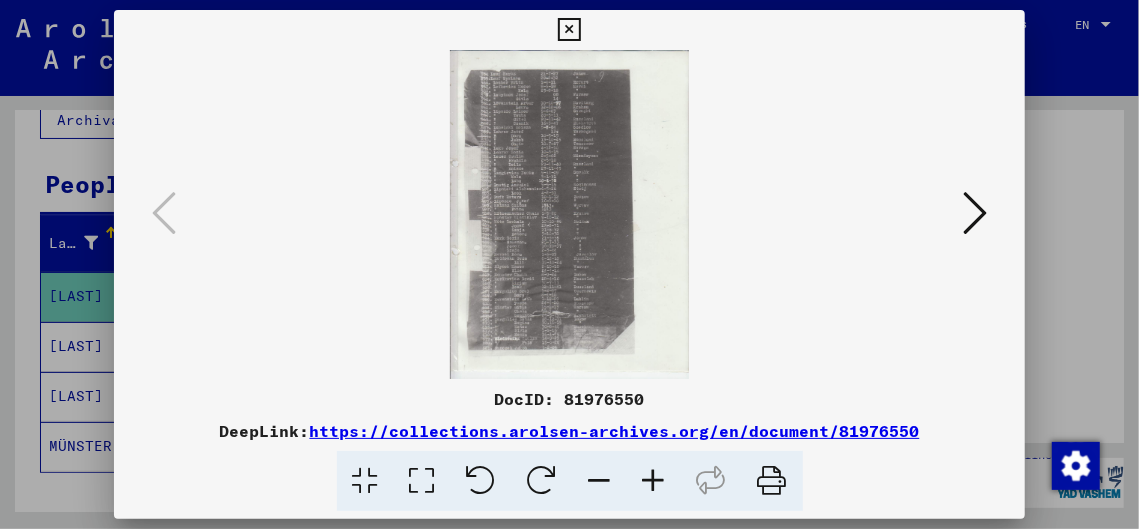 click at bounding box center (654, 481) 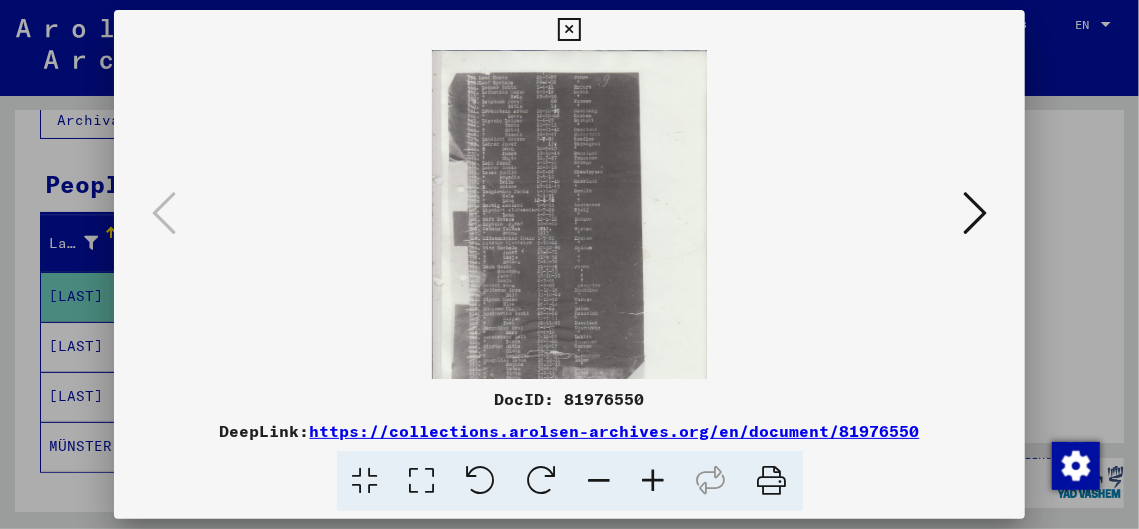 click at bounding box center (654, 481) 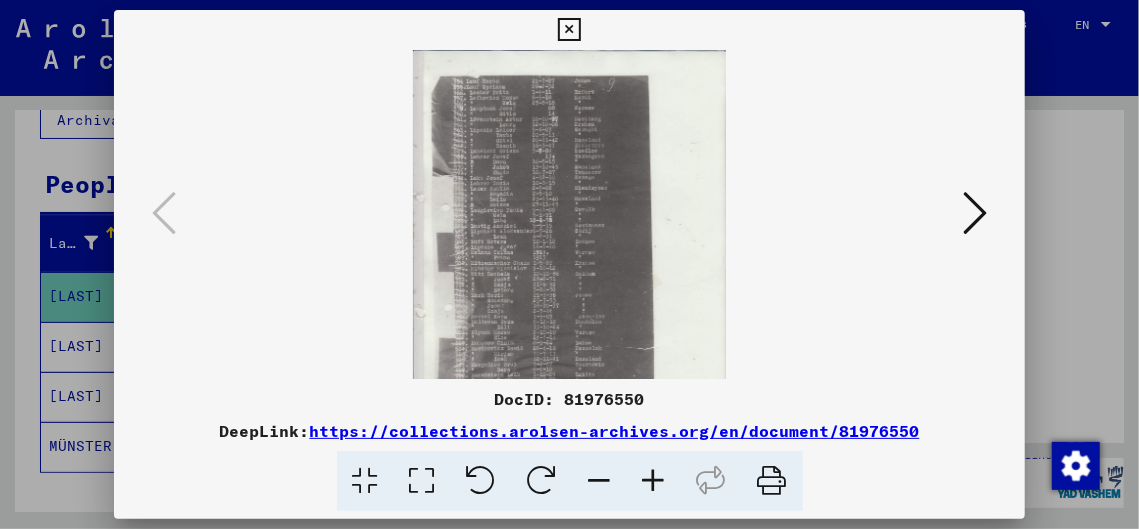 click at bounding box center [654, 481] 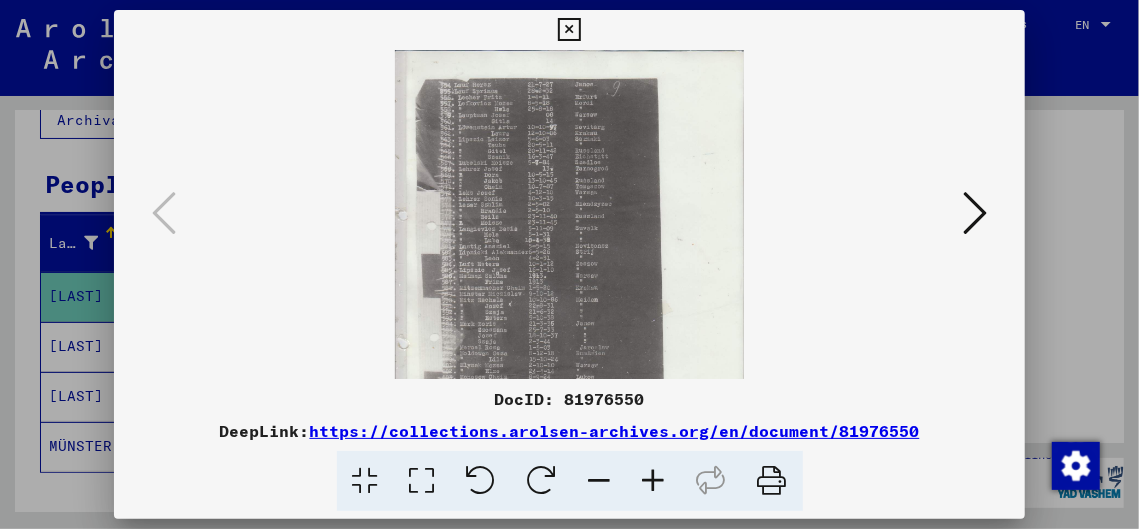 click at bounding box center (654, 481) 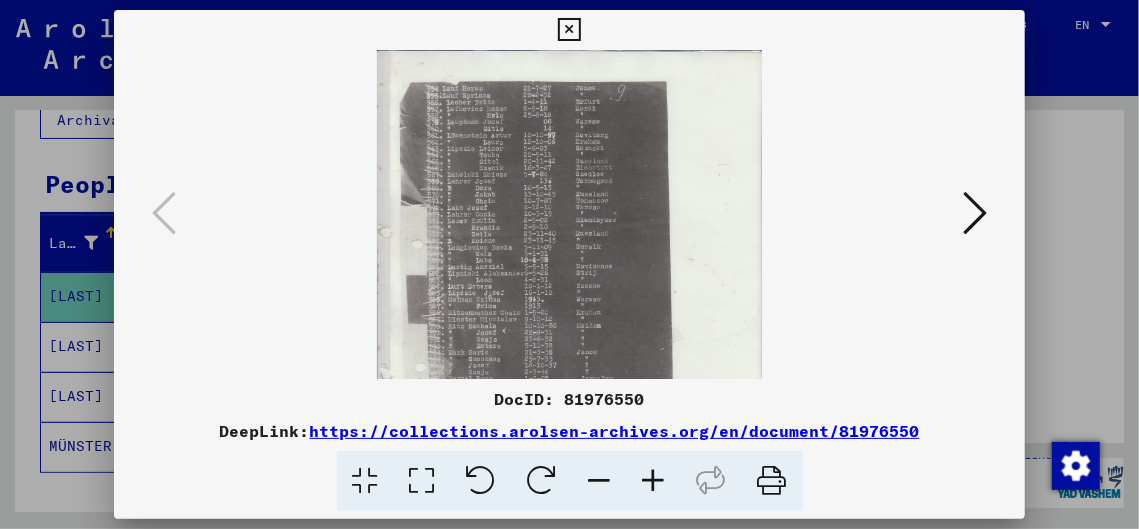 click at bounding box center (654, 481) 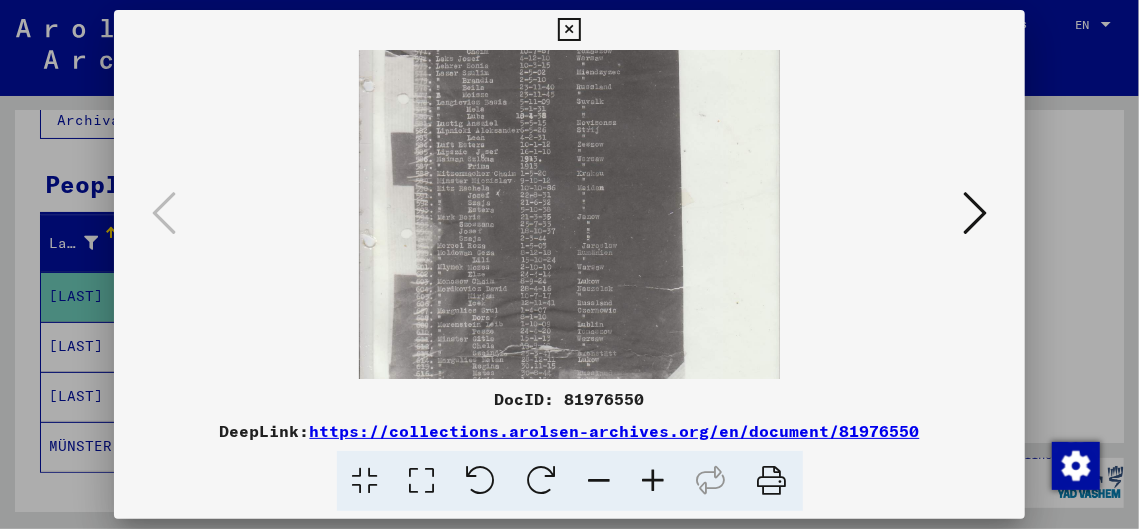 drag, startPoint x: 606, startPoint y: 312, endPoint x: 611, endPoint y: 151, distance: 161.07762 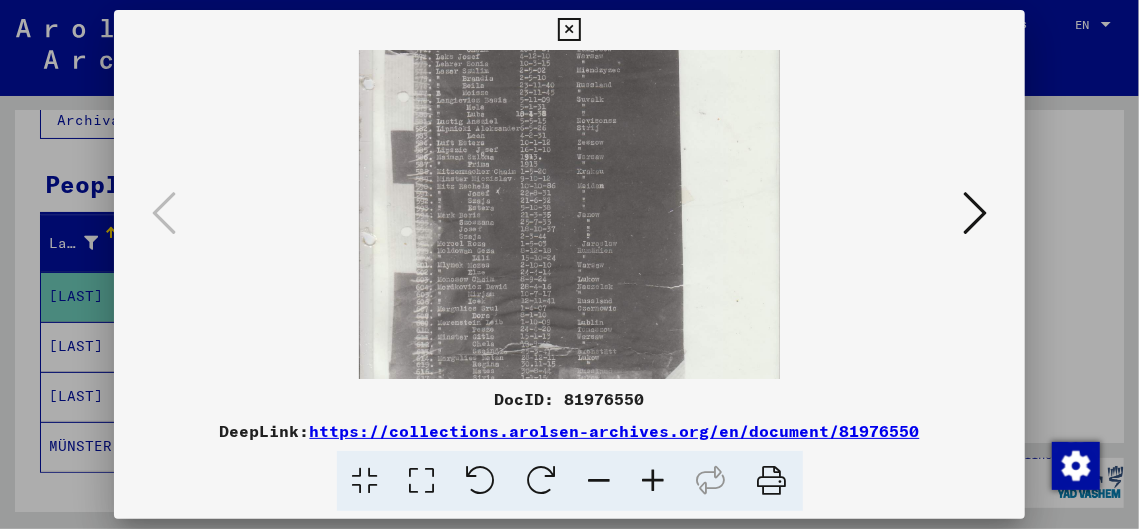 click at bounding box center (654, 481) 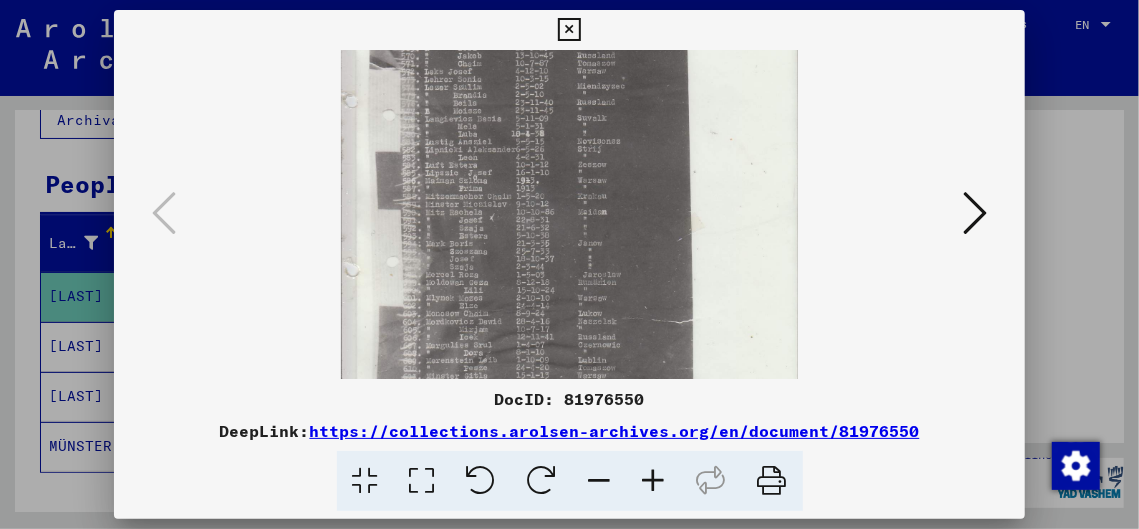 click at bounding box center (654, 481) 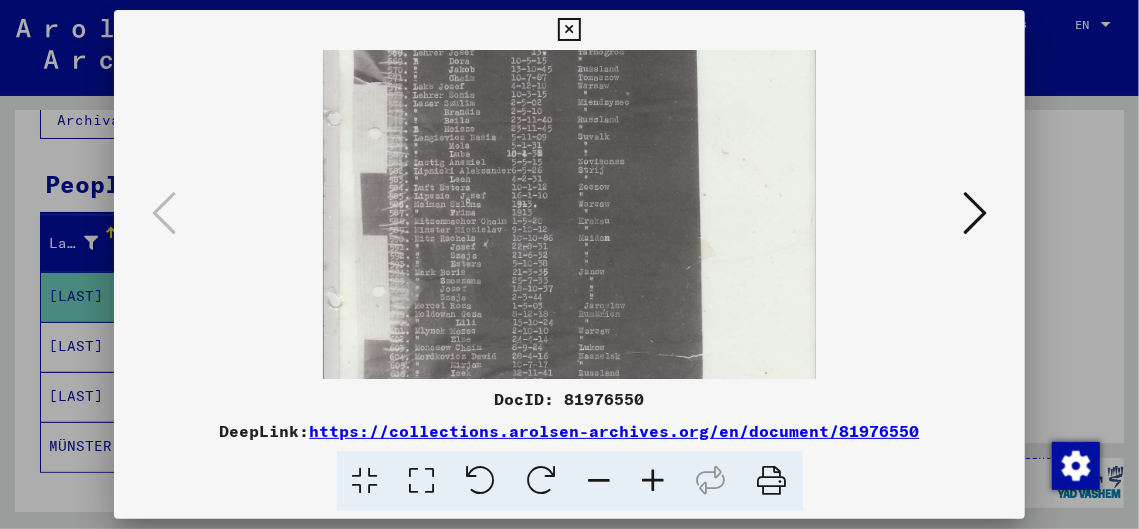 click at bounding box center (654, 481) 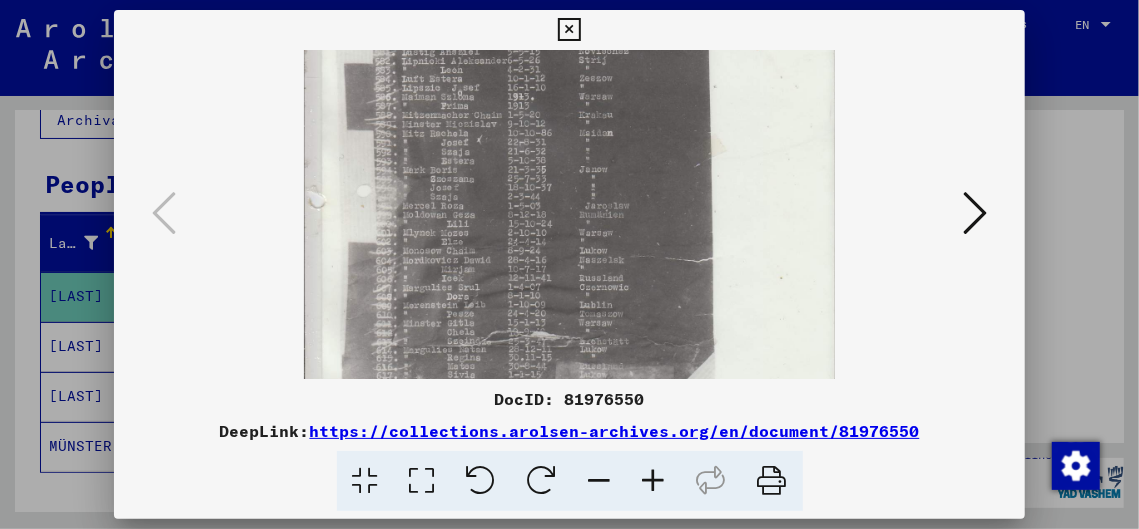 drag, startPoint x: 570, startPoint y: 311, endPoint x: 590, endPoint y: 182, distance: 130.54118 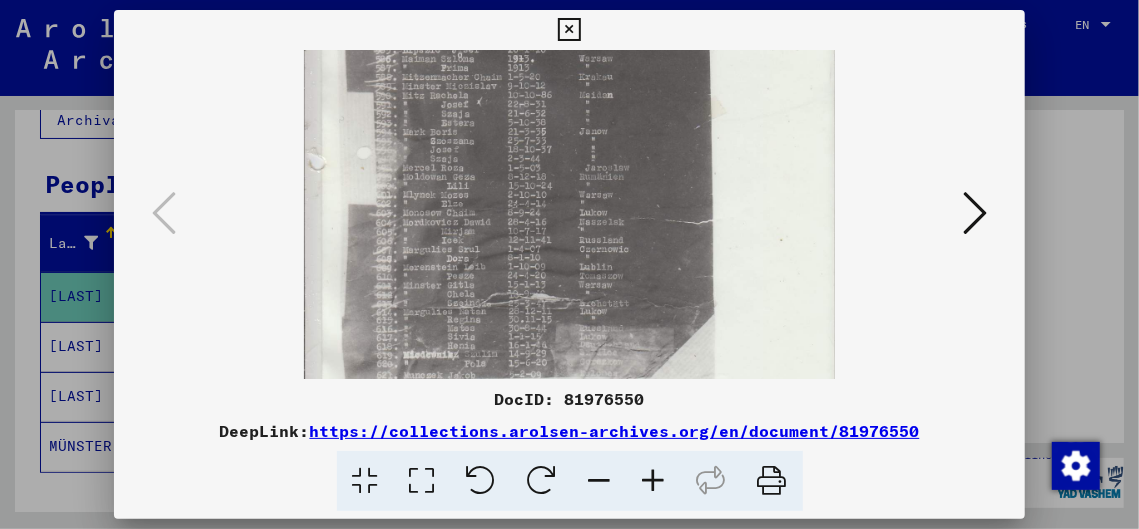 scroll, scrollTop: 337, scrollLeft: 0, axis: vertical 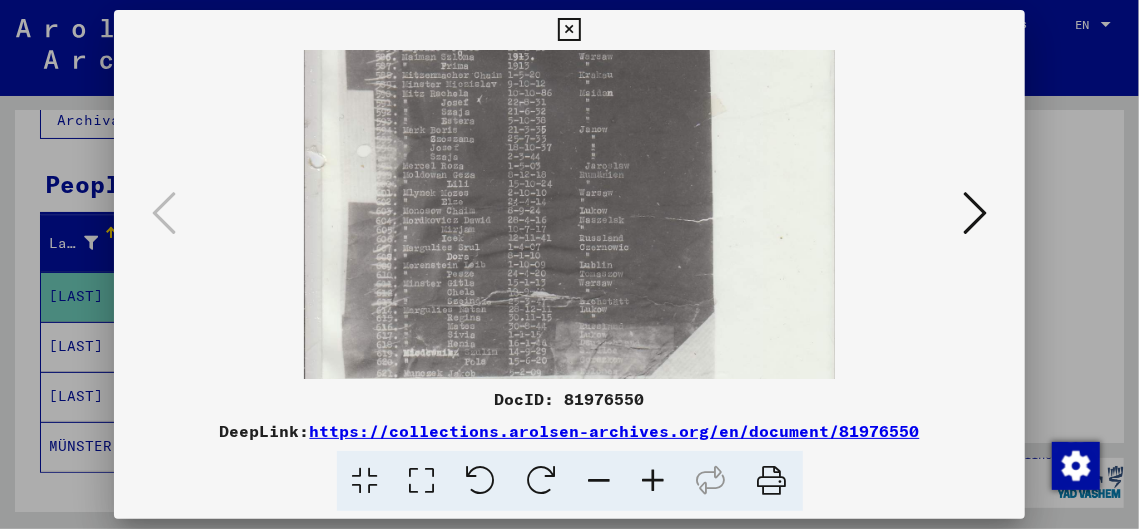 drag, startPoint x: 590, startPoint y: 287, endPoint x: 593, endPoint y: 254, distance: 33.13608 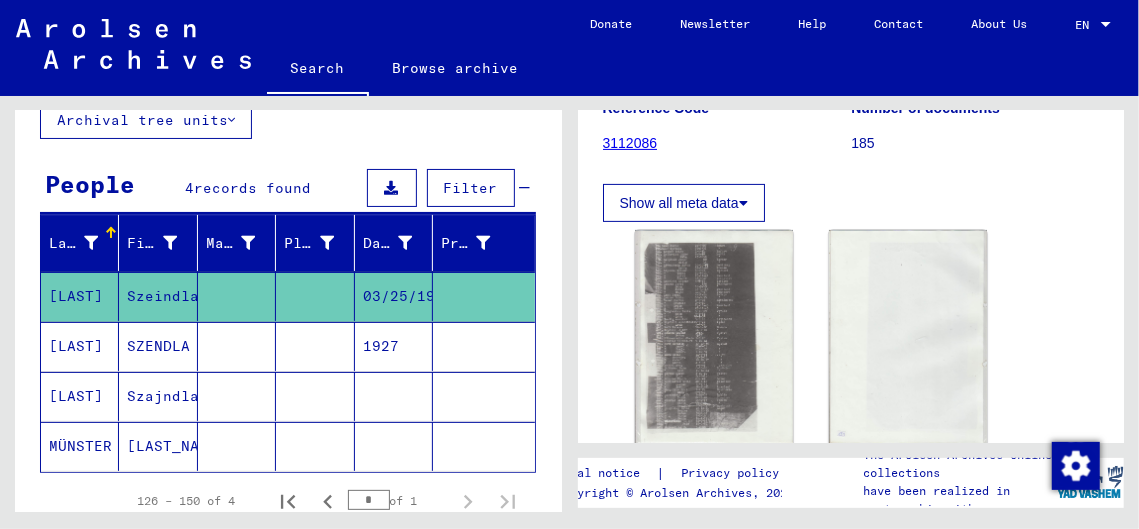 click on "[LAST]" at bounding box center (80, 446) 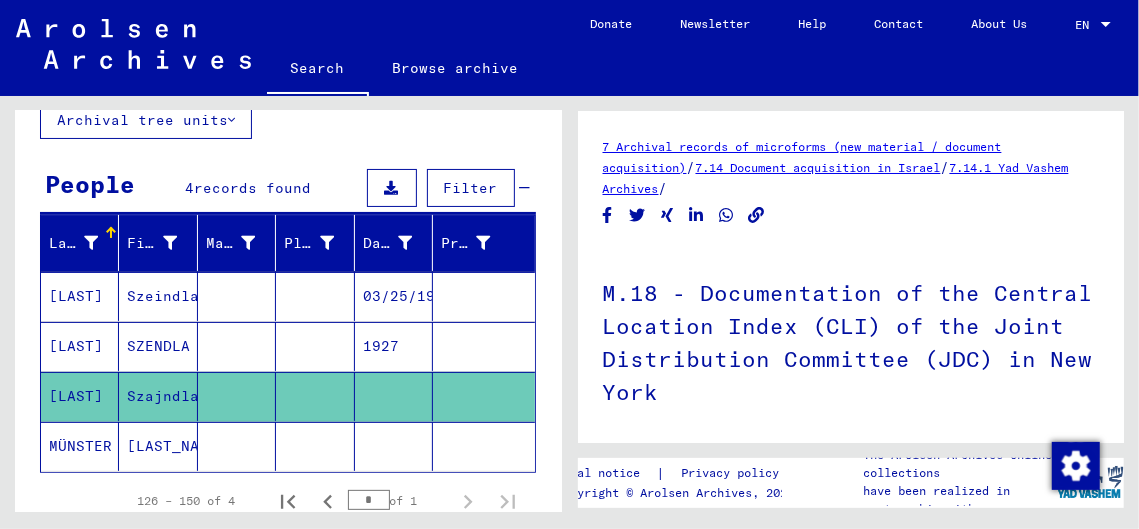 scroll, scrollTop: 0, scrollLeft: 0, axis: both 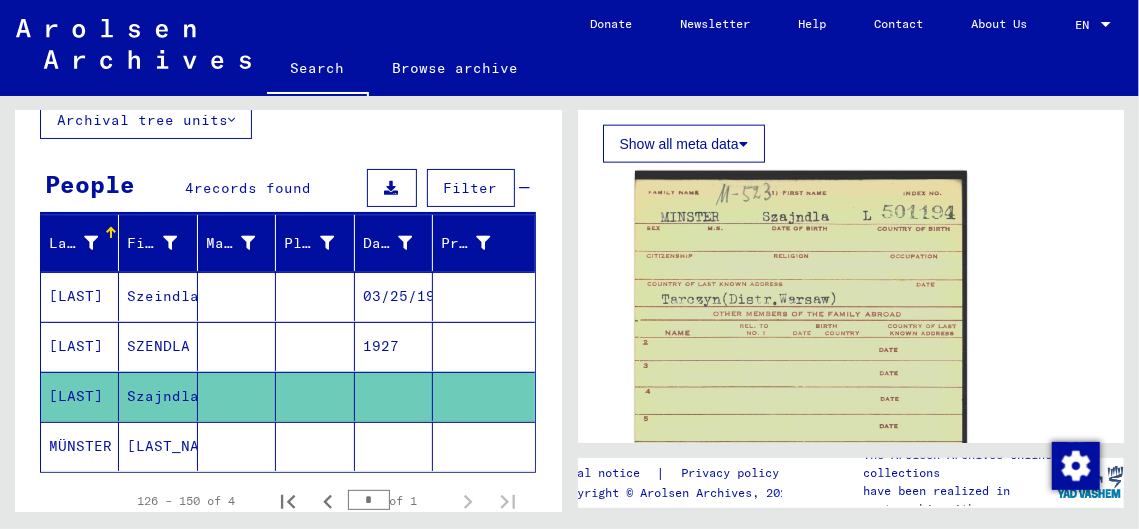click 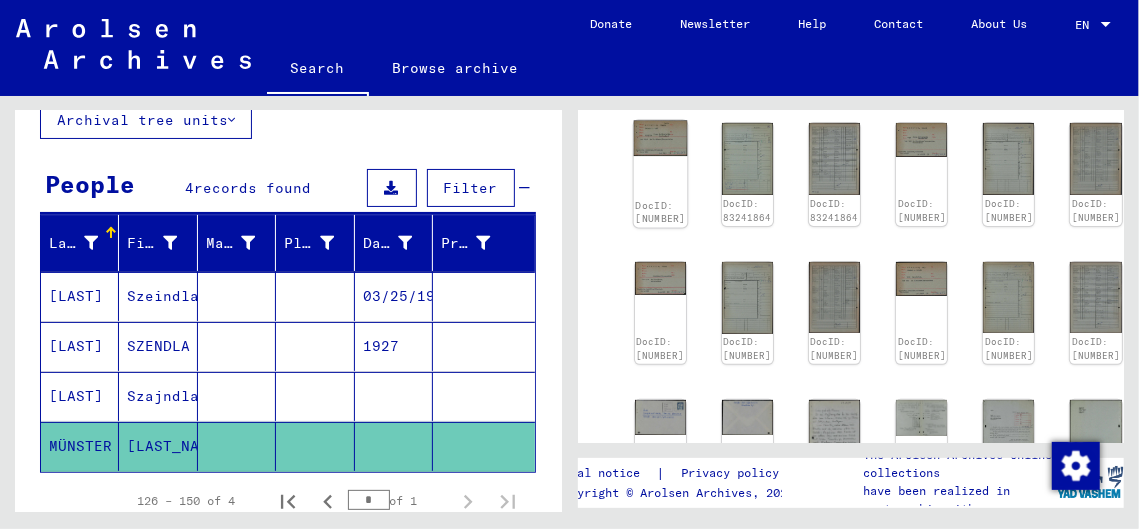 click 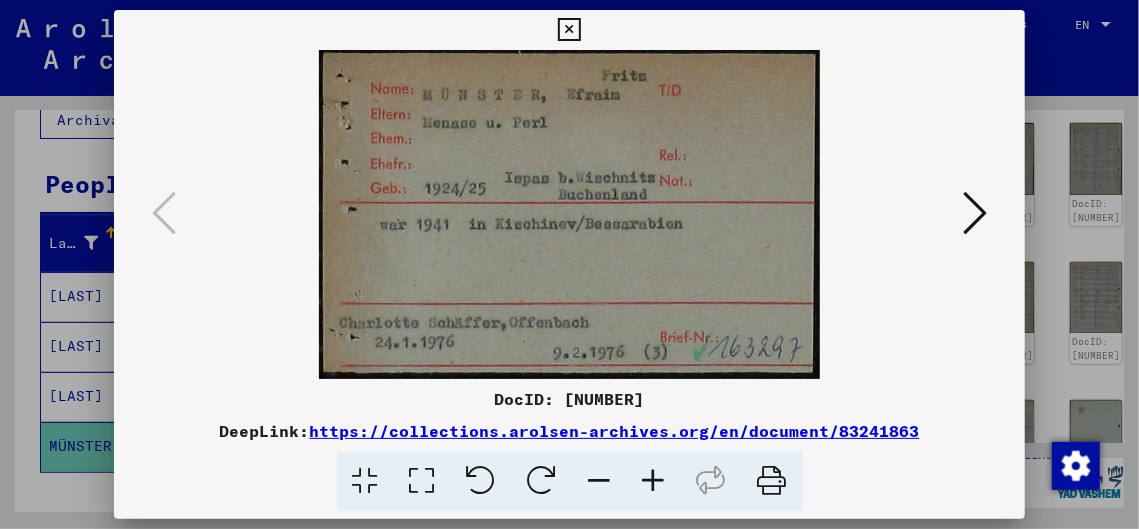 click at bounding box center [569, 214] 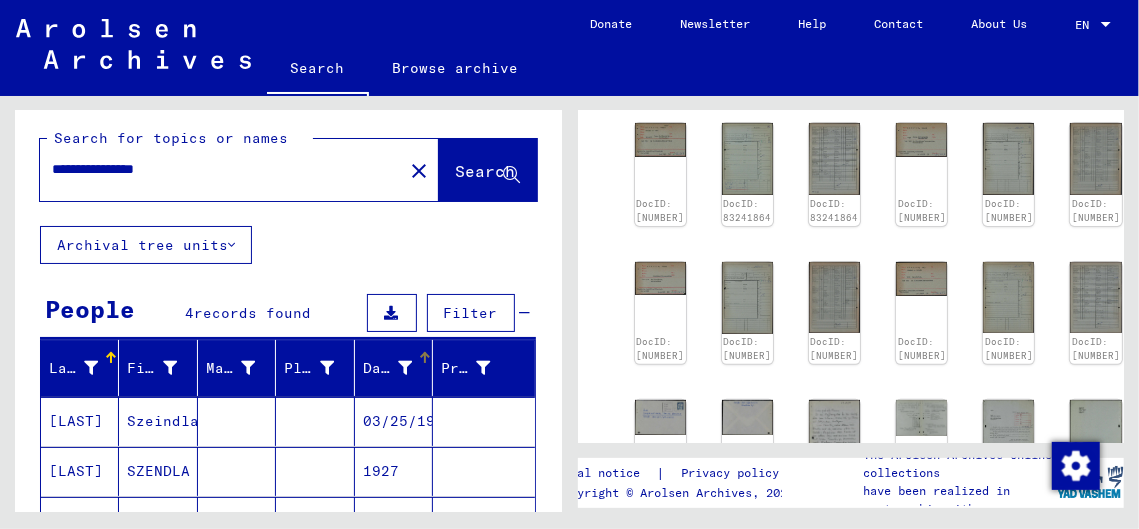 scroll, scrollTop: 0, scrollLeft: 0, axis: both 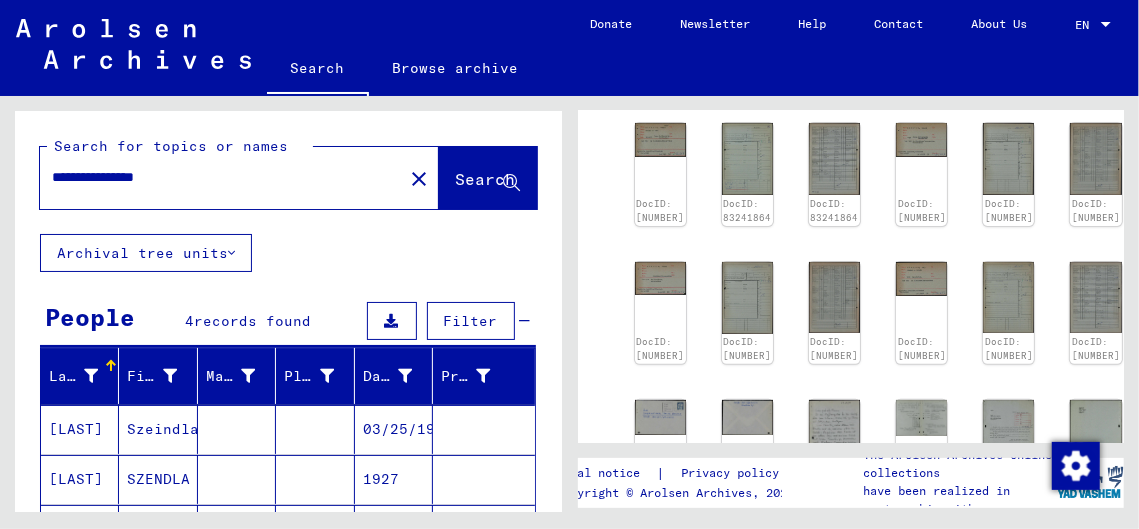 click 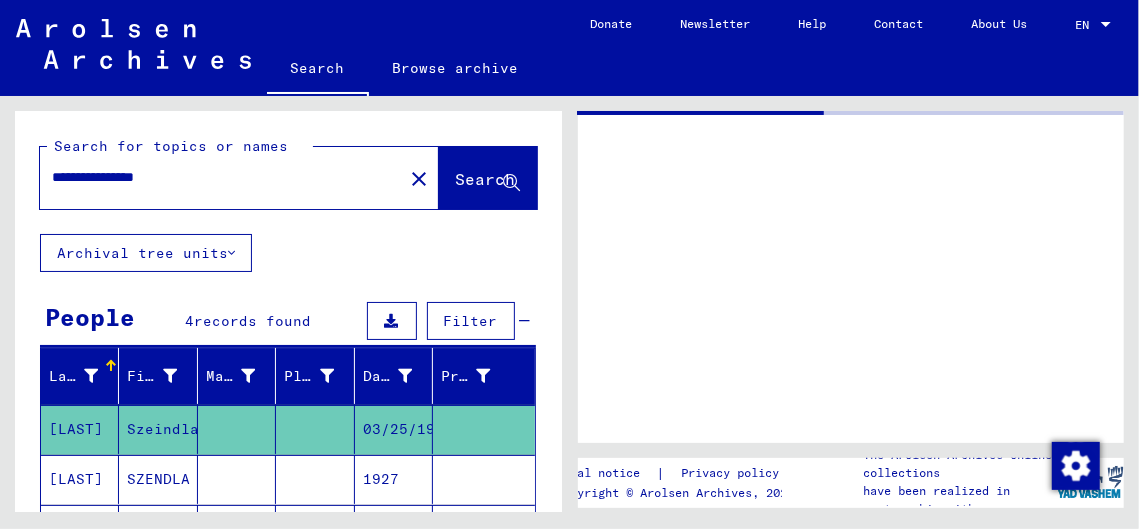 scroll, scrollTop: 0, scrollLeft: 0, axis: both 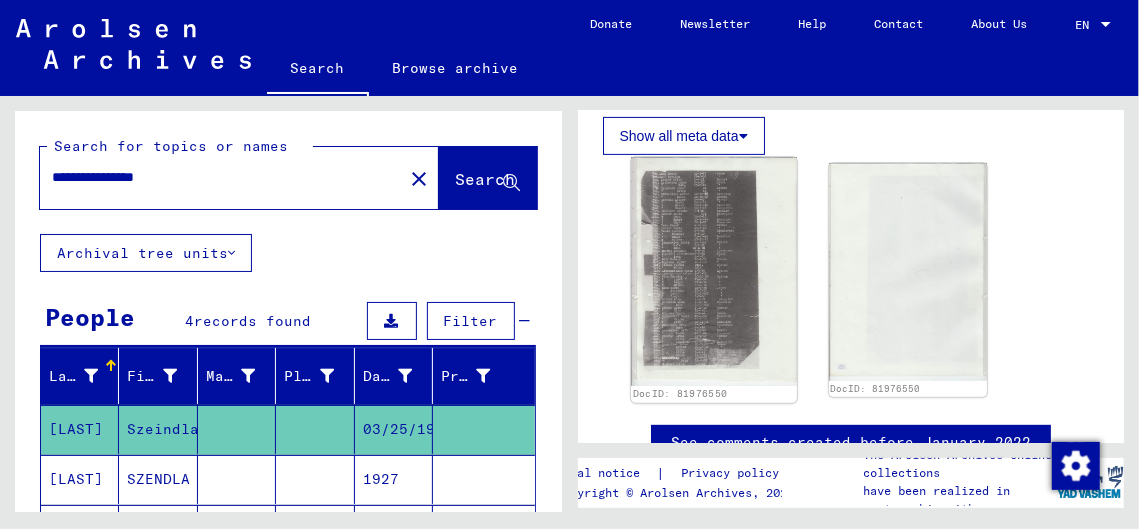 click 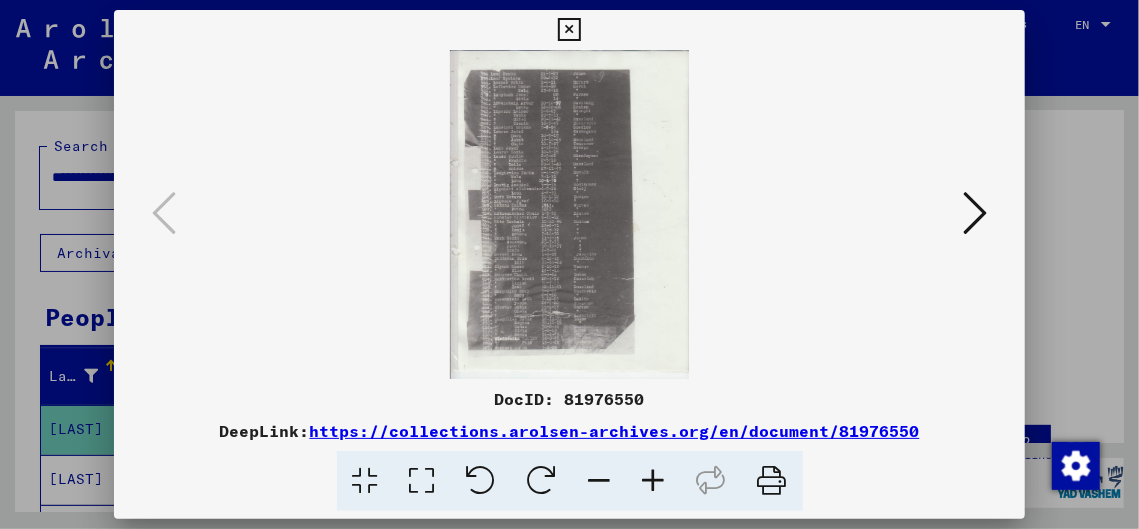 click at bounding box center [569, 214] 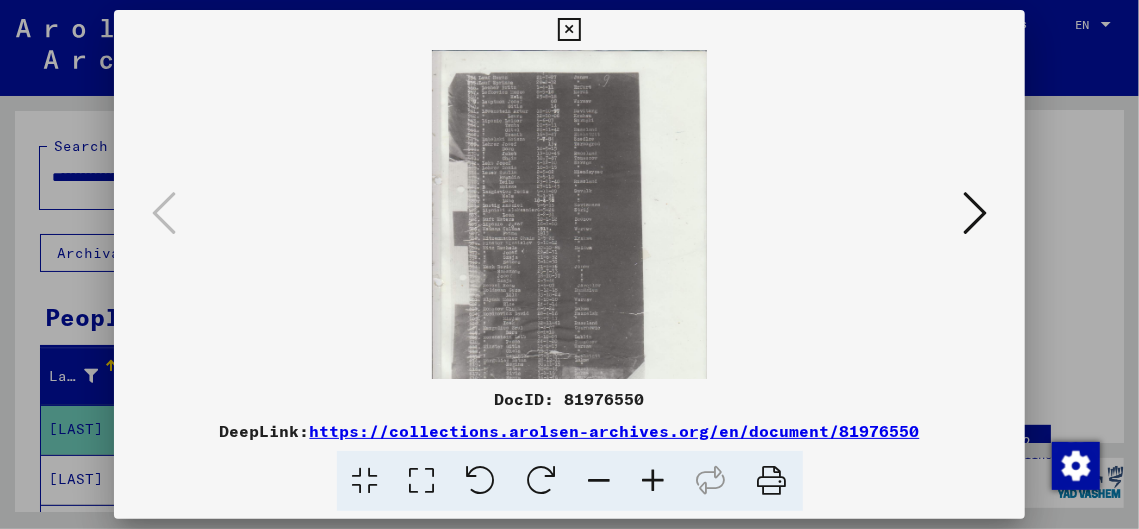click at bounding box center (654, 481) 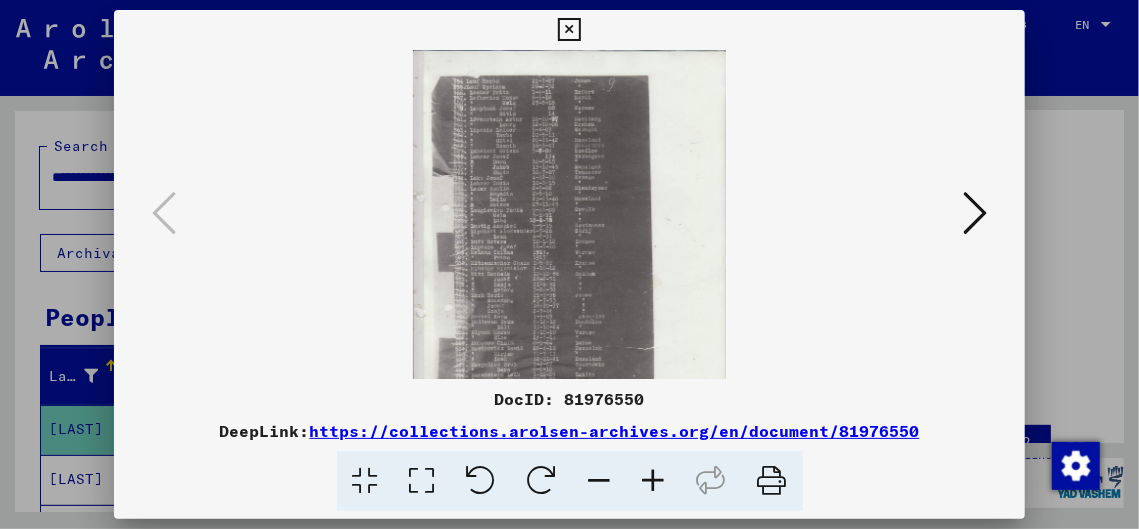 click at bounding box center (654, 481) 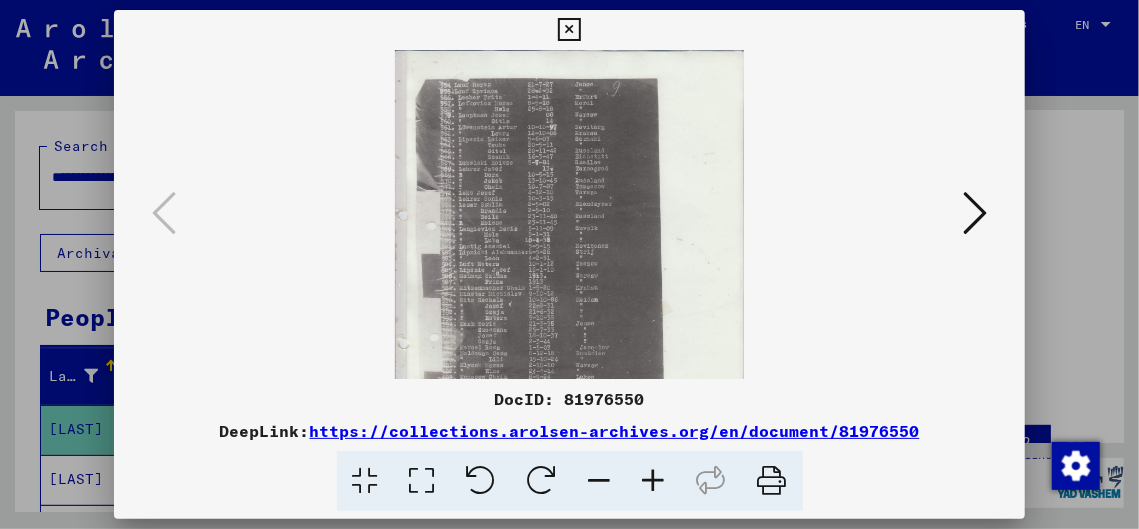 click at bounding box center [654, 481] 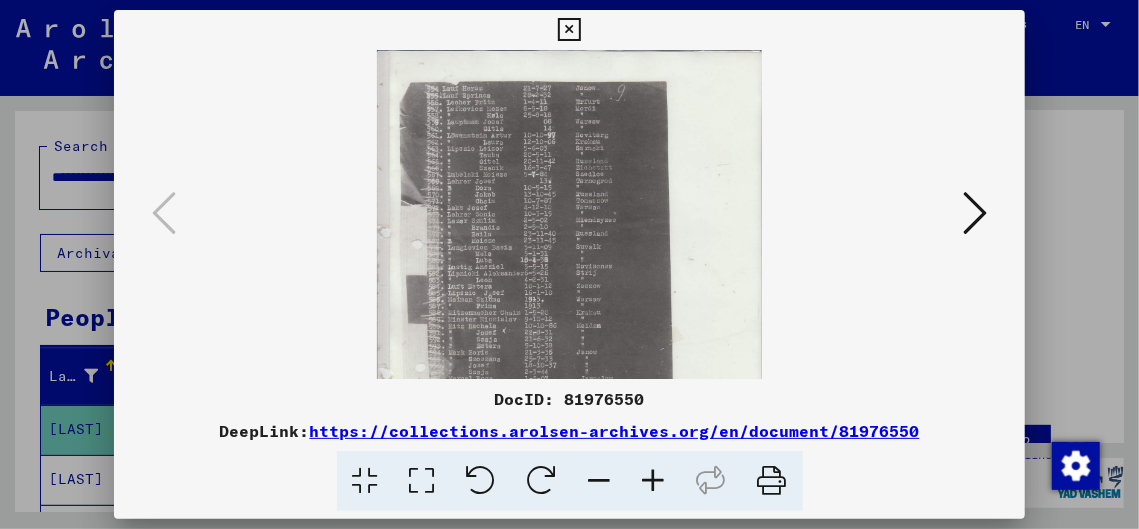 click at bounding box center (654, 481) 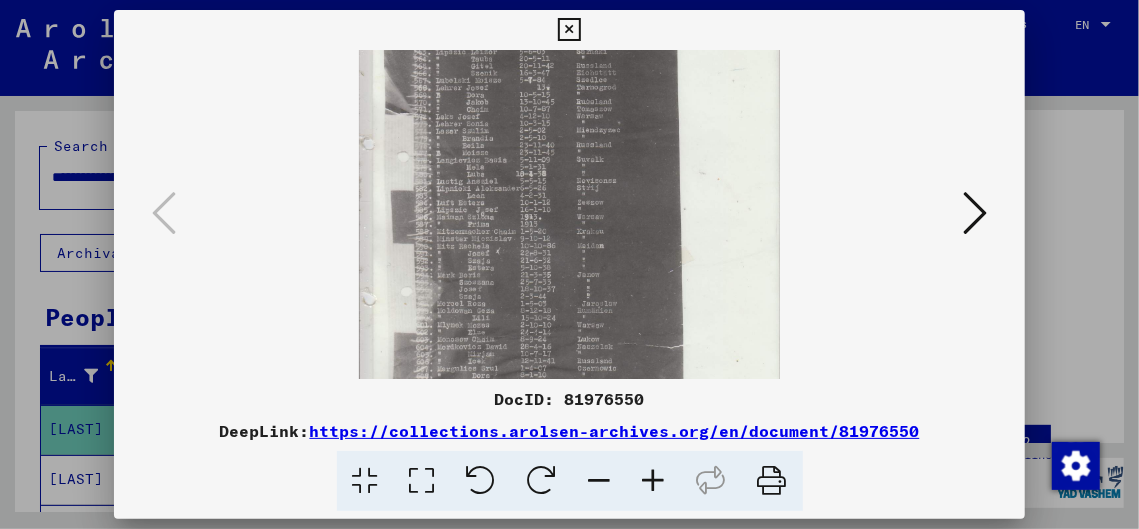 scroll, scrollTop: 110, scrollLeft: 0, axis: vertical 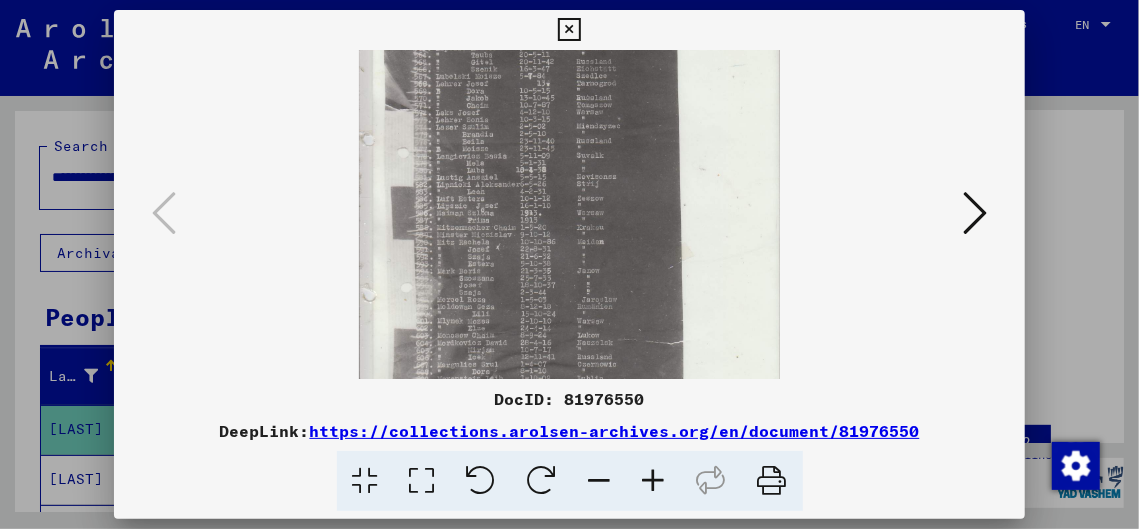 drag, startPoint x: 558, startPoint y: 336, endPoint x: 562, endPoint y: 232, distance: 104.0769 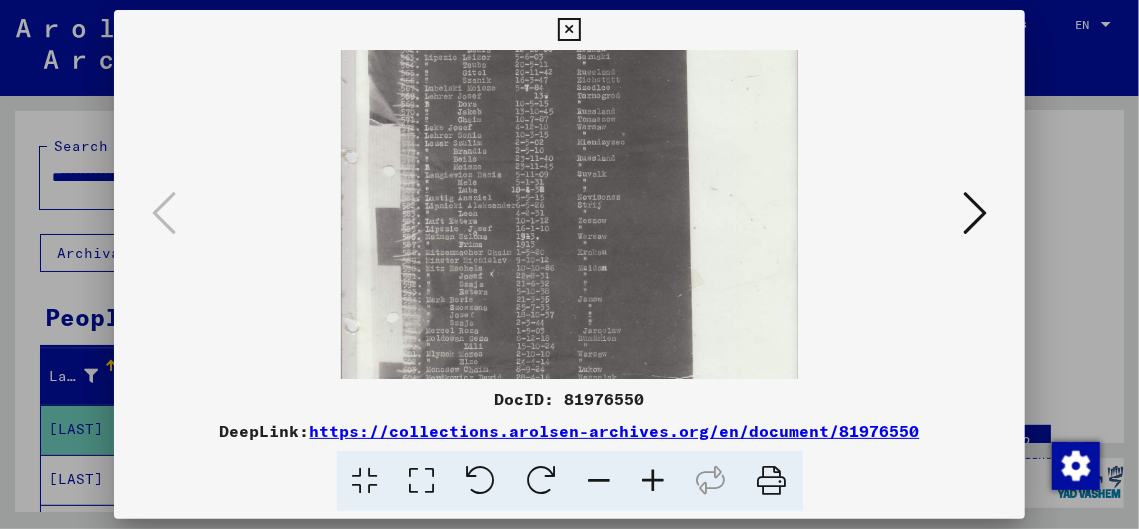 click at bounding box center (654, 481) 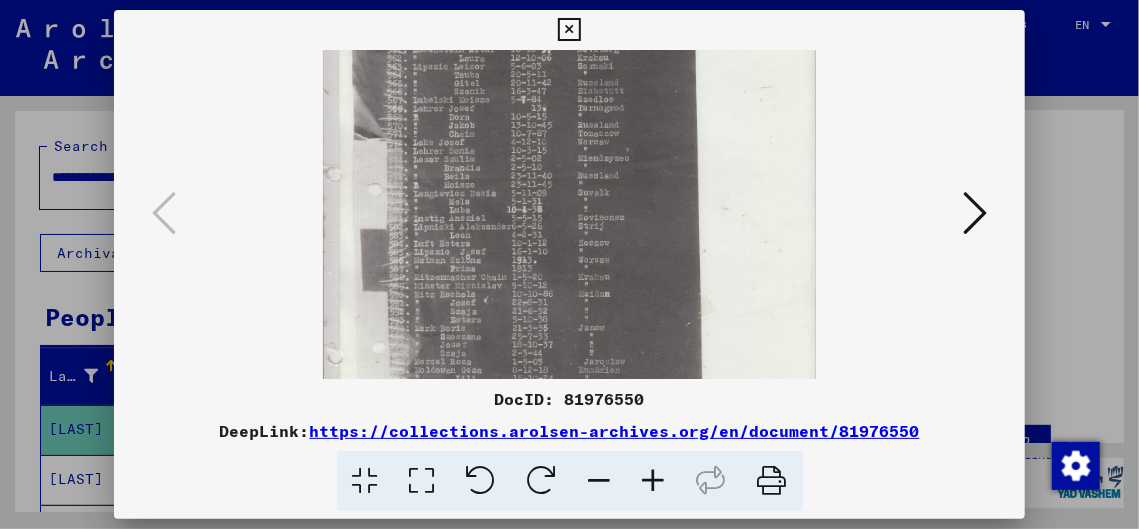 click at bounding box center (654, 481) 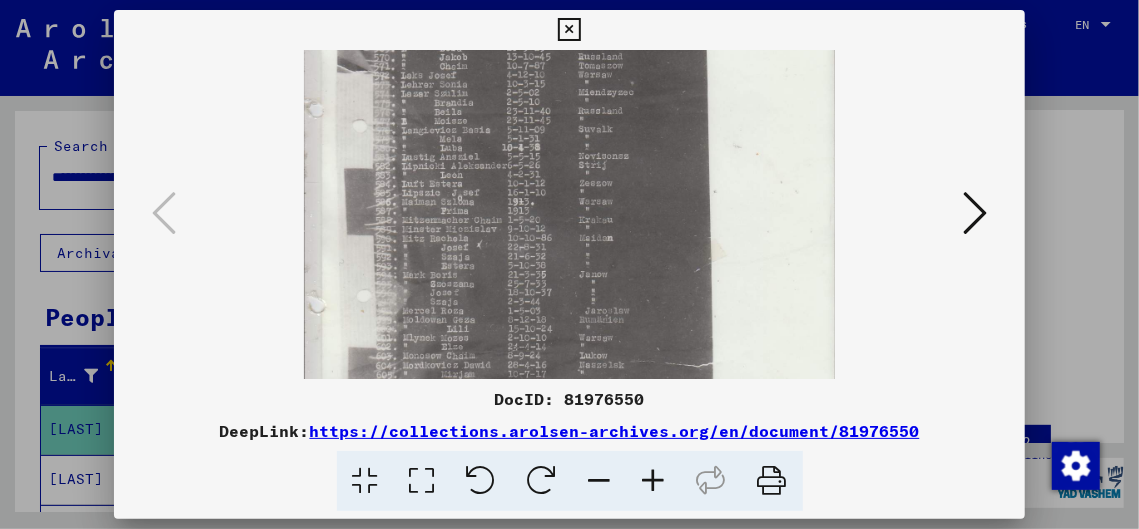 scroll, scrollTop: 191, scrollLeft: 0, axis: vertical 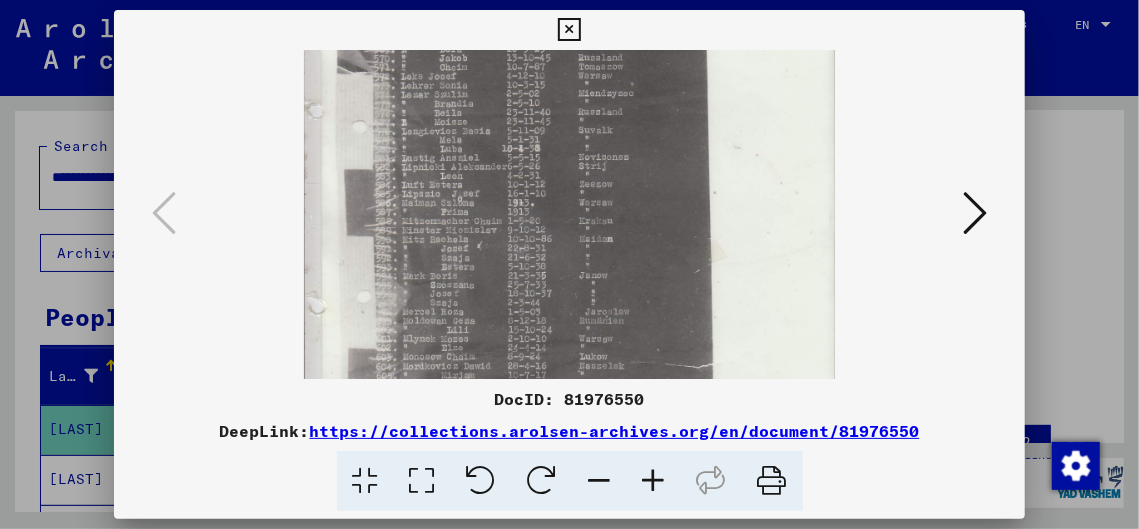drag, startPoint x: 583, startPoint y: 352, endPoint x: 590, endPoint y: 276, distance: 76.321686 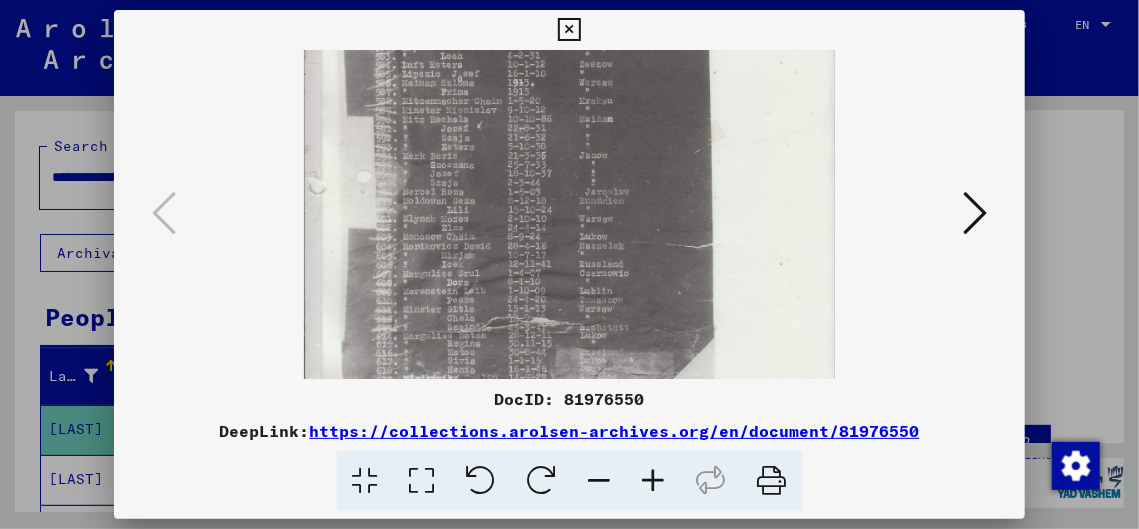 scroll, scrollTop: 315, scrollLeft: 0, axis: vertical 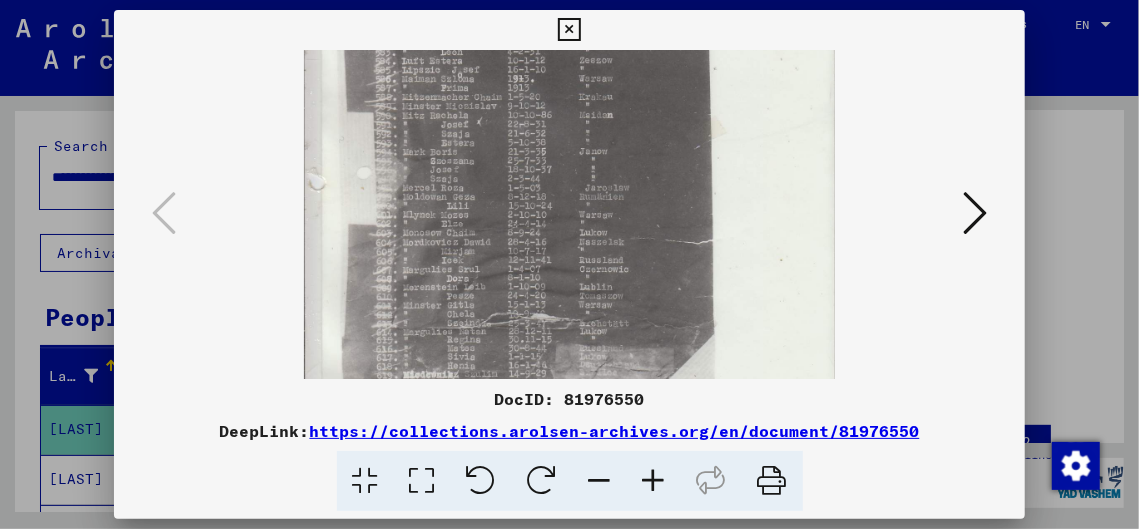 drag, startPoint x: 478, startPoint y: 266, endPoint x: 479, endPoint y: 159, distance: 107.00467 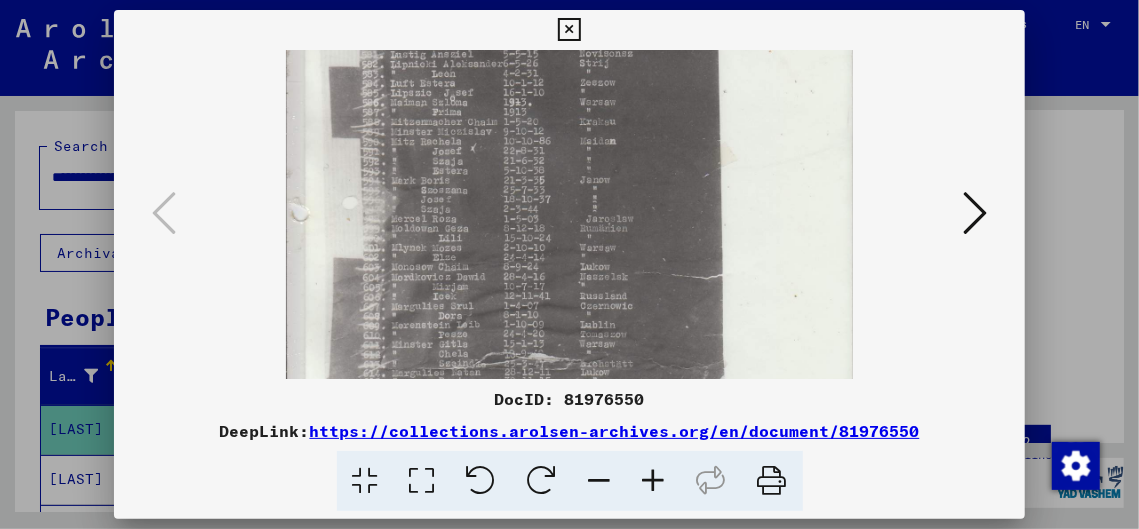 click at bounding box center (654, 481) 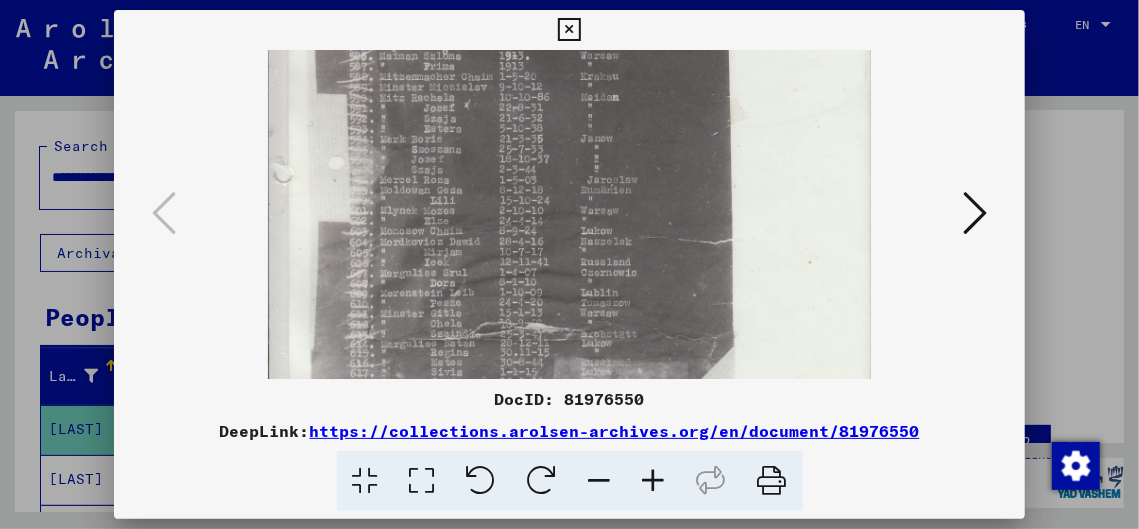 scroll, scrollTop: 402, scrollLeft: 0, axis: vertical 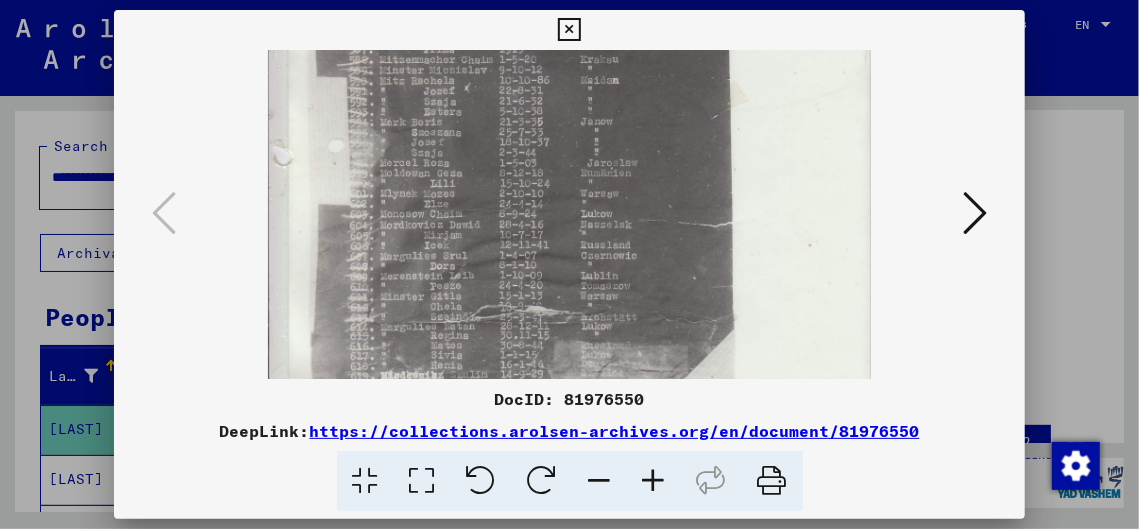 drag, startPoint x: 663, startPoint y: 340, endPoint x: 663, endPoint y: 263, distance: 77 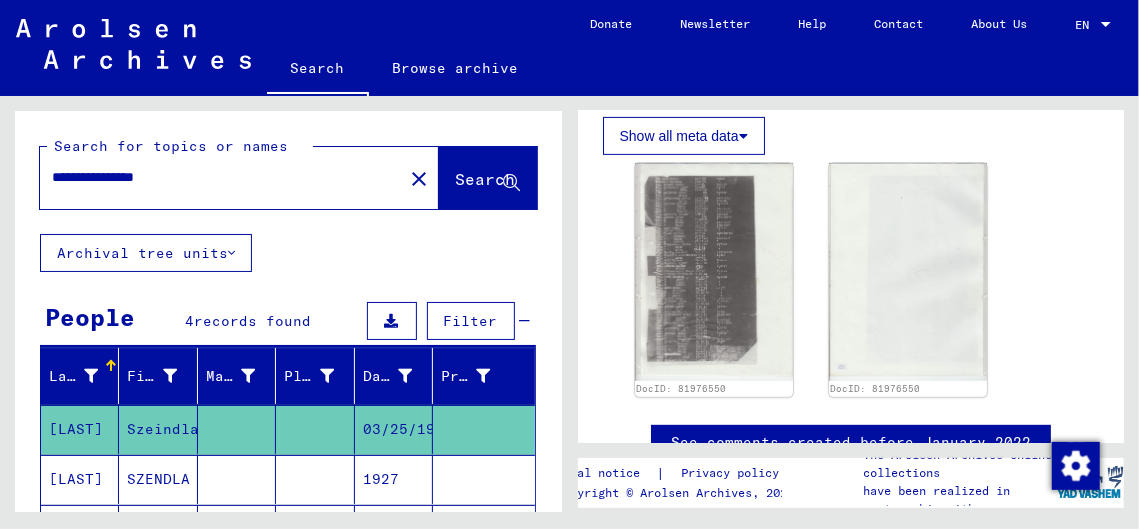 click 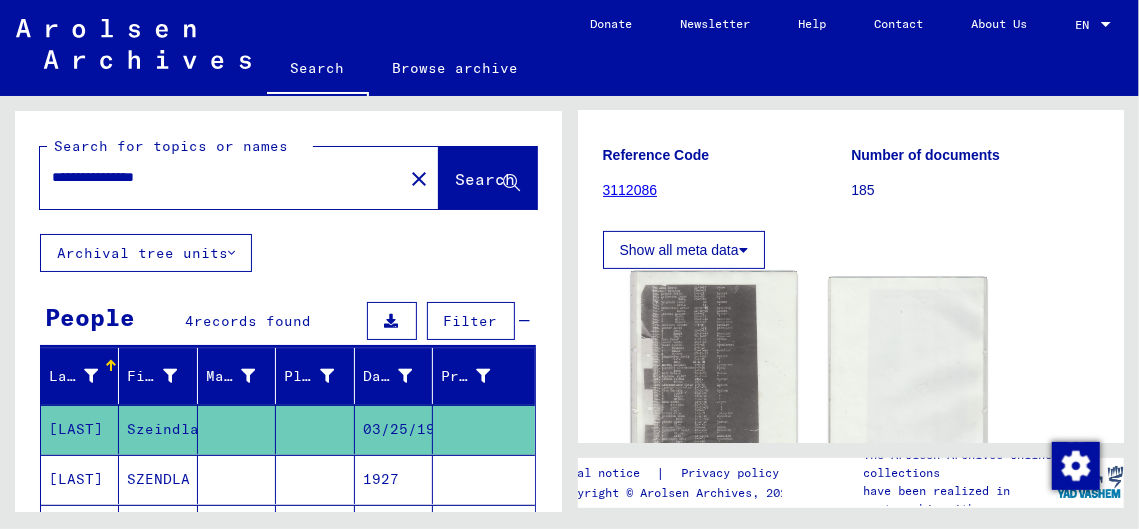 scroll, scrollTop: 333, scrollLeft: 0, axis: vertical 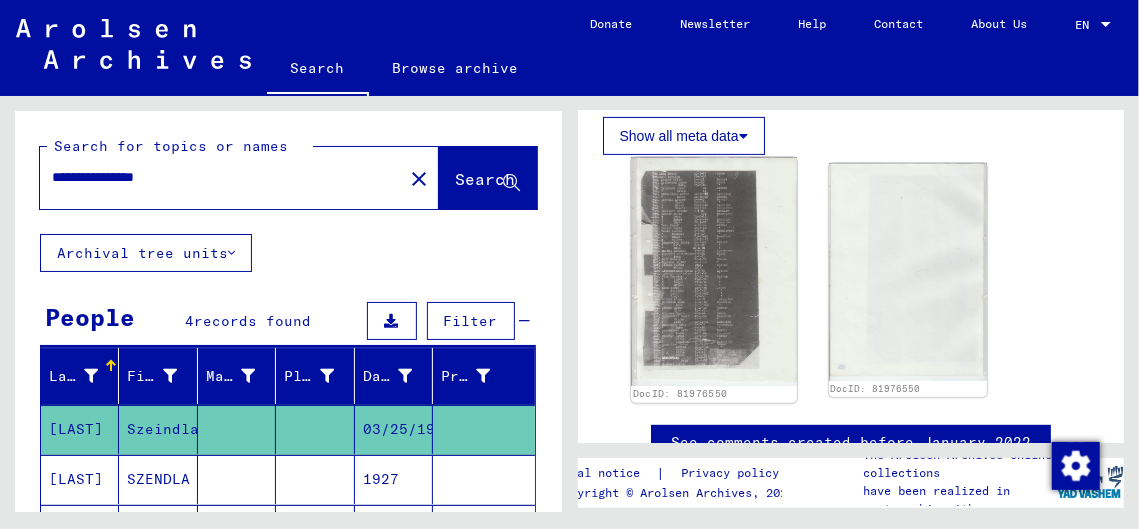 click 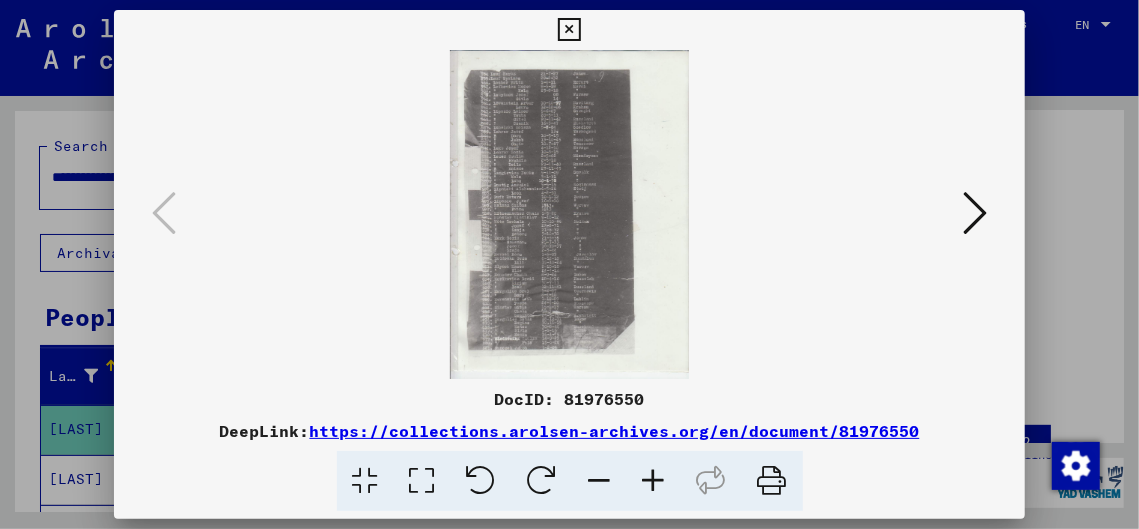 click at bounding box center [569, 264] 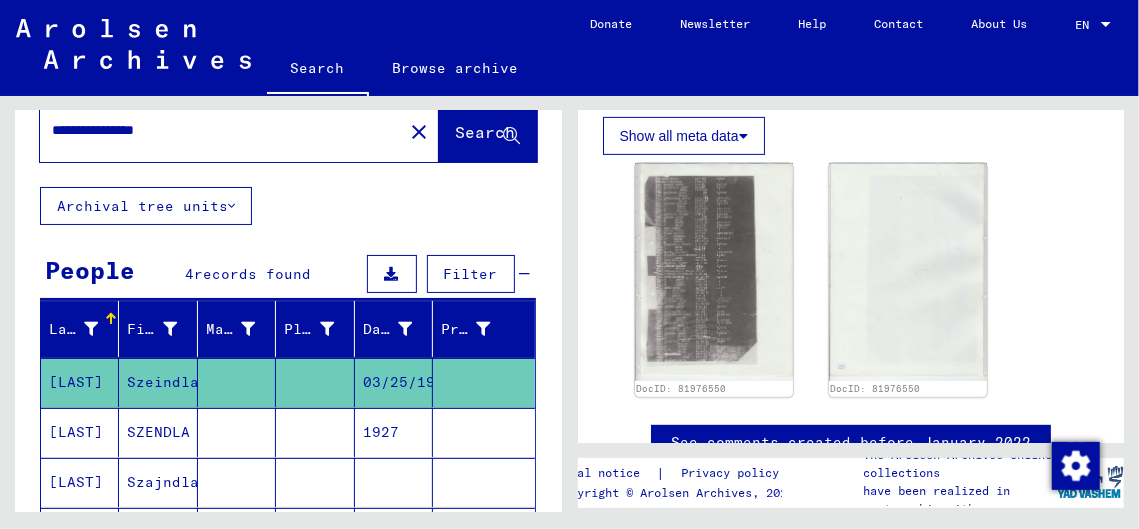 scroll, scrollTop: 0, scrollLeft: 0, axis: both 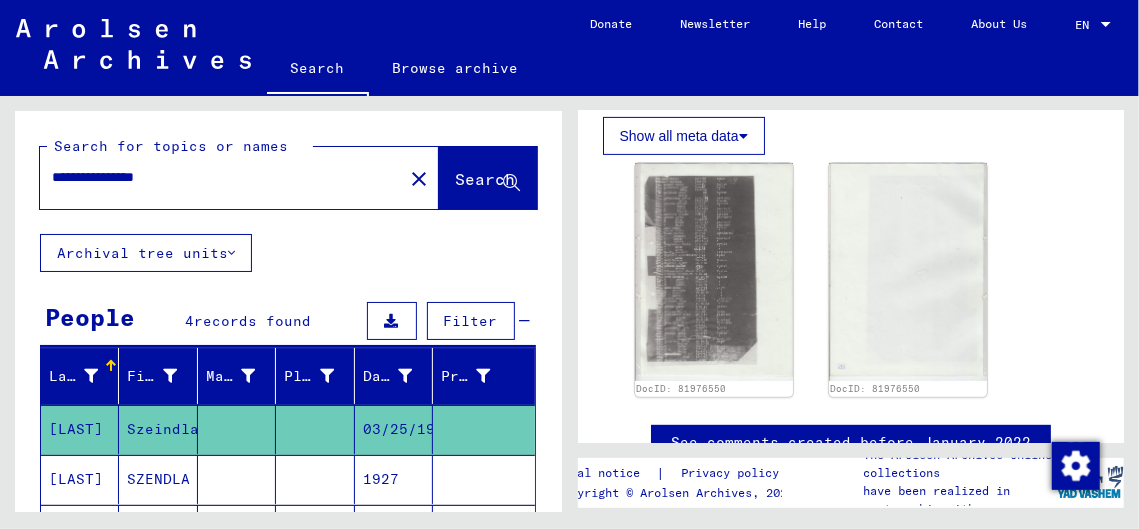 drag, startPoint x: 123, startPoint y: 175, endPoint x: 248, endPoint y: 178, distance: 125.035995 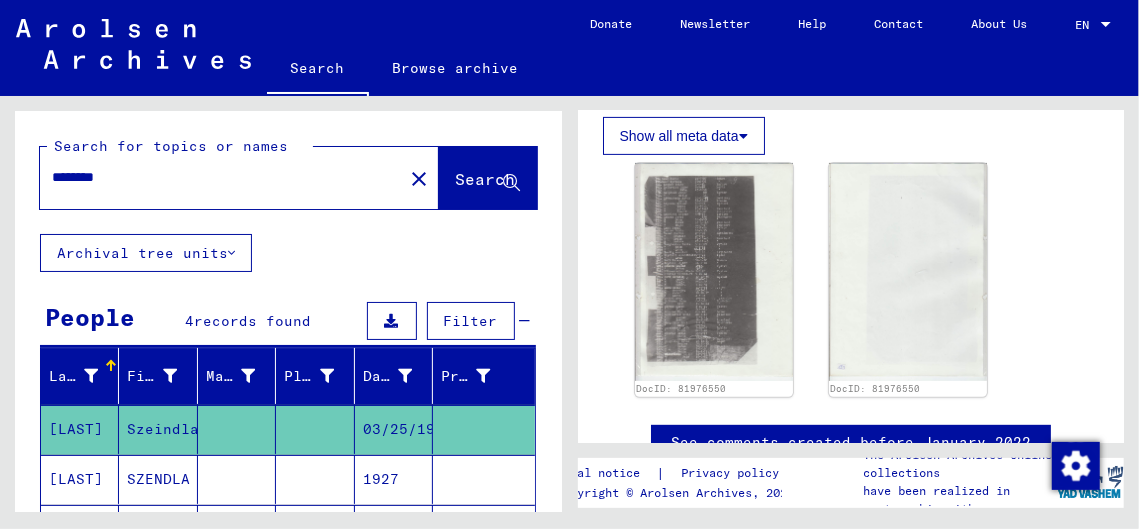 type on "*******" 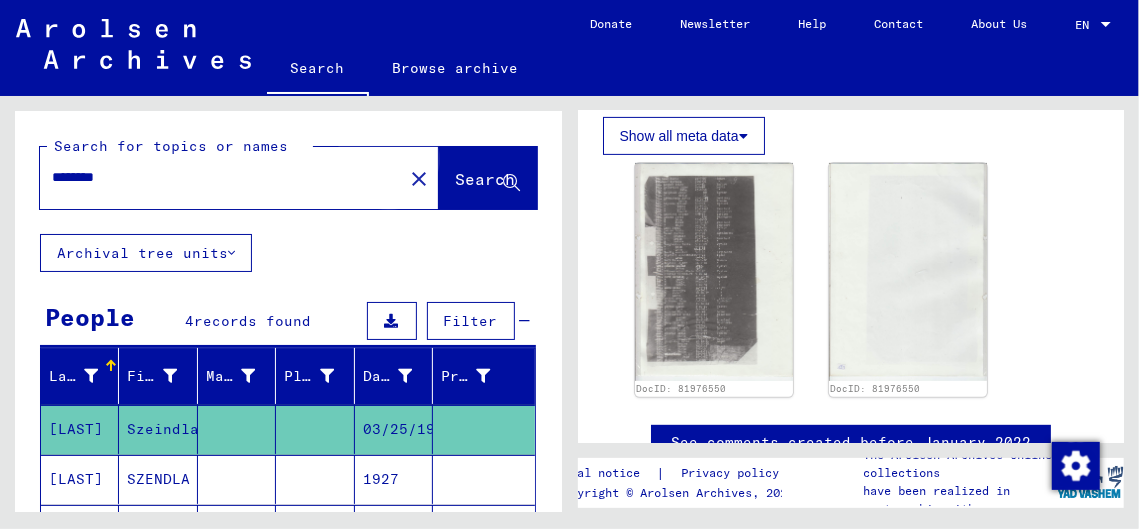 click on "Search" 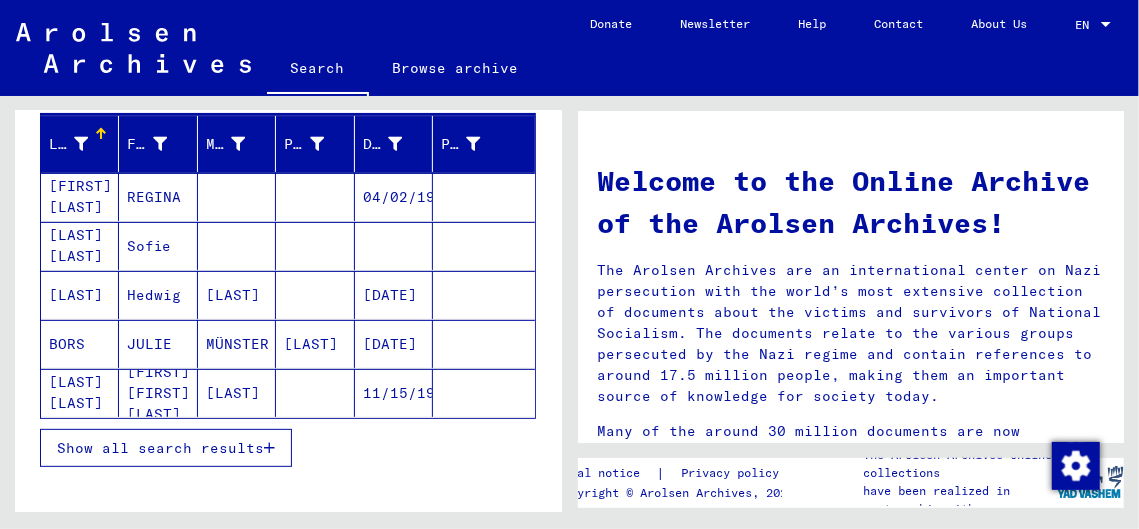 scroll, scrollTop: 266, scrollLeft: 0, axis: vertical 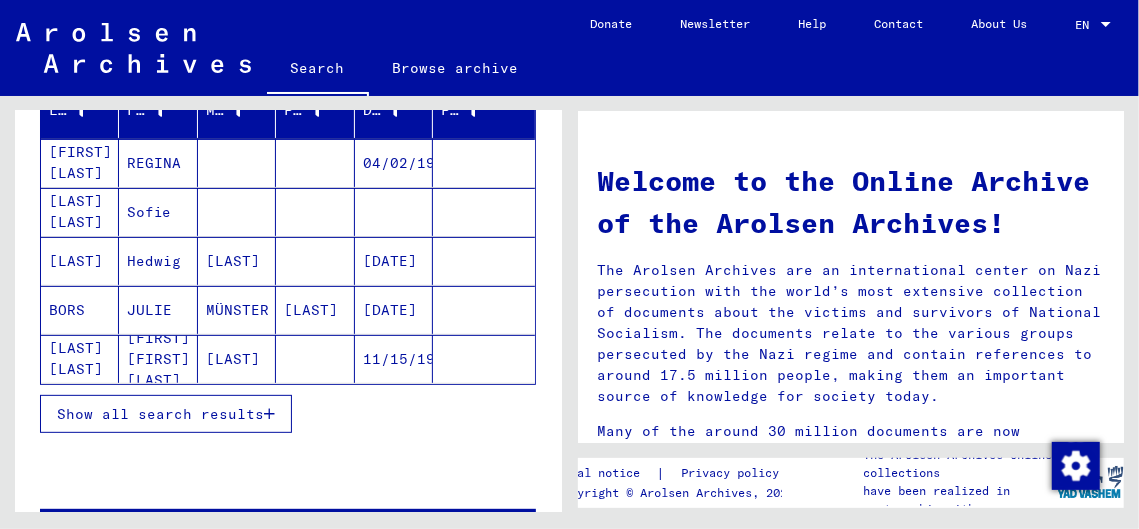 click on "Show all search results" at bounding box center [160, 414] 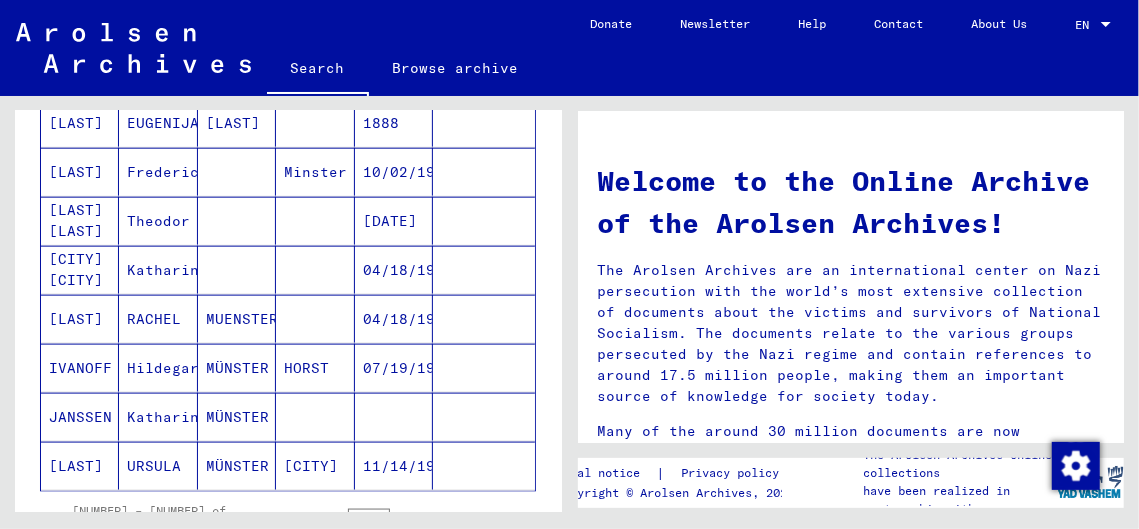 scroll, scrollTop: 1200, scrollLeft: 0, axis: vertical 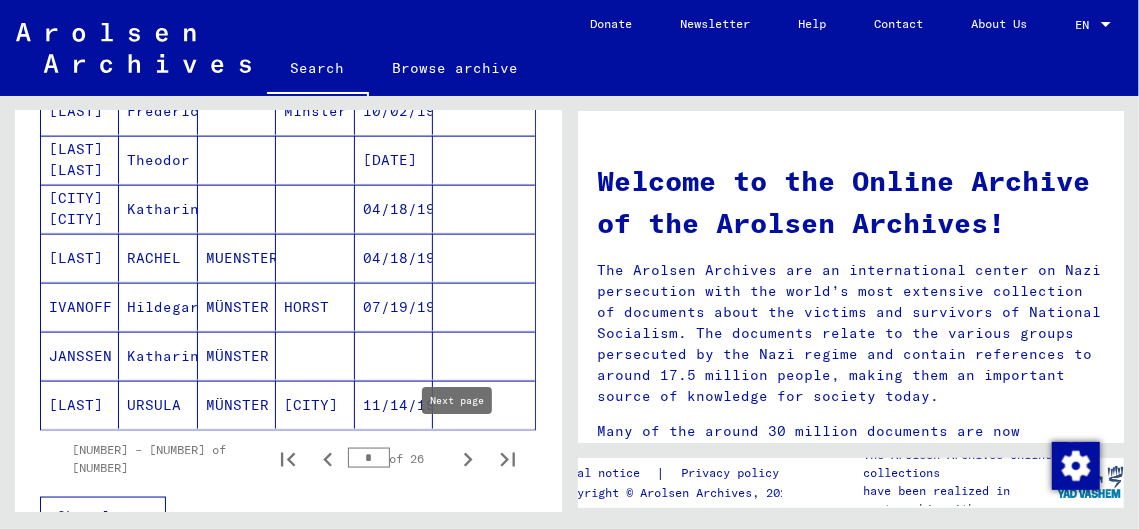 click 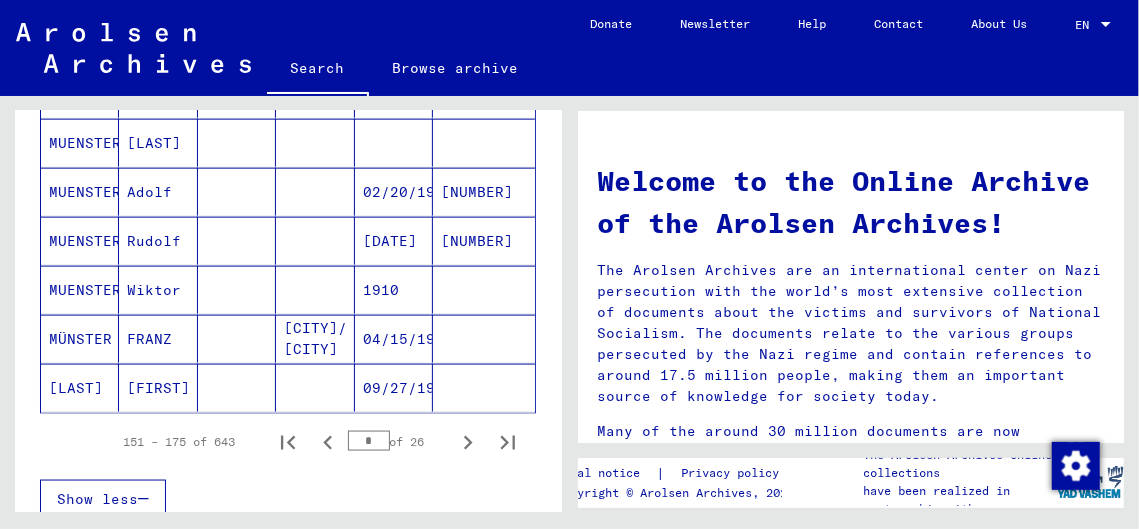 scroll, scrollTop: 1266, scrollLeft: 0, axis: vertical 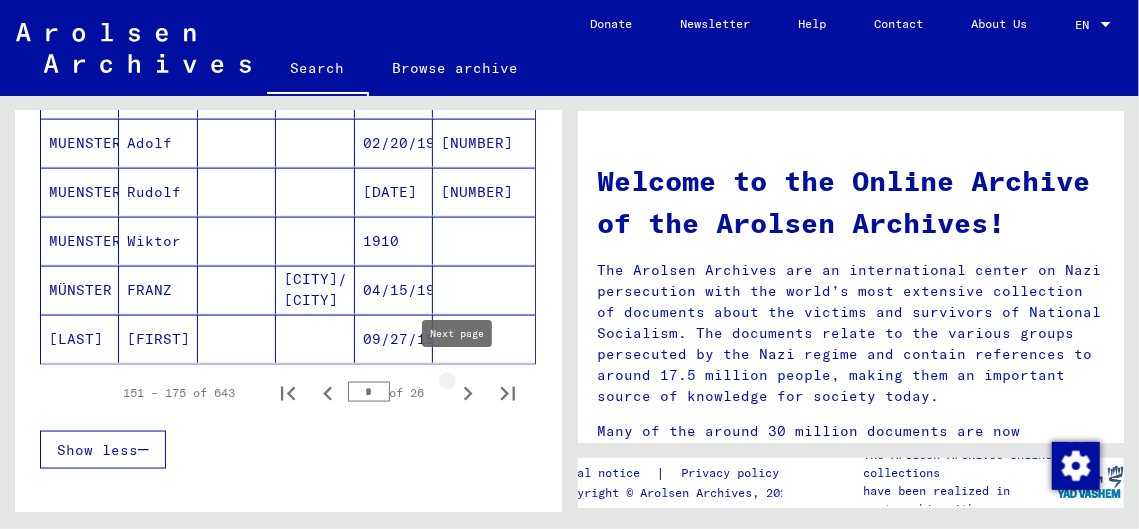 click 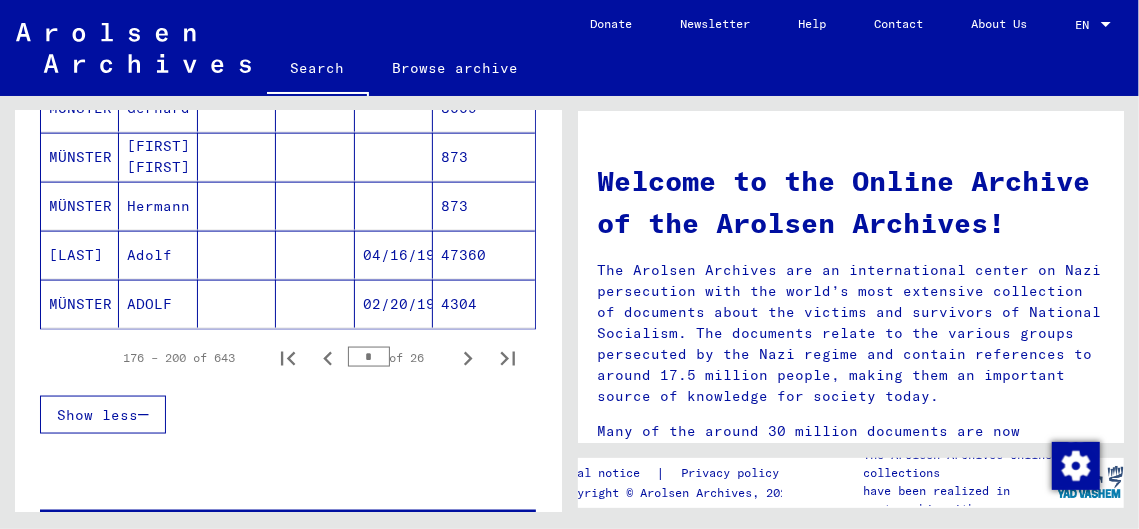 scroll, scrollTop: 1333, scrollLeft: 0, axis: vertical 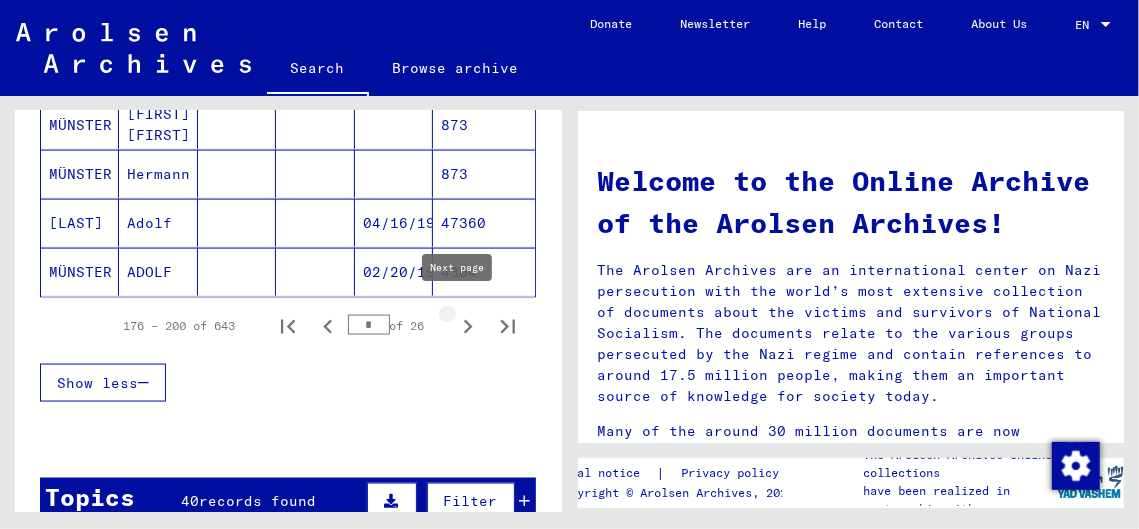 click 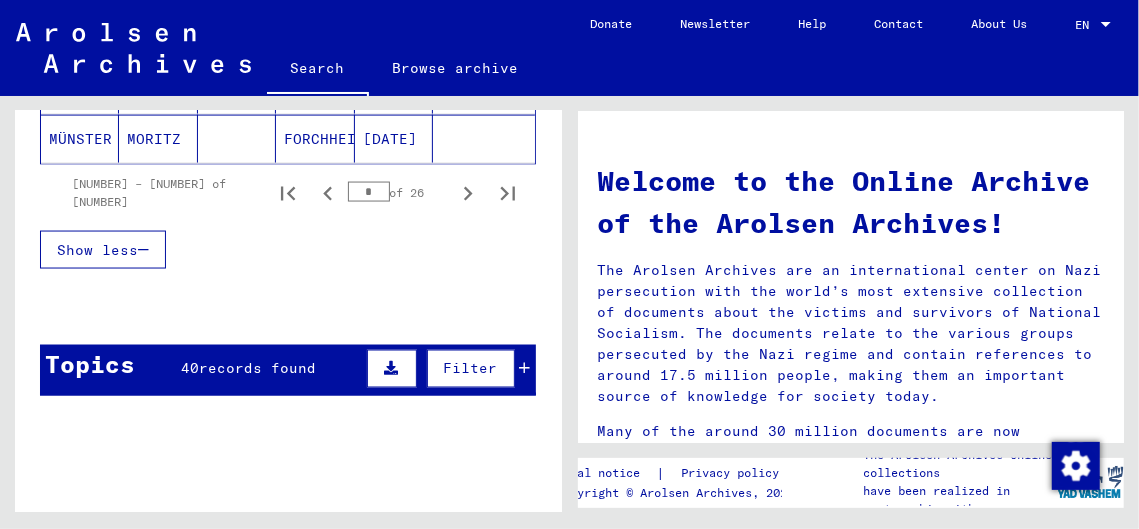 scroll, scrollTop: 1400, scrollLeft: 0, axis: vertical 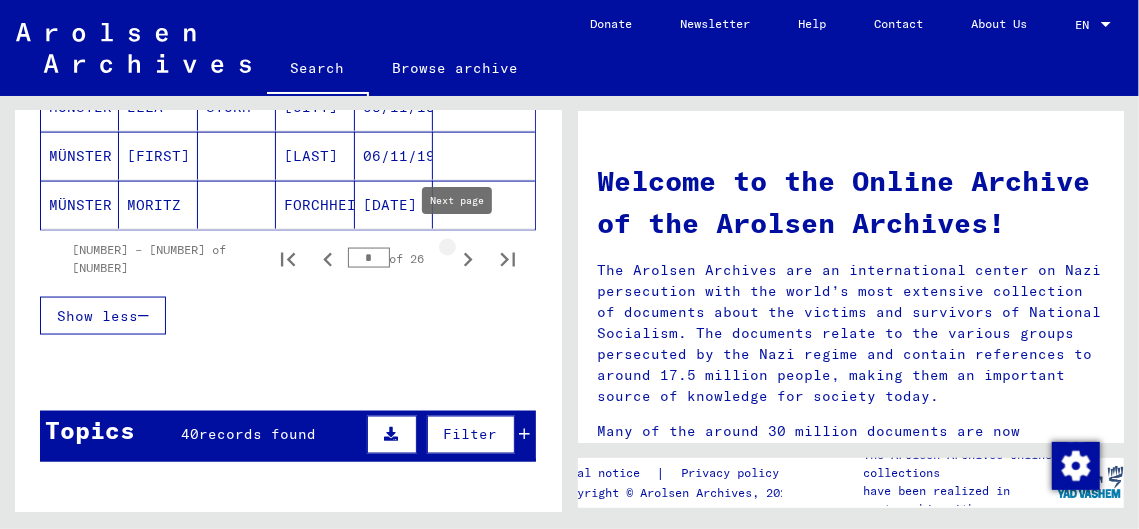 click 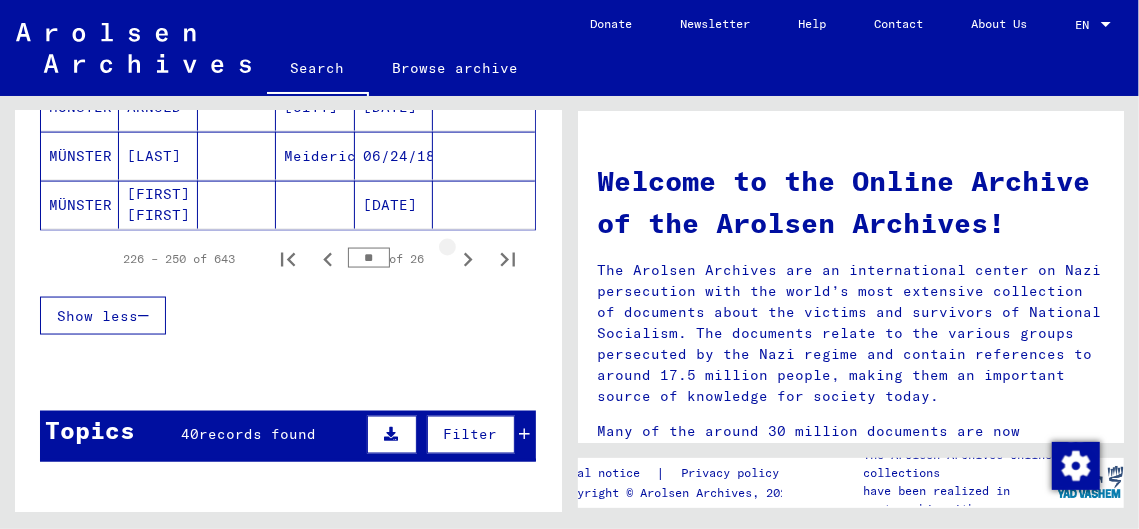 click 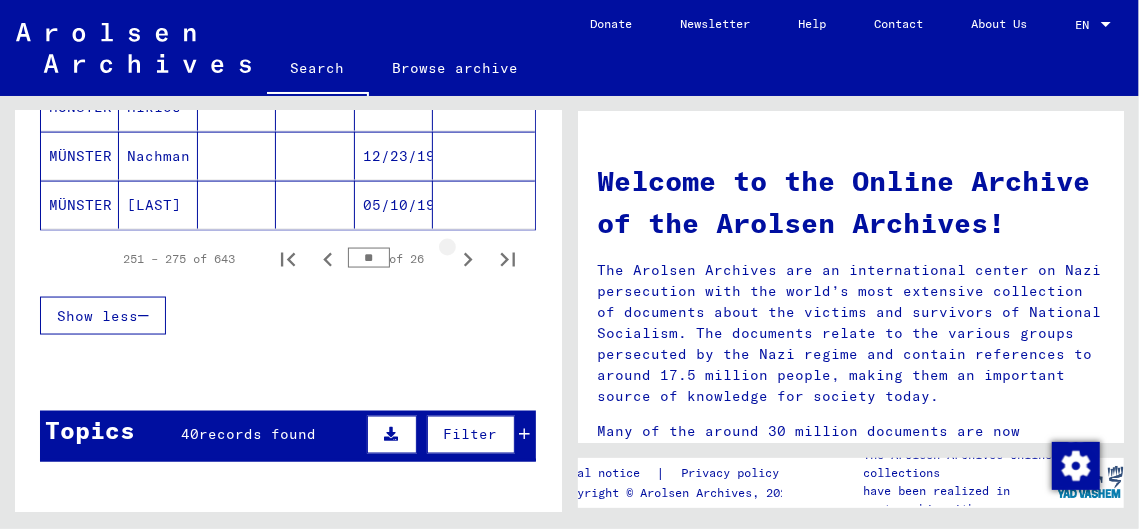 click 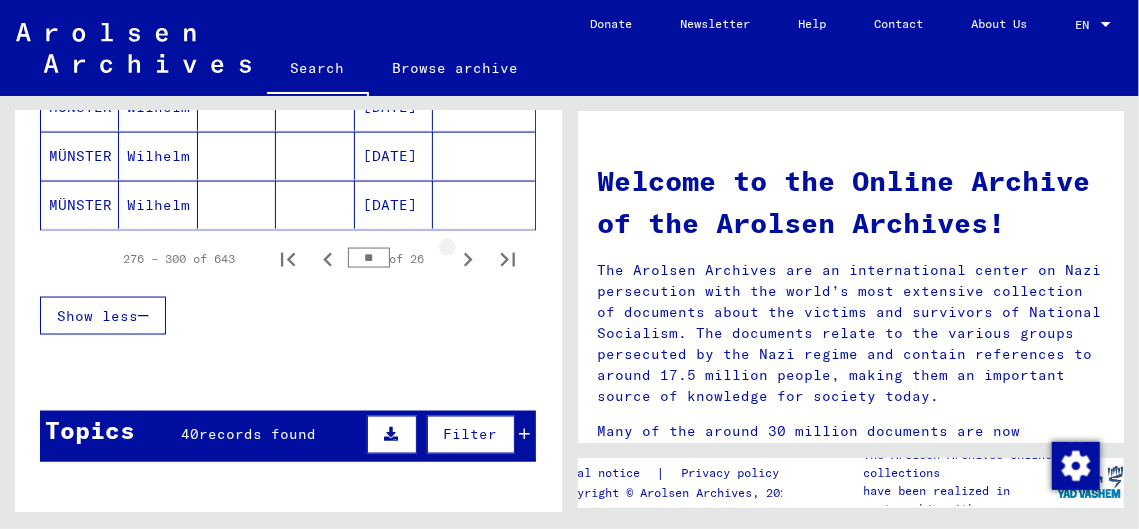click 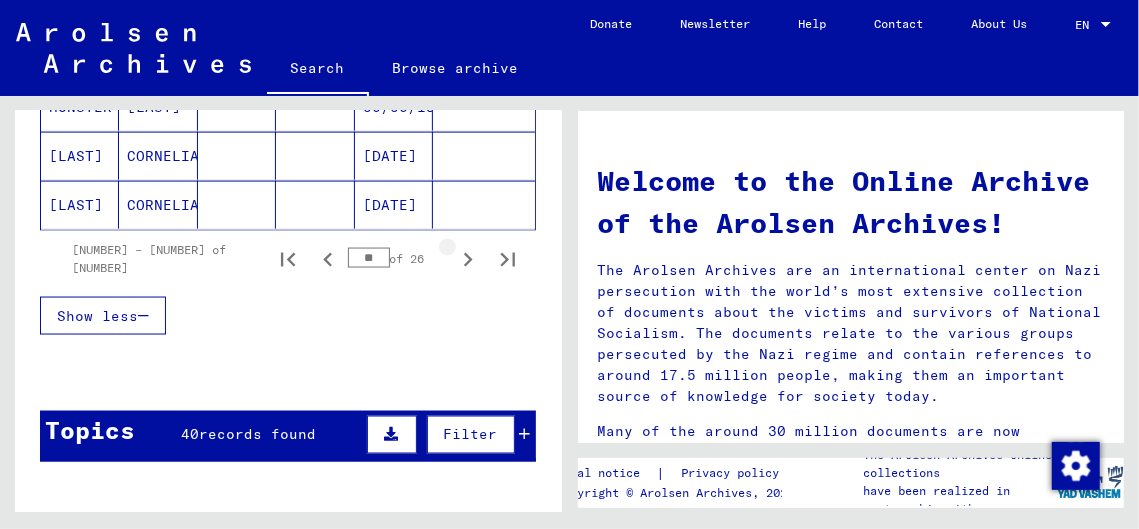 click 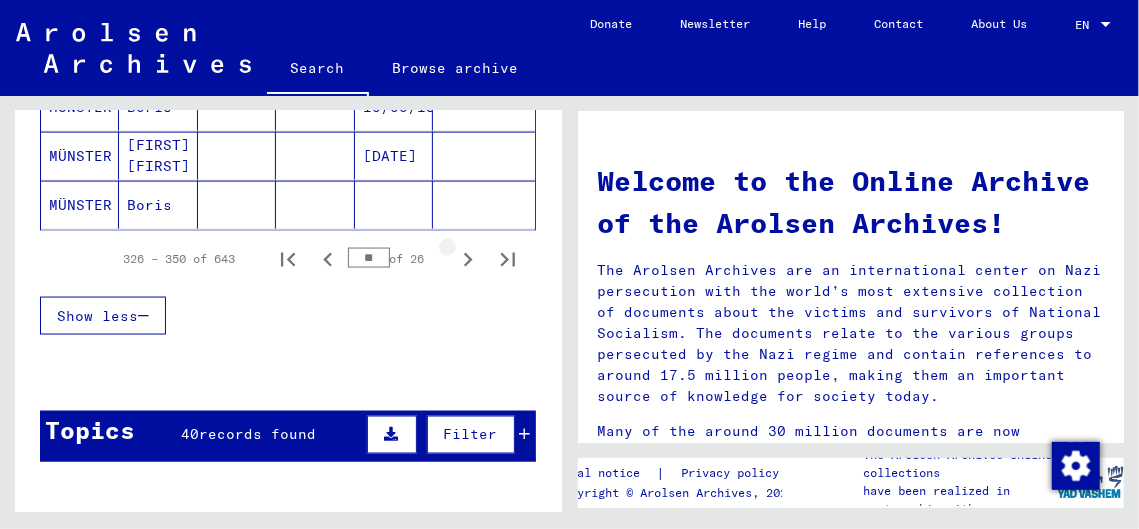 click 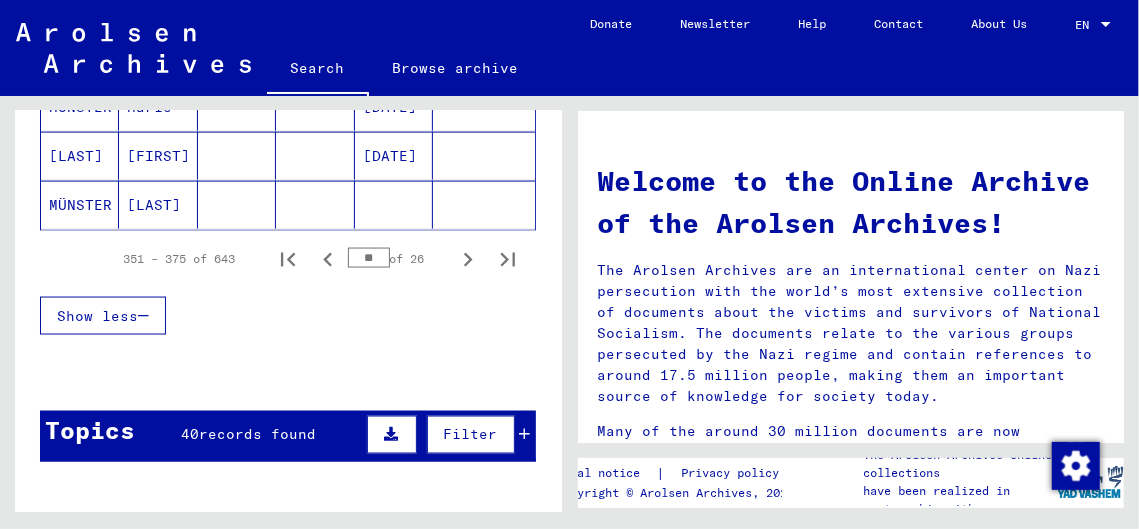 click 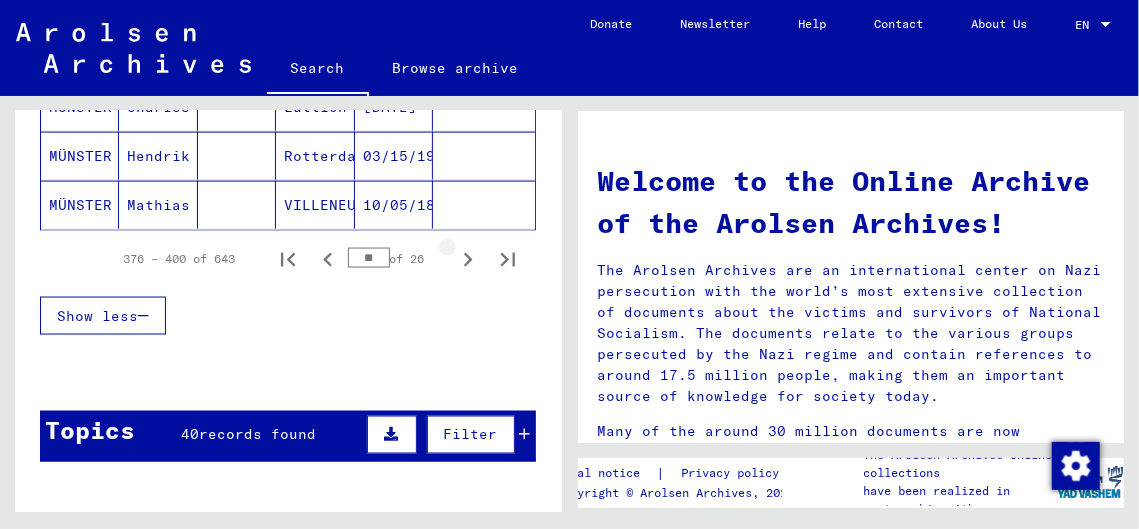 click 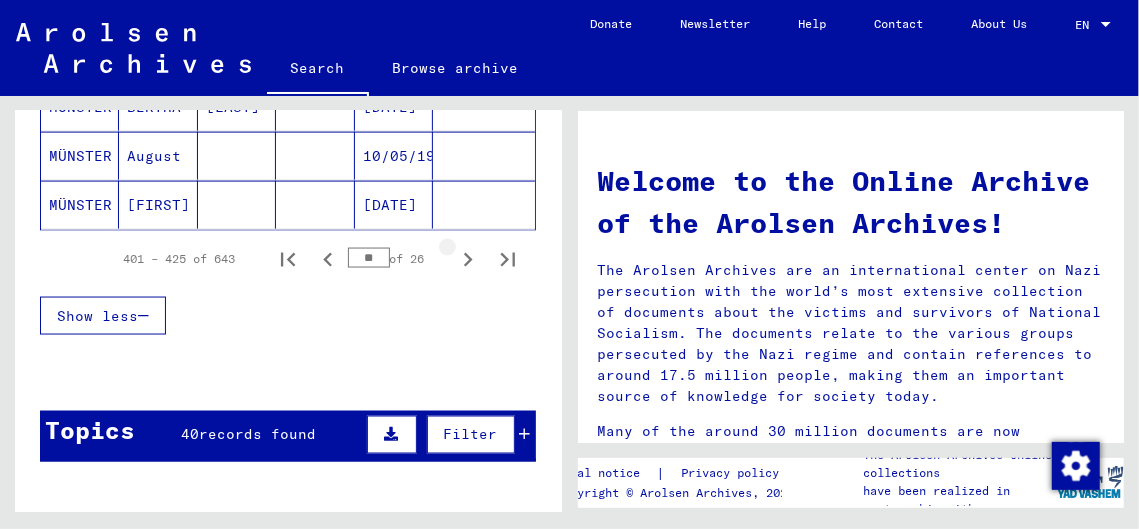click 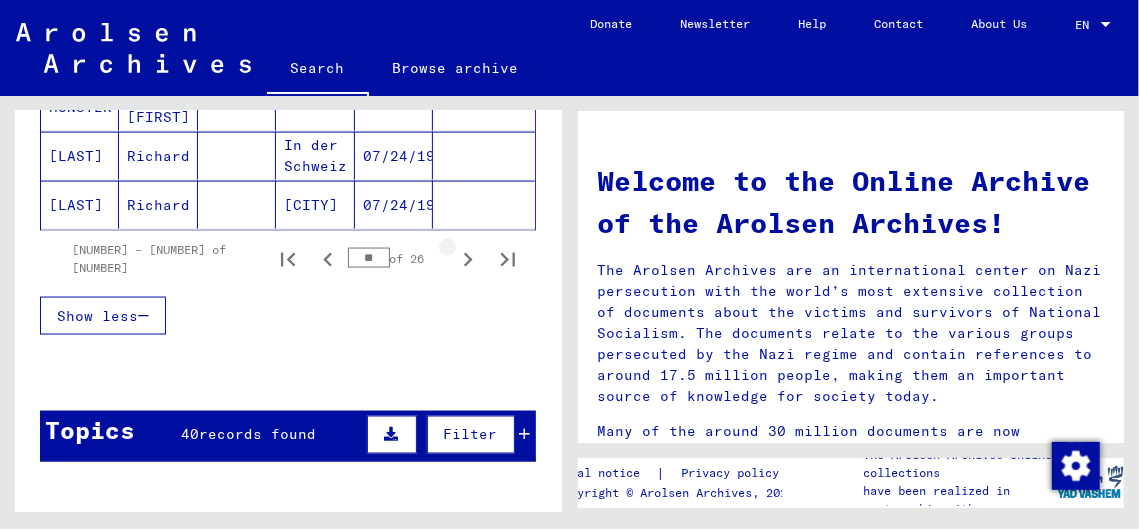 click 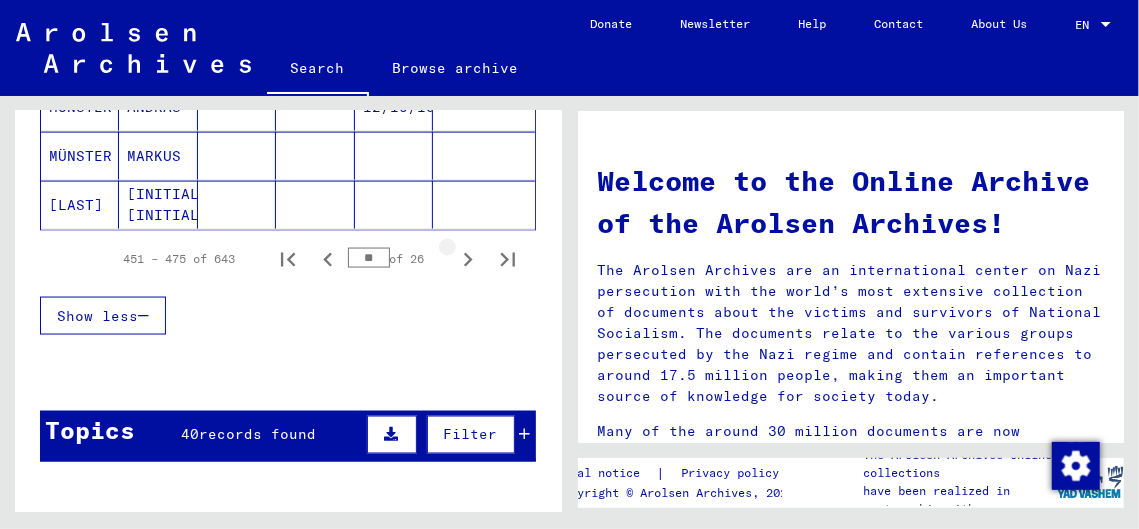 click 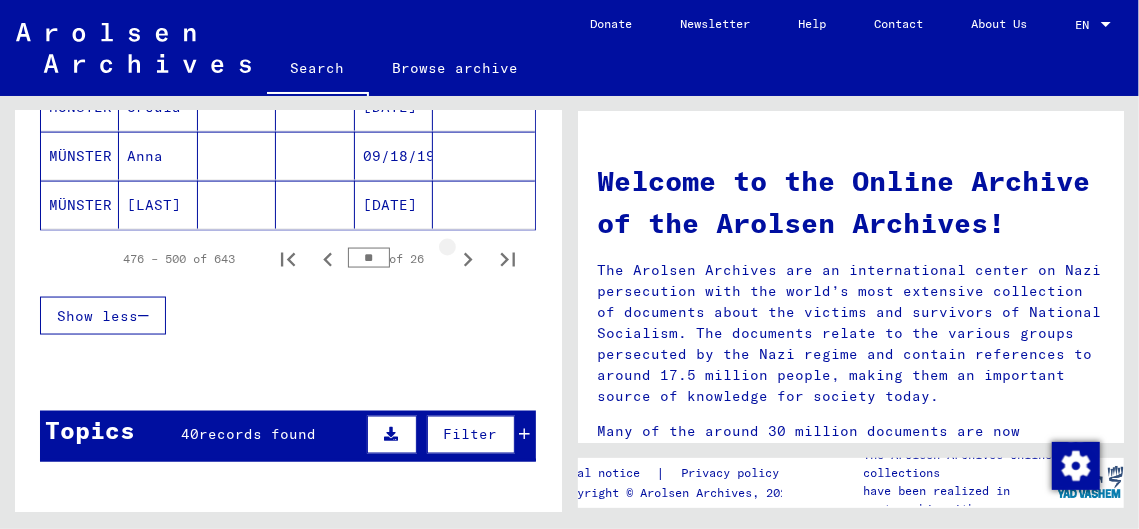 click 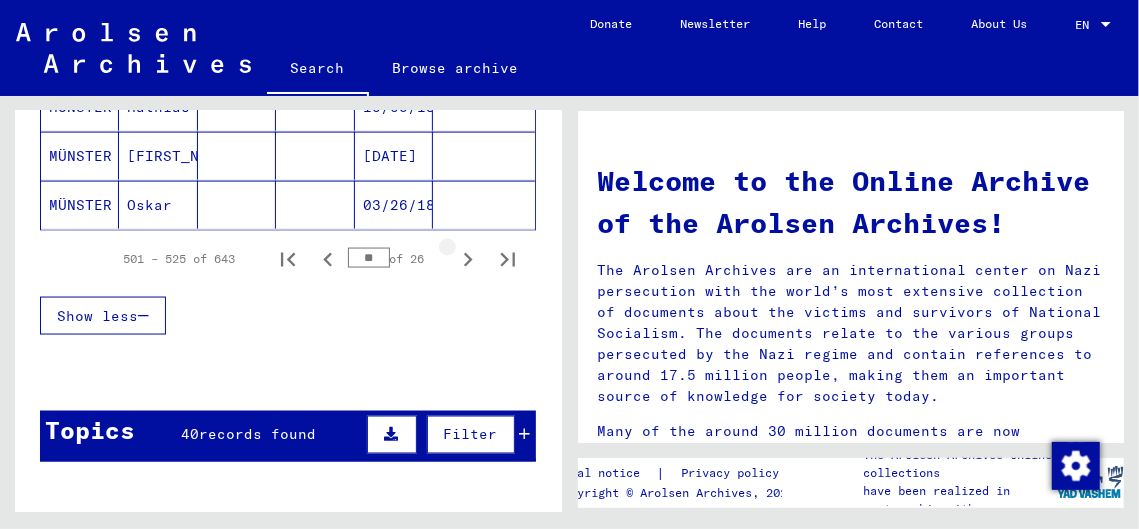 click 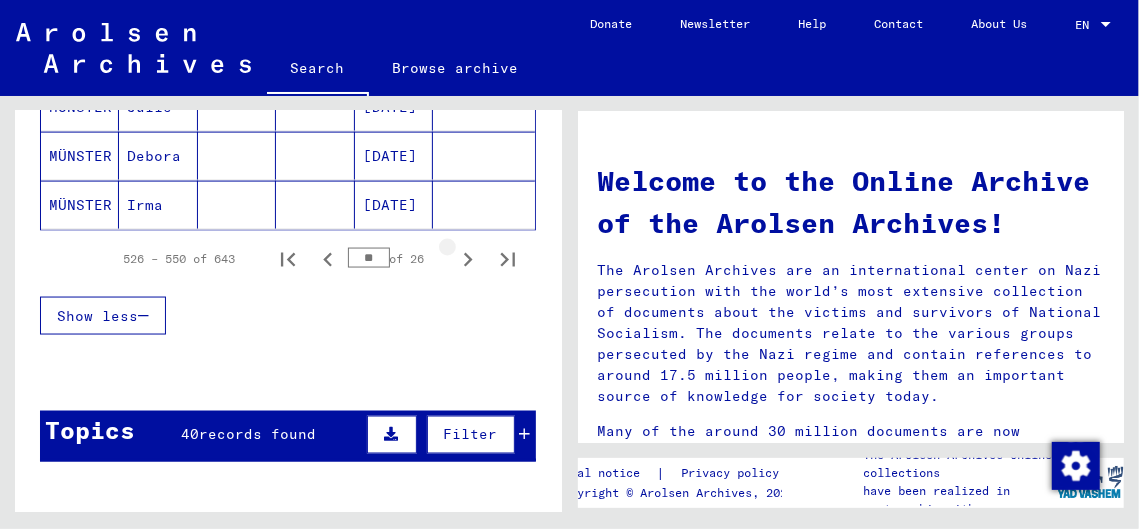click 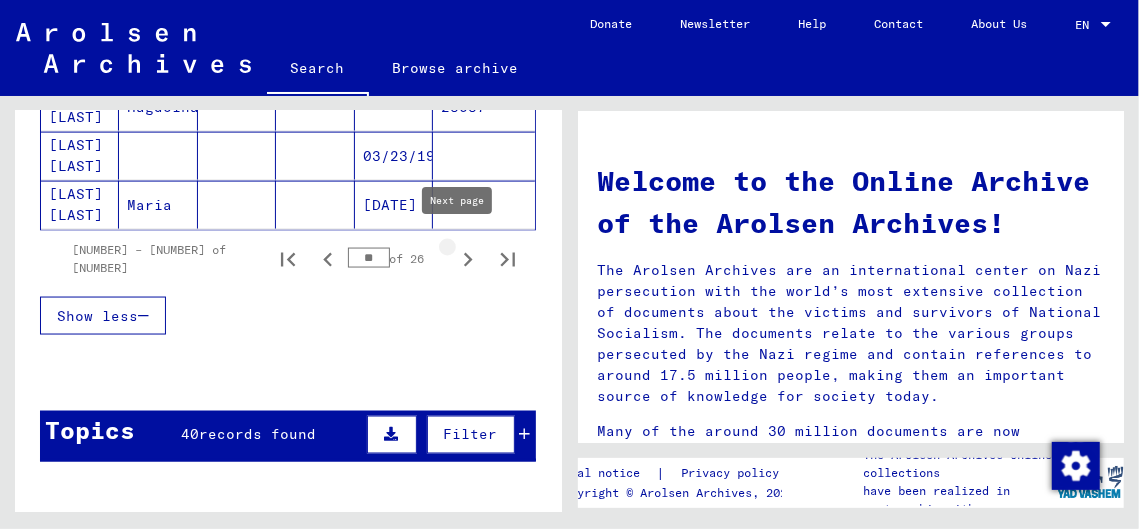 click 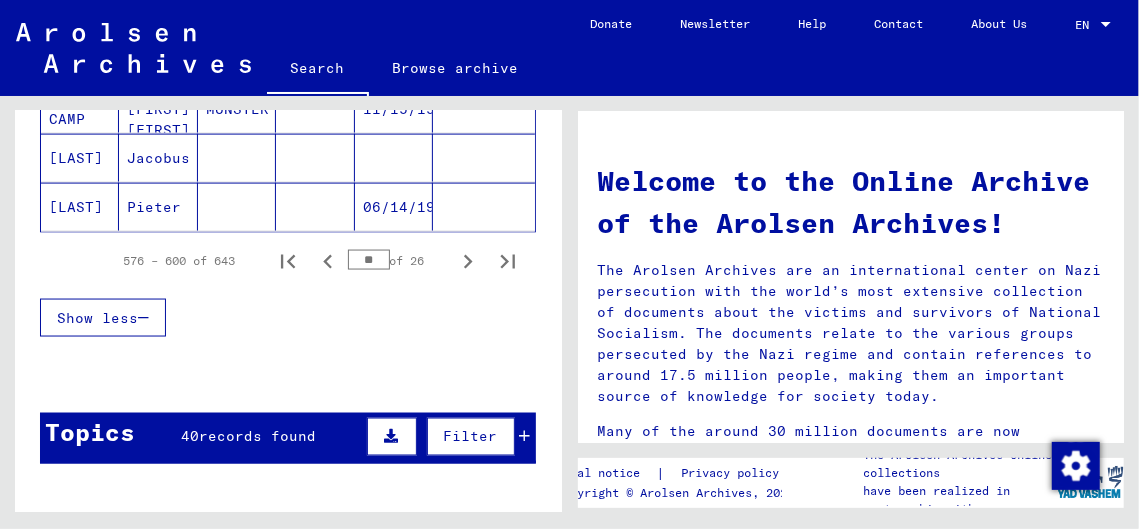 scroll, scrollTop: 1400, scrollLeft: 0, axis: vertical 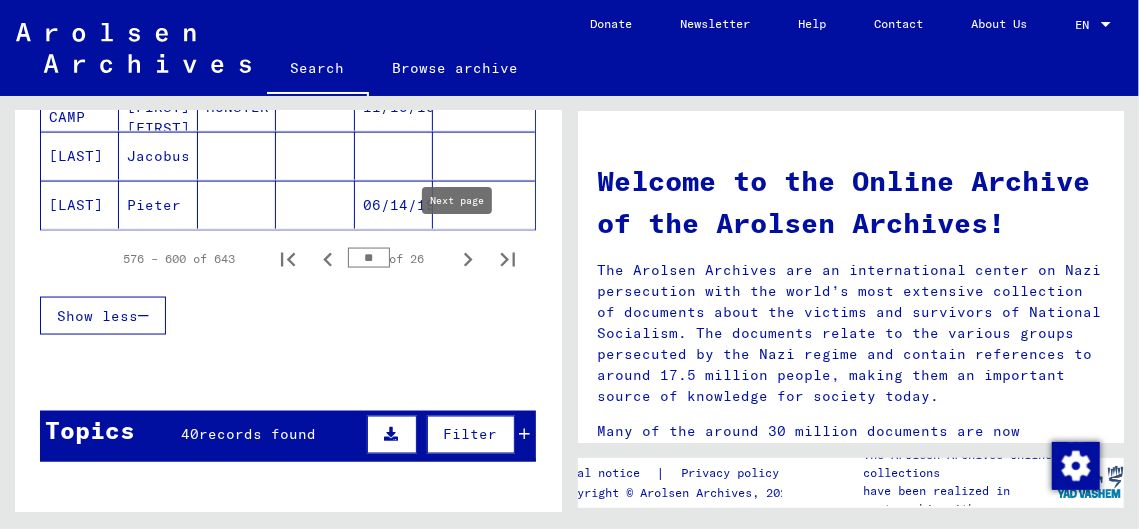 click 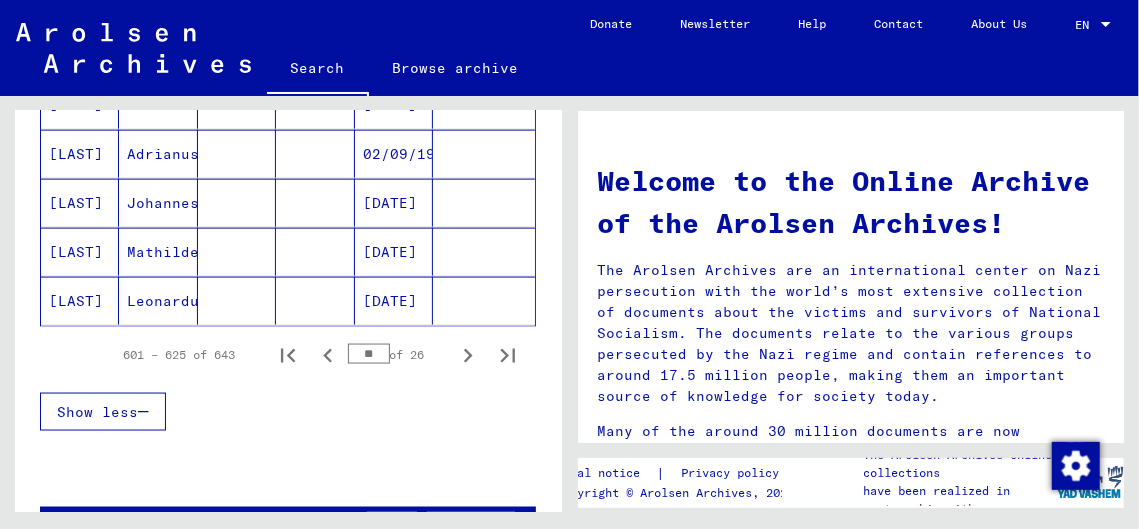scroll, scrollTop: 1333, scrollLeft: 0, axis: vertical 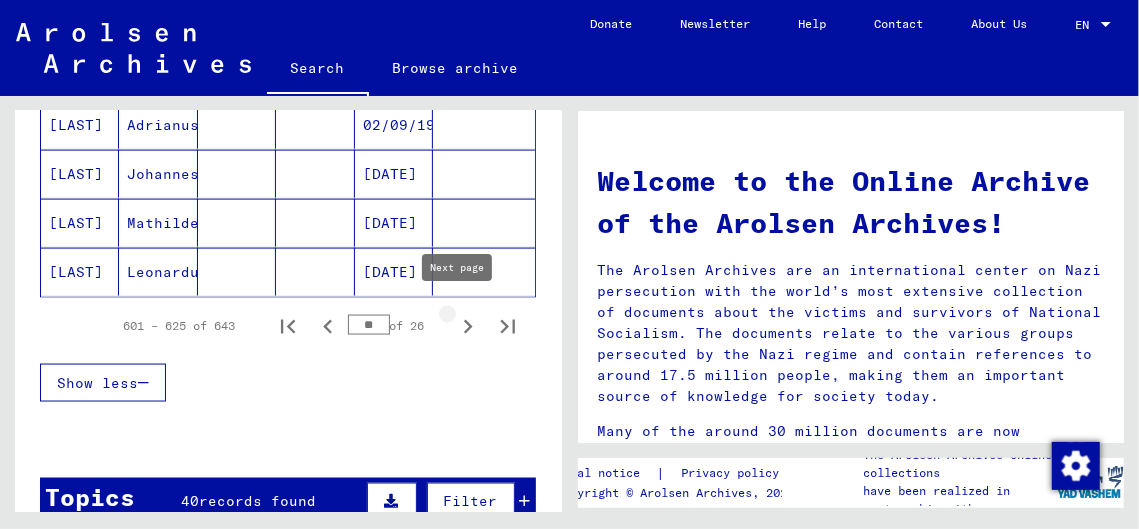 click 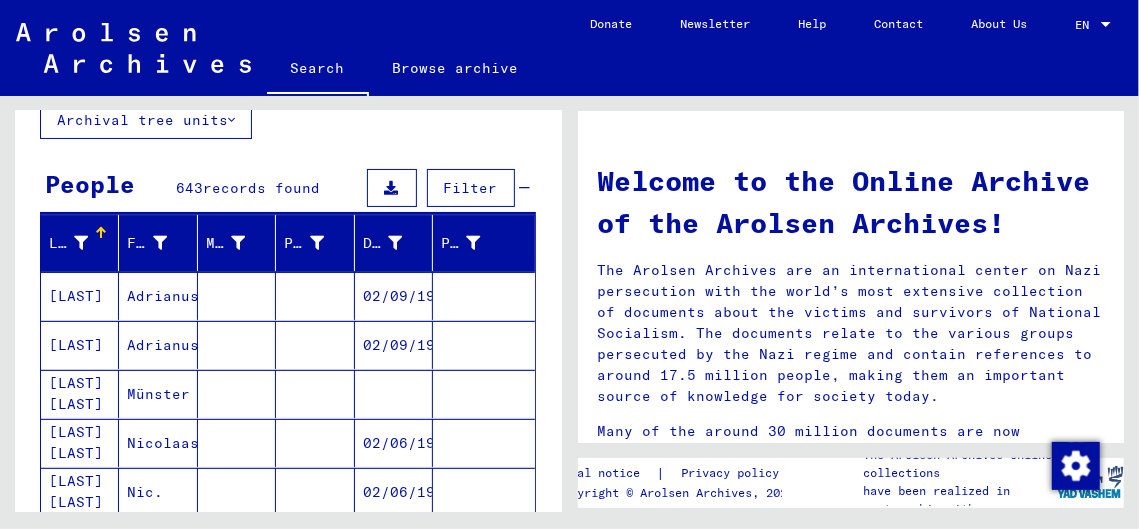 scroll, scrollTop: 0, scrollLeft: 0, axis: both 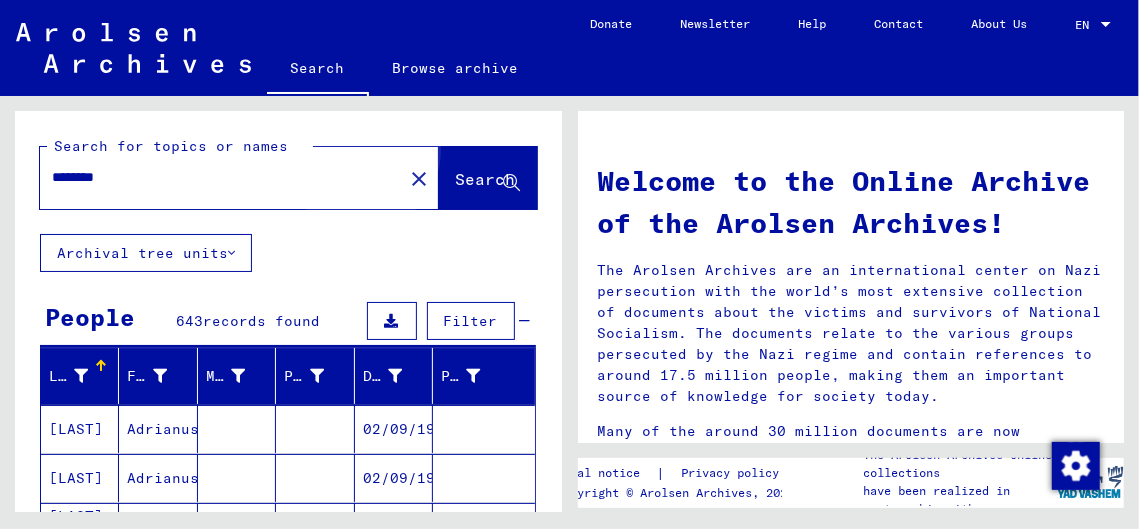 click on "Search" 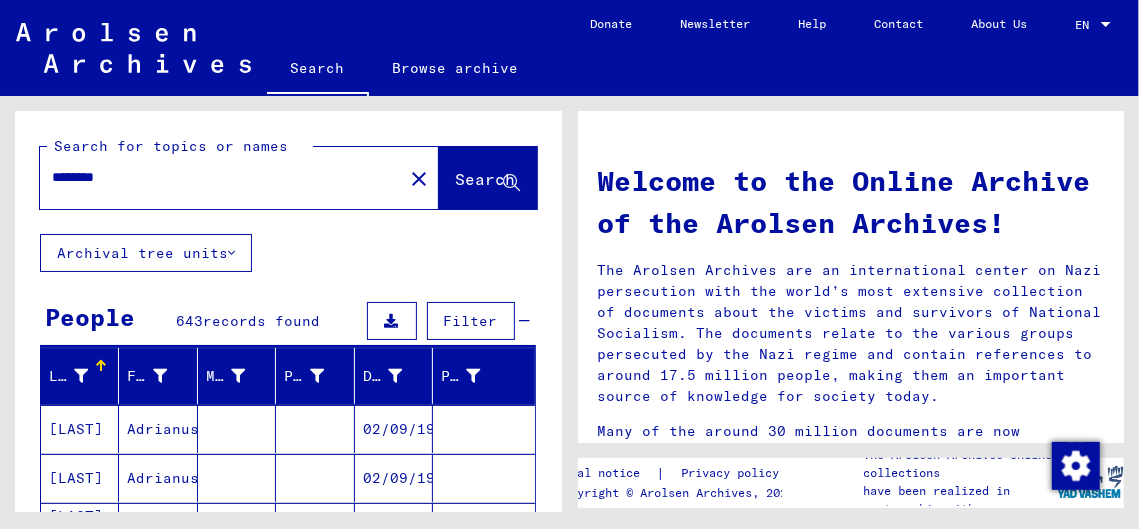 click on "*******" at bounding box center (215, 177) 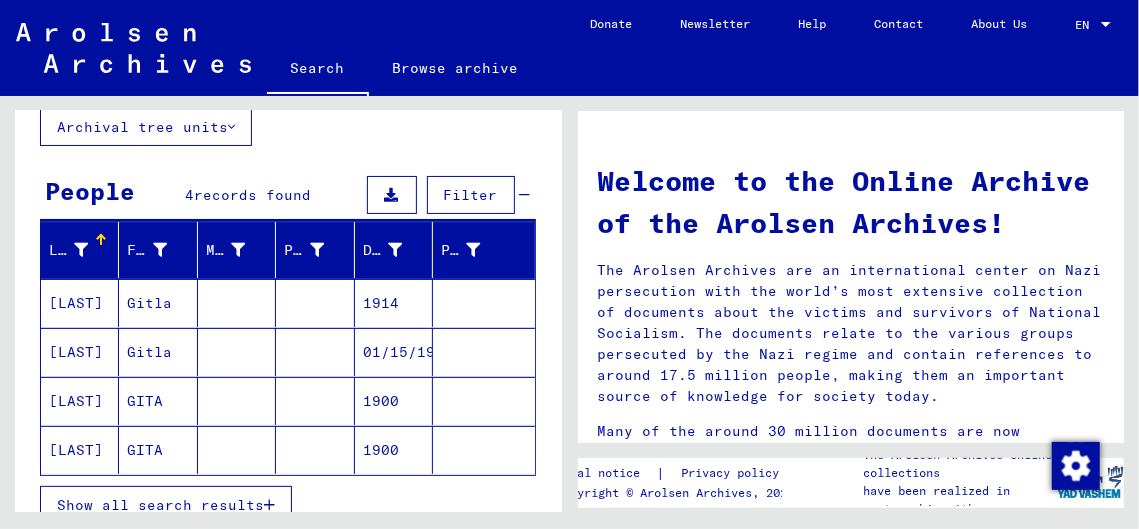 scroll, scrollTop: 133, scrollLeft: 0, axis: vertical 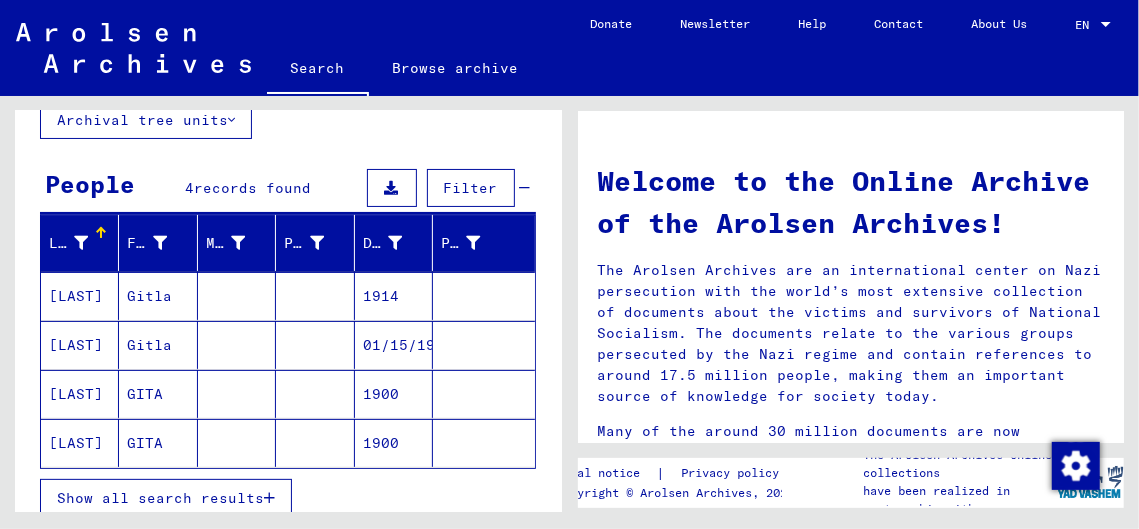 click at bounding box center (237, 345) 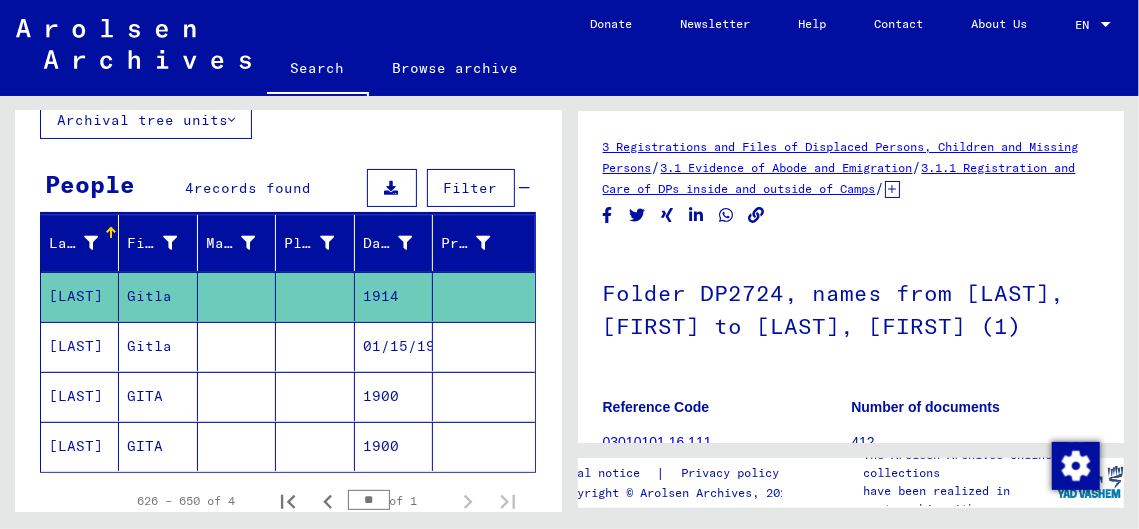 scroll, scrollTop: 0, scrollLeft: 0, axis: both 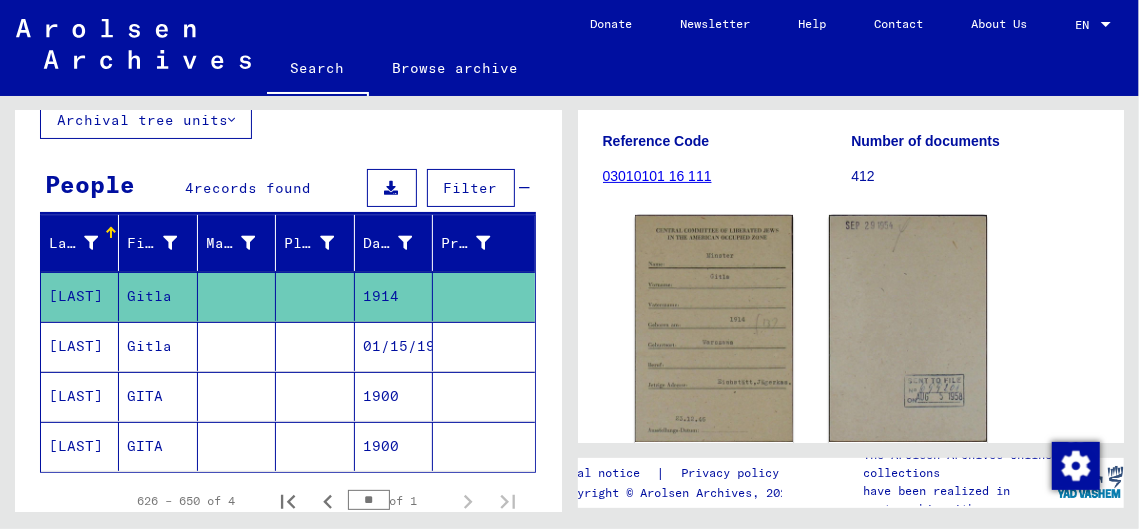 click on "[LAST]" at bounding box center (80, 396) 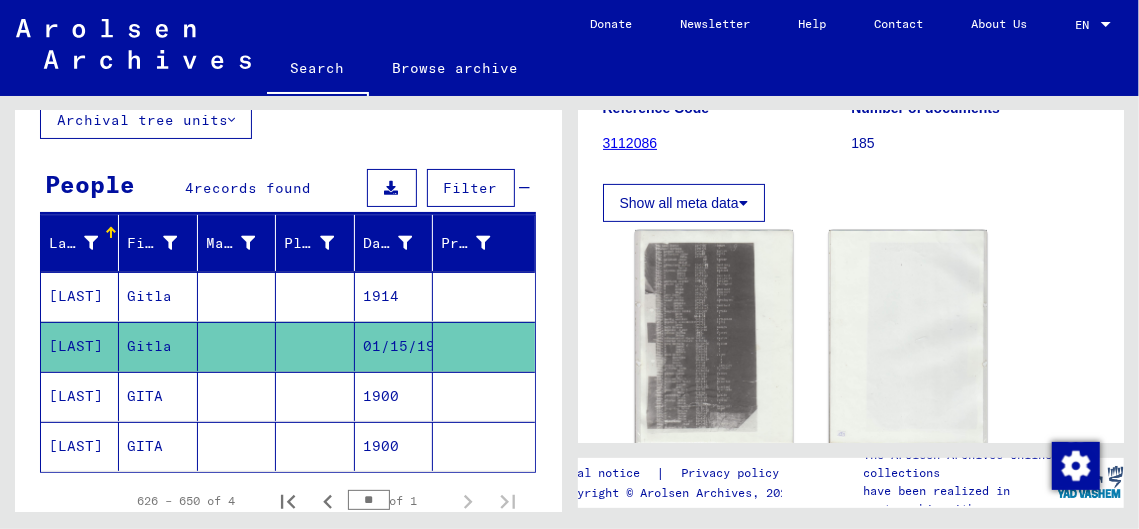 scroll, scrollTop: 0, scrollLeft: 0, axis: both 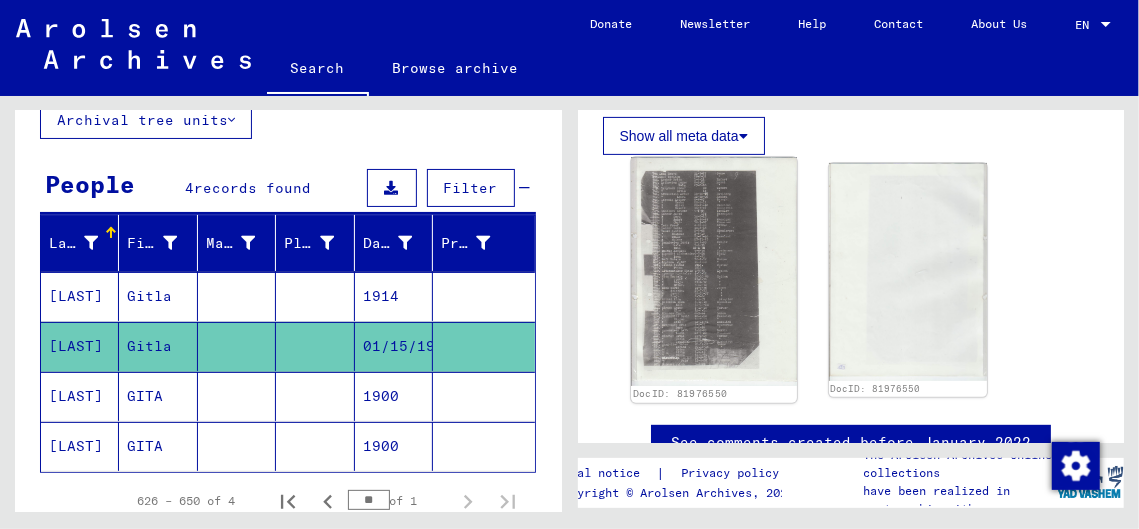 click 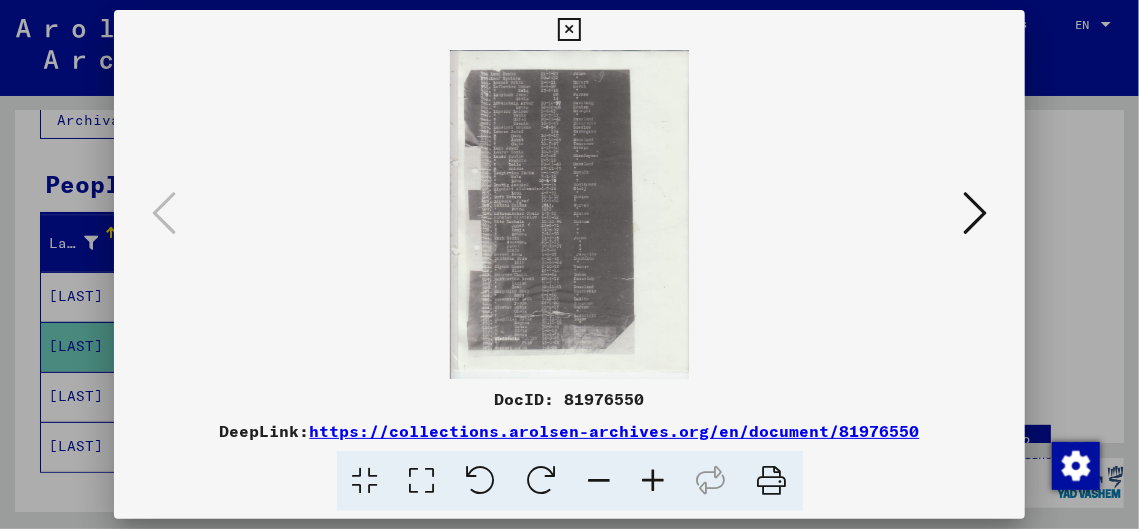 click at bounding box center (654, 481) 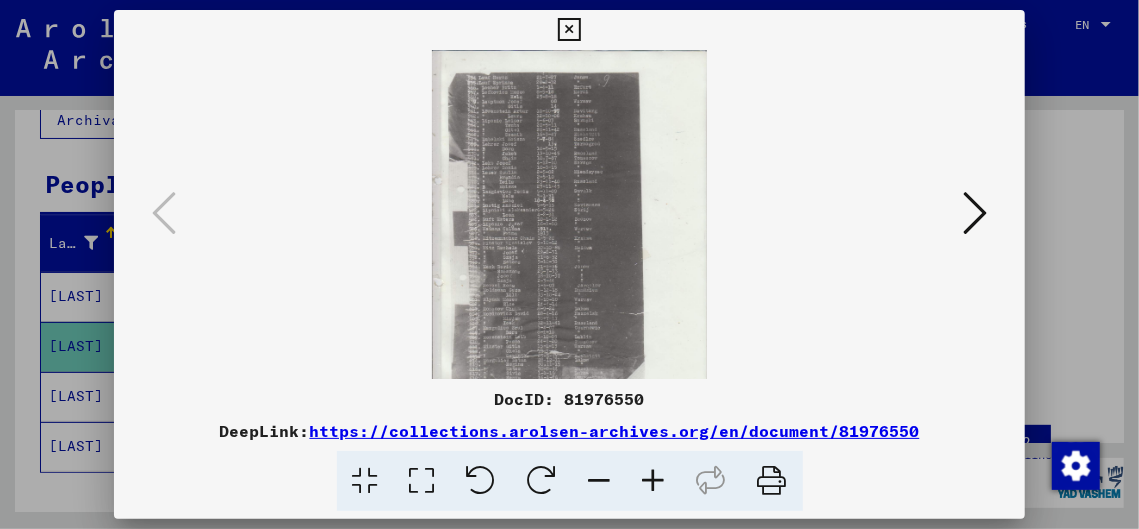 click at bounding box center [654, 481] 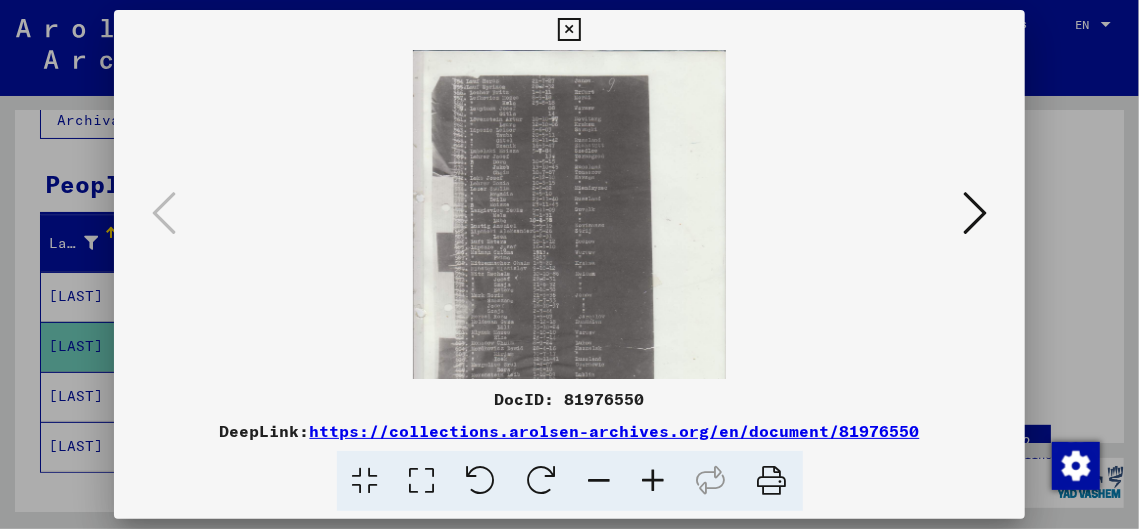 click at bounding box center [654, 481] 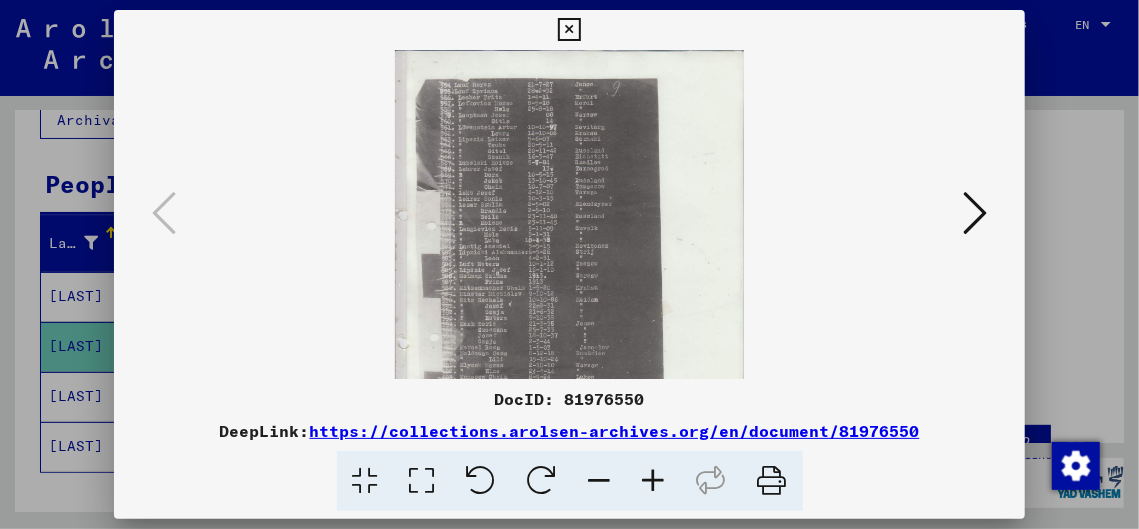click at bounding box center [654, 481] 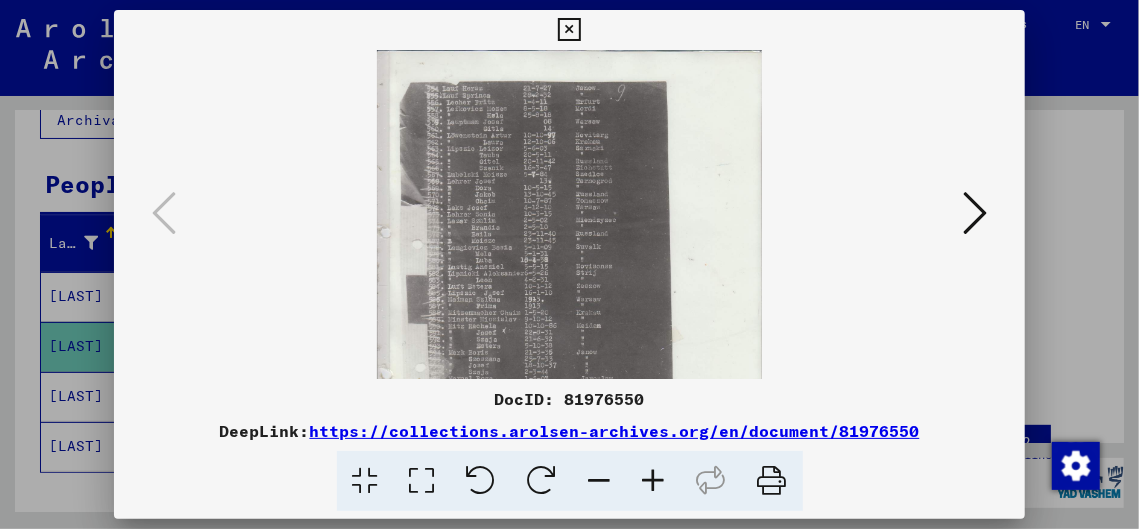 click at bounding box center (654, 481) 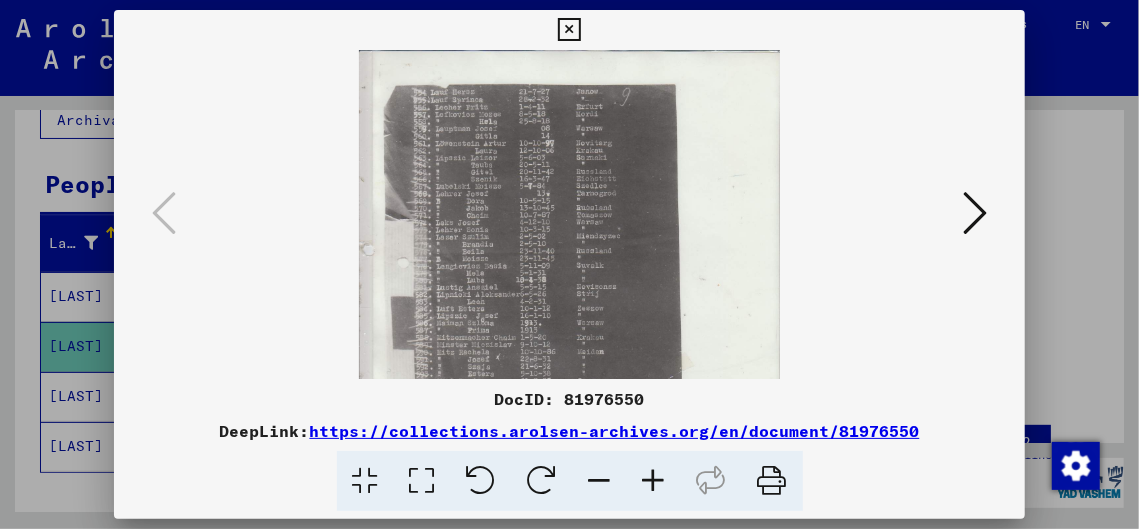 click at bounding box center [654, 481] 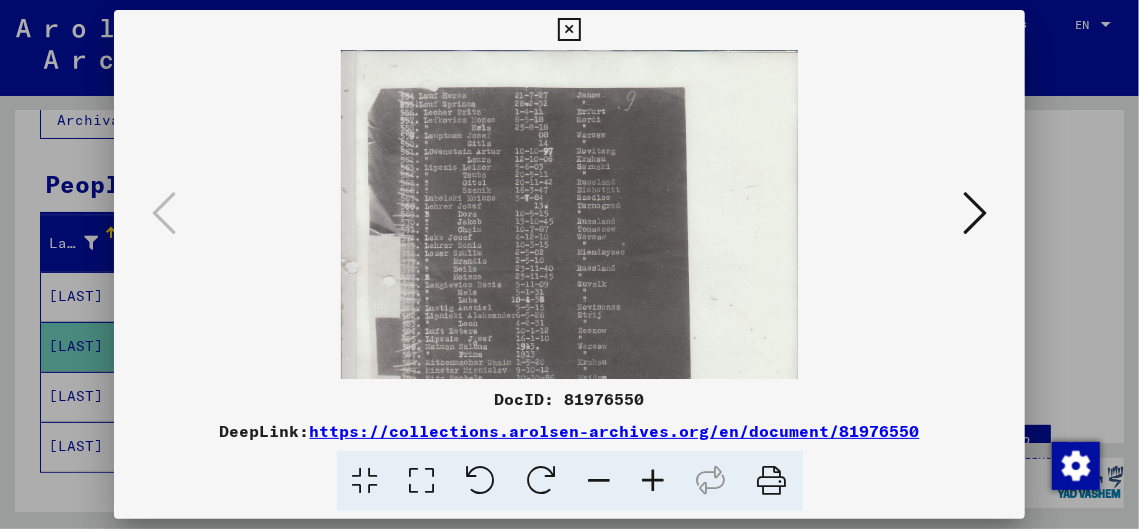 drag, startPoint x: 516, startPoint y: 264, endPoint x: 536, endPoint y: 382, distance: 119.682915 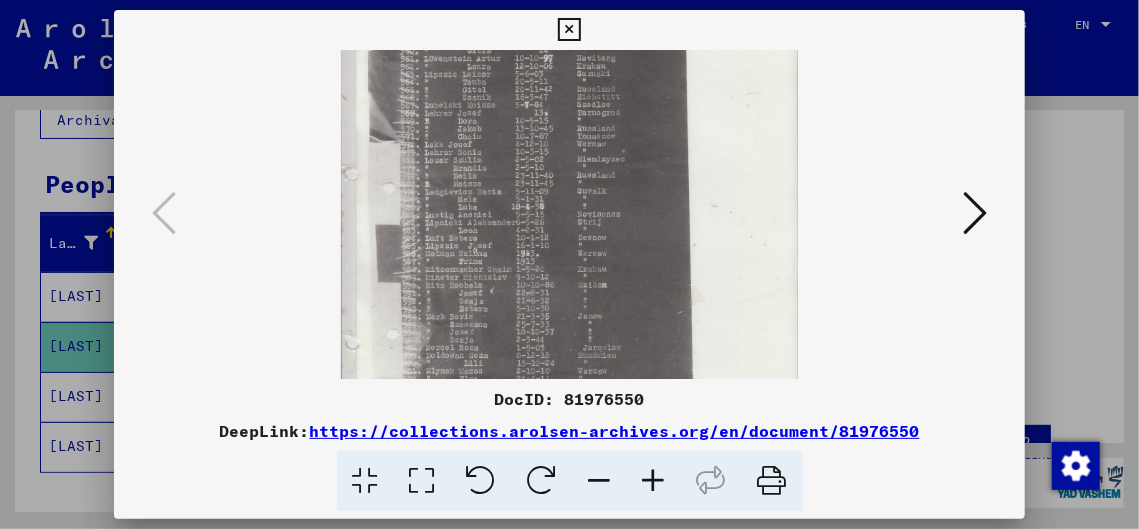 scroll, scrollTop: 0, scrollLeft: 0, axis: both 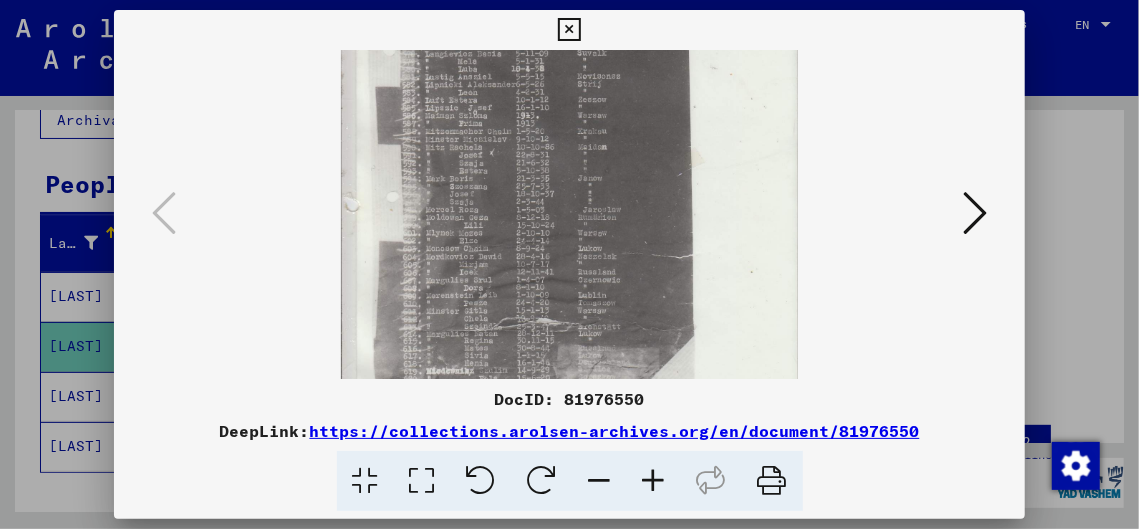 drag, startPoint x: 734, startPoint y: 244, endPoint x: 727, endPoint y: 115, distance: 129.18979 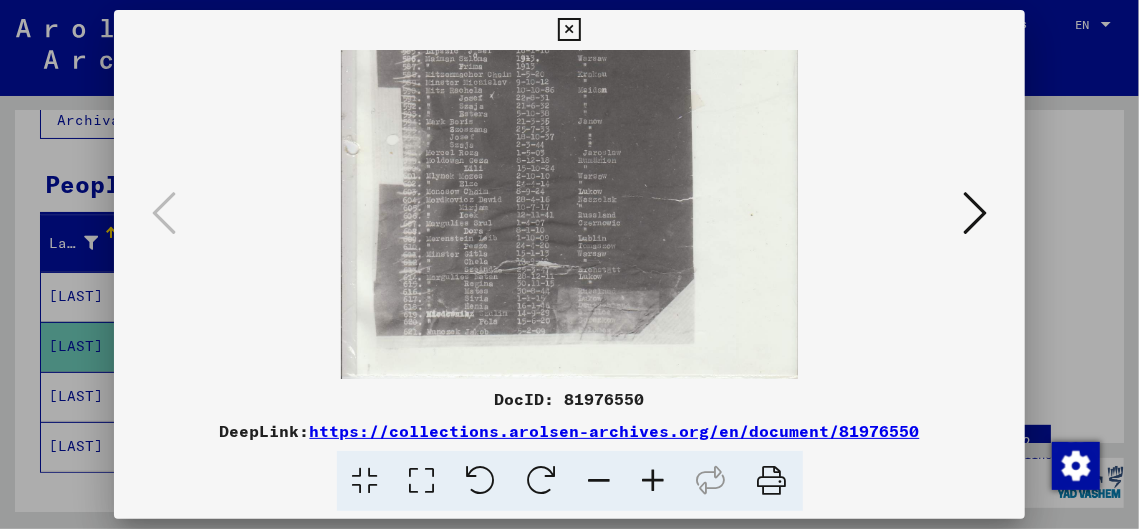 scroll, scrollTop: 262, scrollLeft: 0, axis: vertical 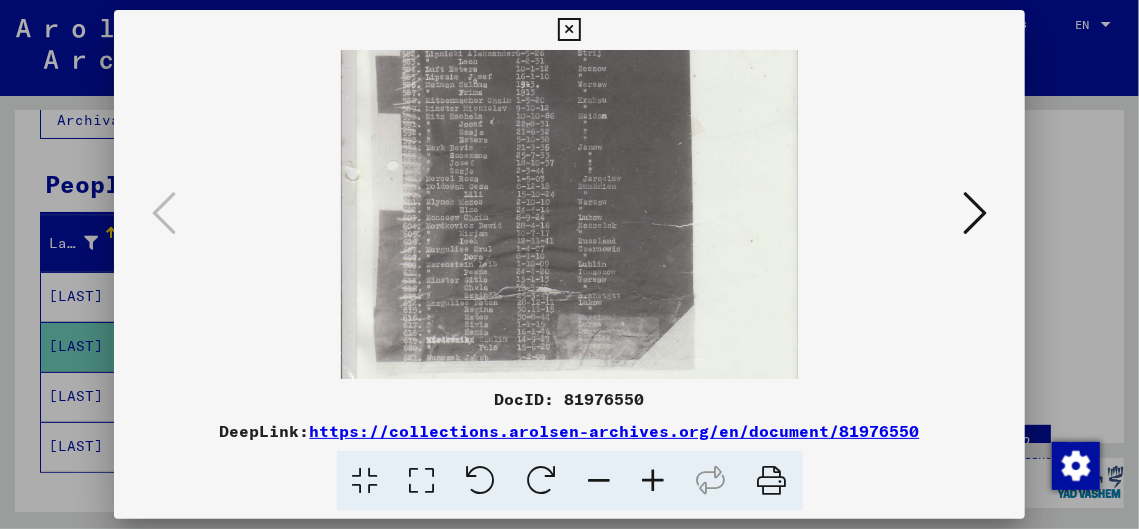 drag, startPoint x: 622, startPoint y: 278, endPoint x: 622, endPoint y: 226, distance: 52 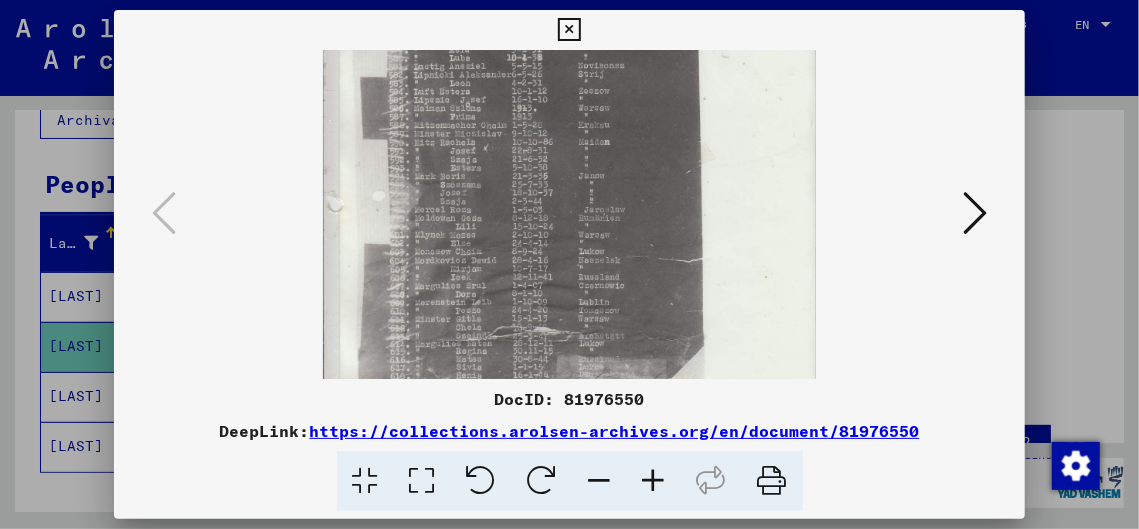 click at bounding box center (654, 481) 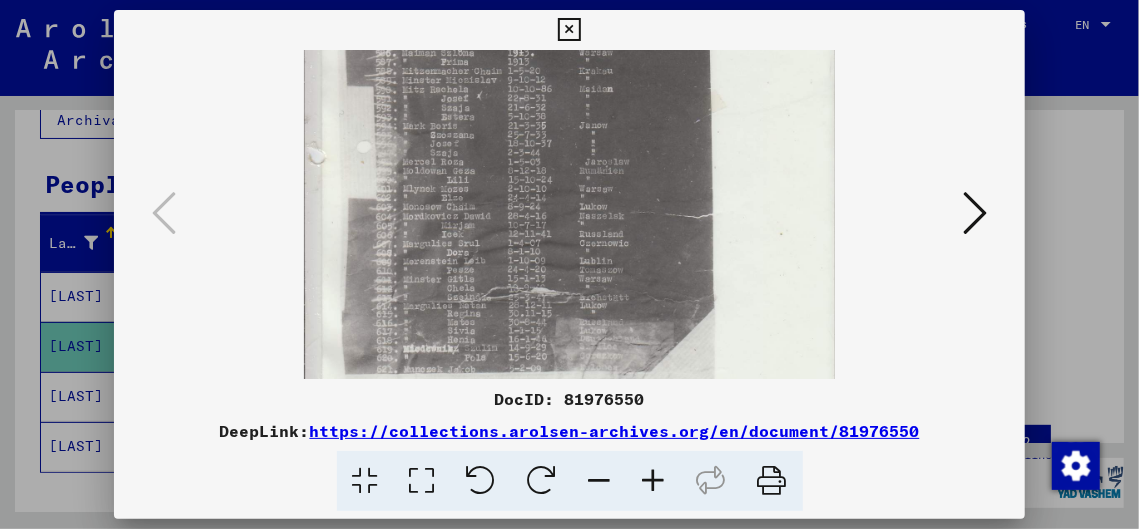 scroll, scrollTop: 346, scrollLeft: 0, axis: vertical 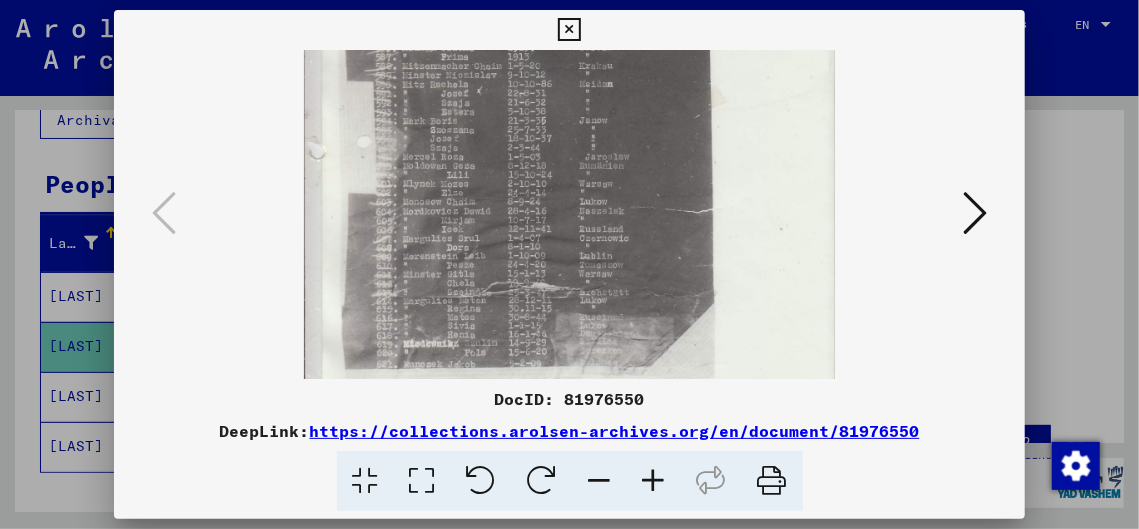 drag, startPoint x: 640, startPoint y: 329, endPoint x: 640, endPoint y: 250, distance: 79 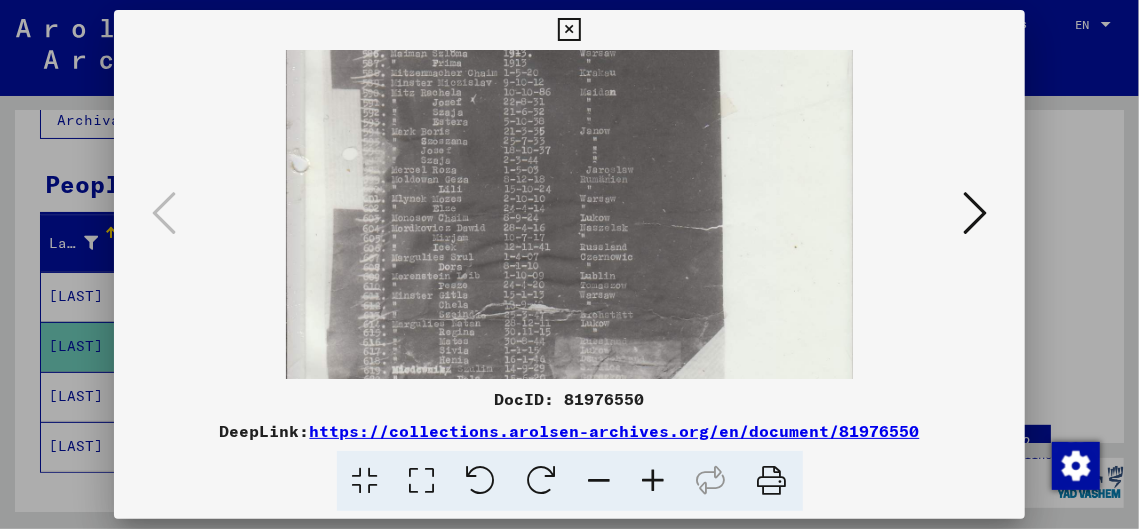 scroll, scrollTop: 367, scrollLeft: 0, axis: vertical 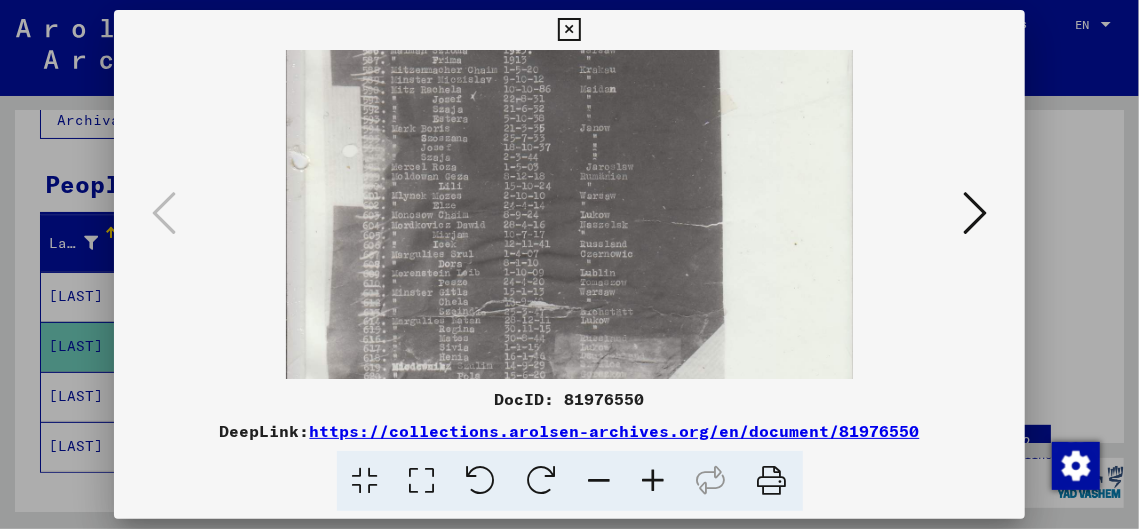 drag, startPoint x: 620, startPoint y: 347, endPoint x: 621, endPoint y: 328, distance: 19.026299 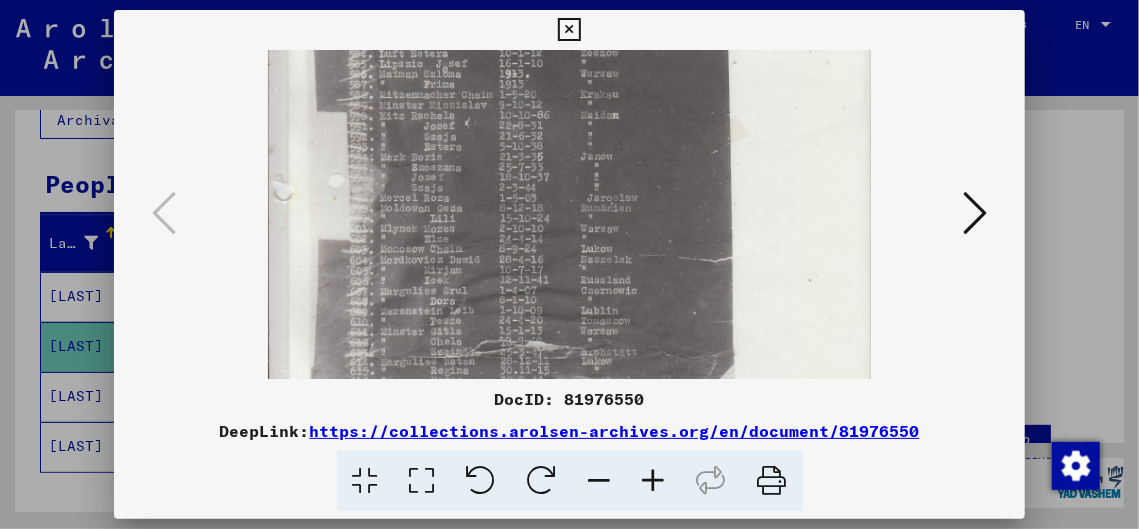 click at bounding box center [654, 481] 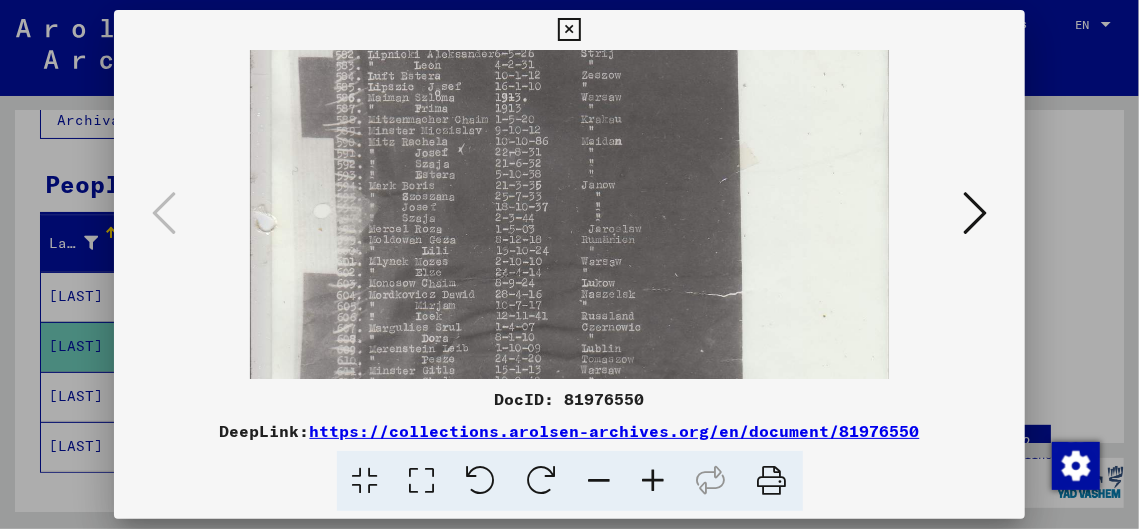 click at bounding box center [654, 481] 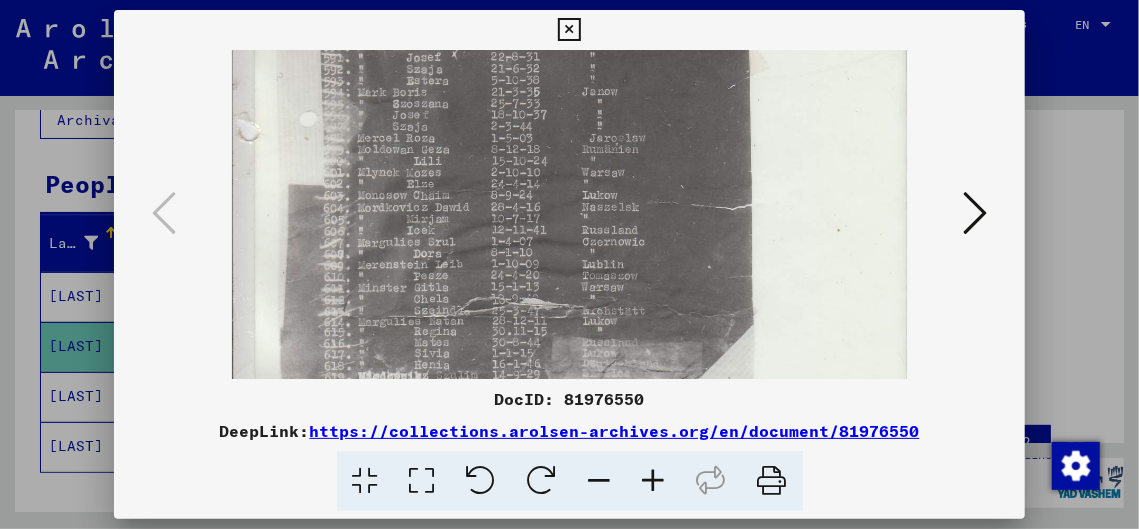scroll, scrollTop: 496, scrollLeft: 0, axis: vertical 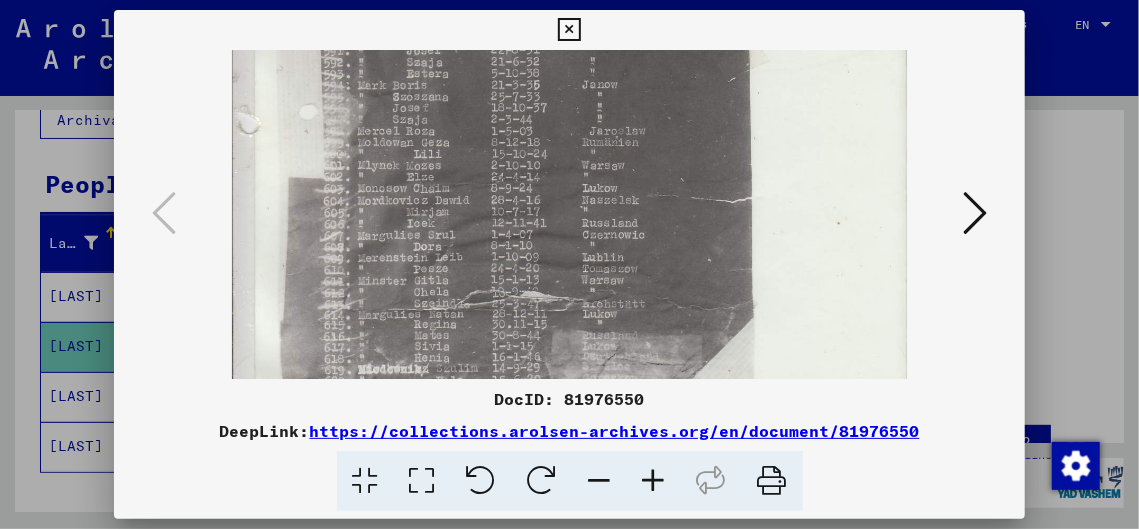 drag, startPoint x: 617, startPoint y: 336, endPoint x: 617, endPoint y: 210, distance: 126 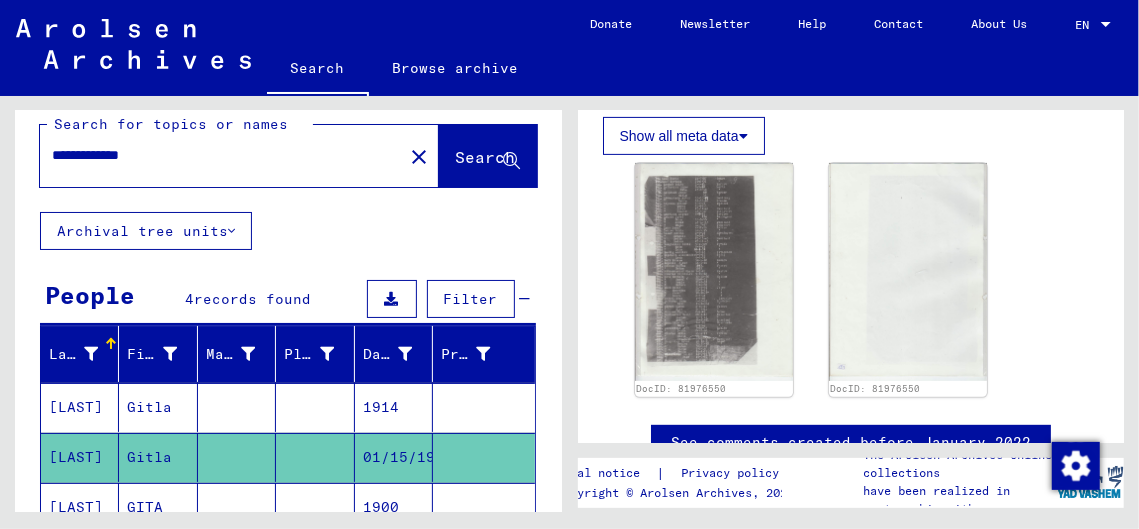 scroll, scrollTop: 0, scrollLeft: 0, axis: both 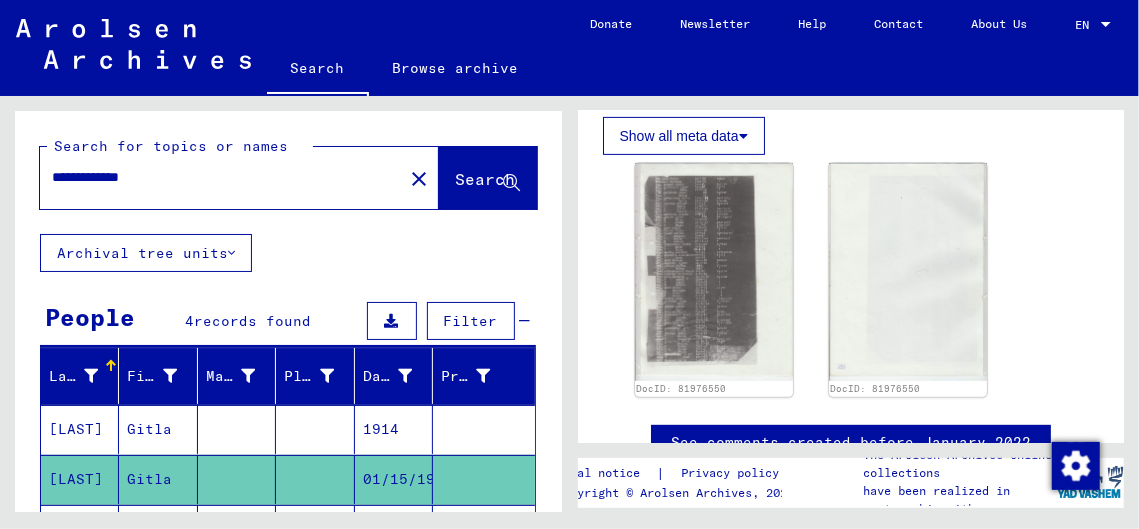 drag, startPoint x: 122, startPoint y: 176, endPoint x: 187, endPoint y: 175, distance: 65.00769 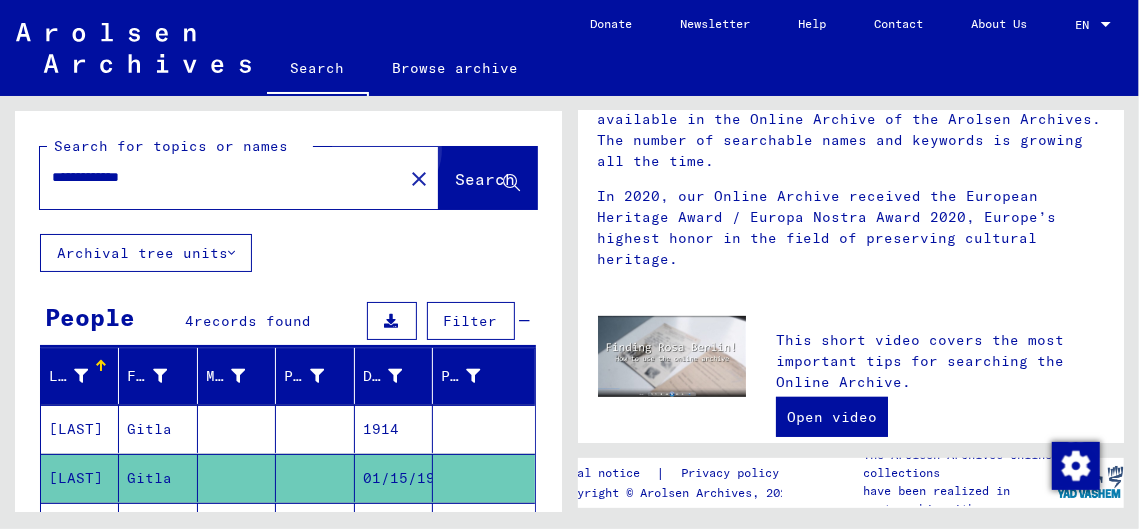 scroll, scrollTop: 0, scrollLeft: 0, axis: both 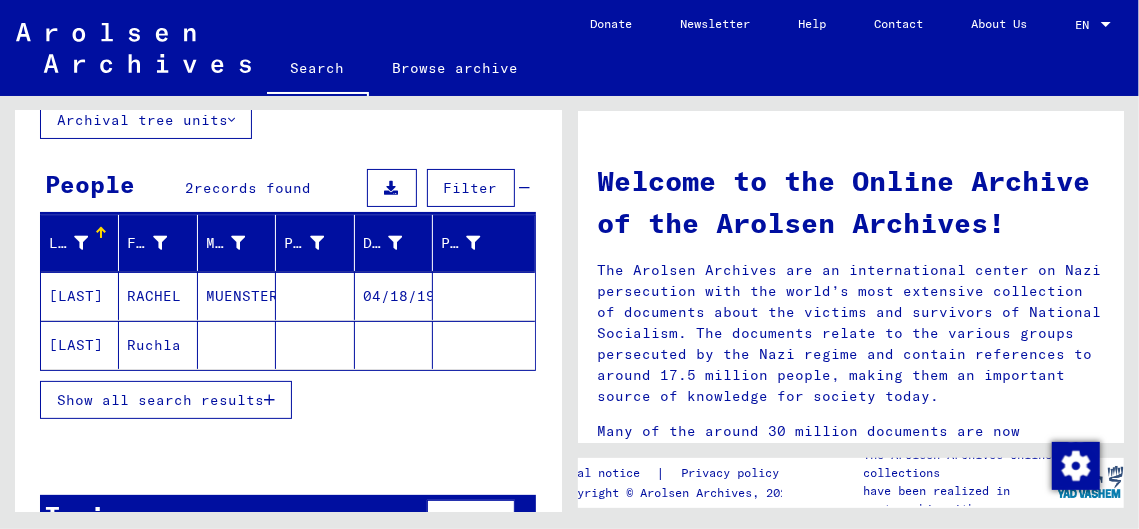 click at bounding box center (269, 400) 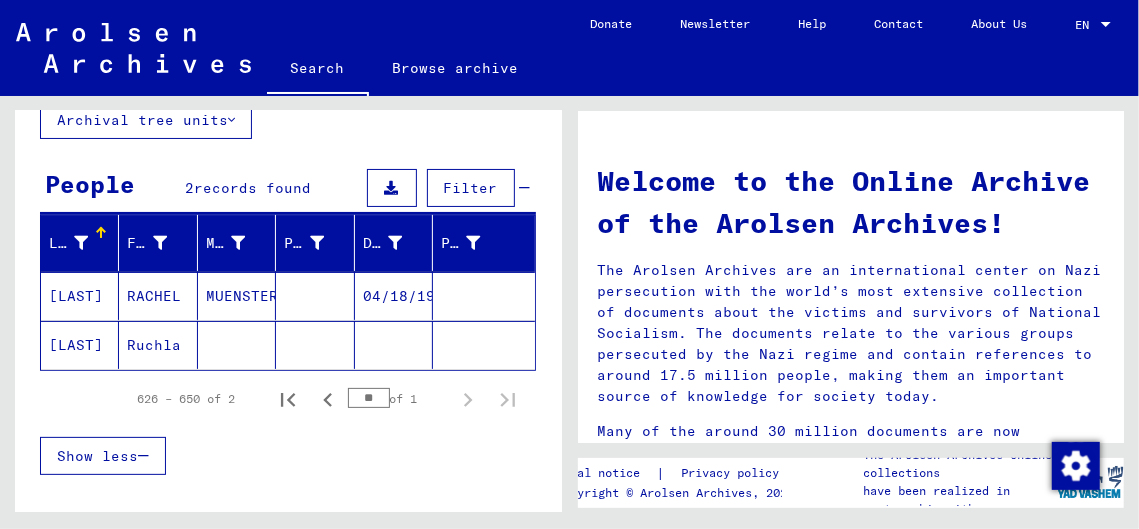 click on "[LAST]" 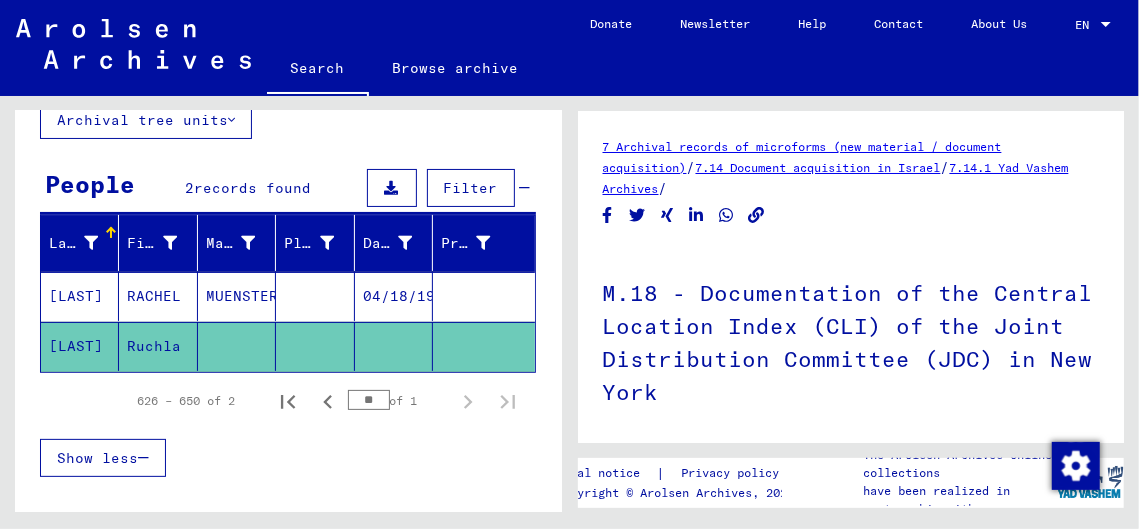 scroll, scrollTop: 0, scrollLeft: 0, axis: both 